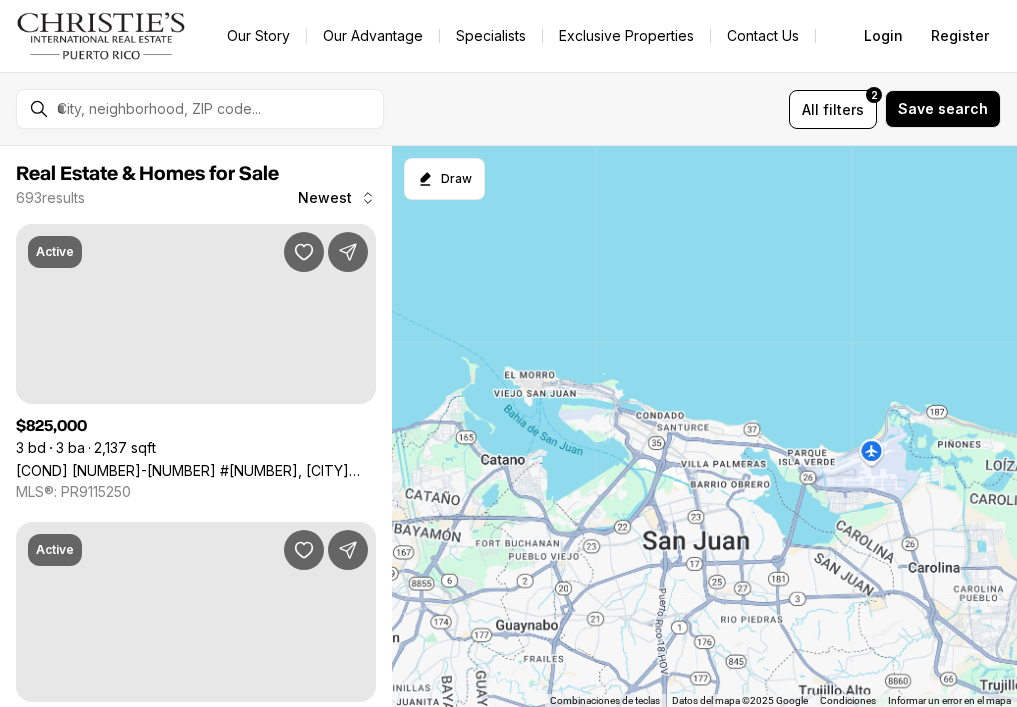 scroll, scrollTop: 0, scrollLeft: 0, axis: both 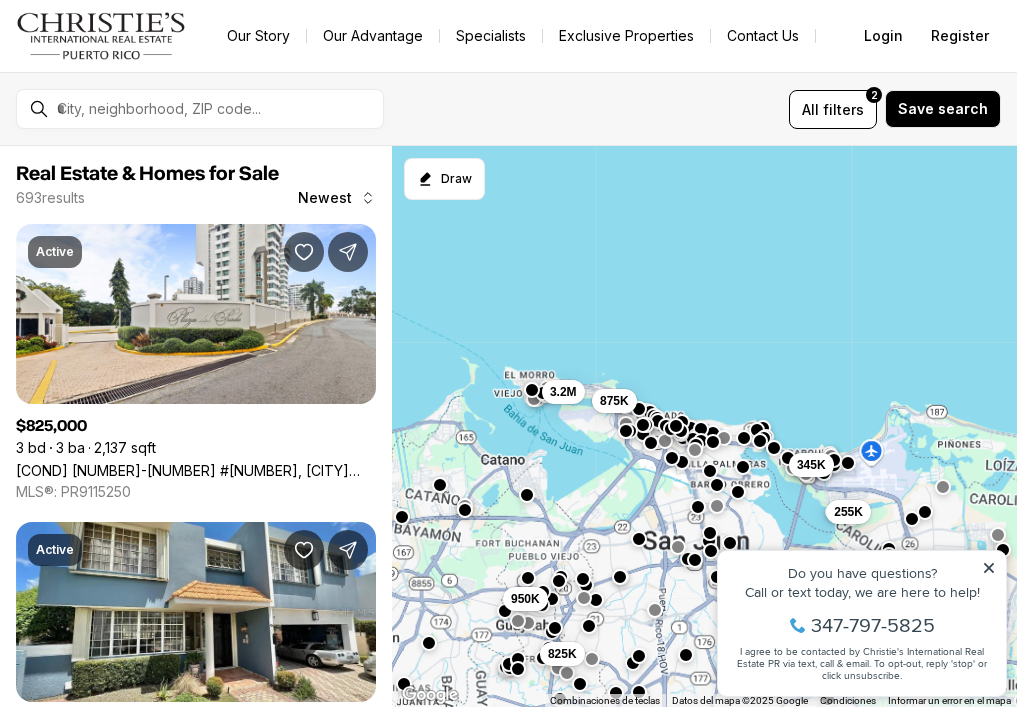 drag, startPoint x: 988, startPoint y: 568, endPoint x: 1695, endPoint y: 1089, distance: 878.2312 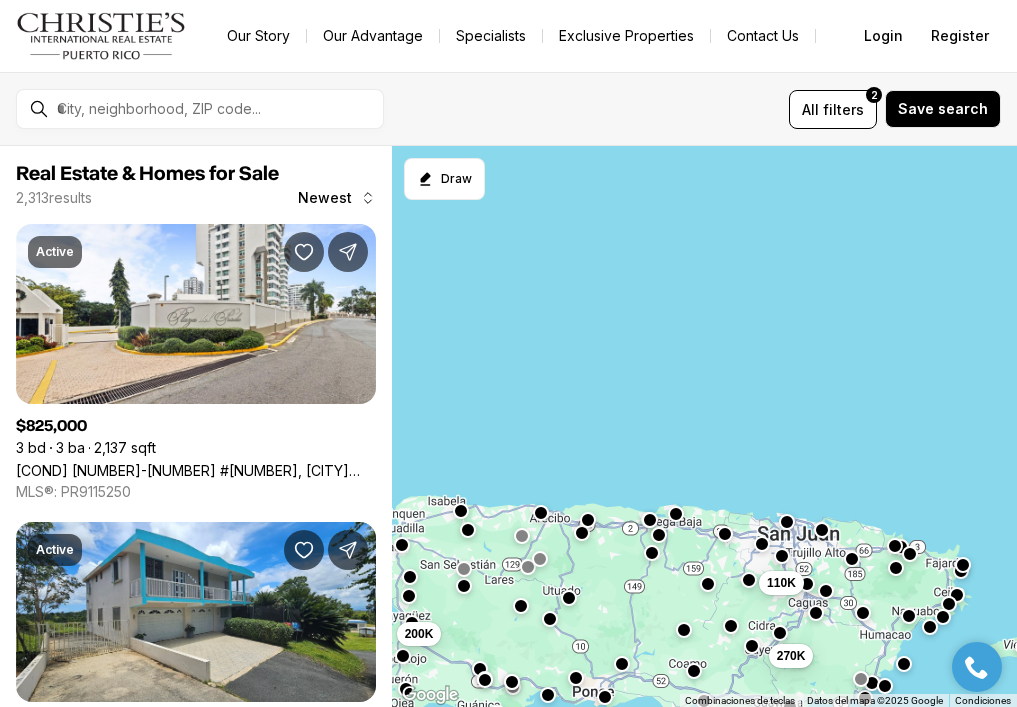 click on "110K 270K 200K" at bounding box center [704, 427] 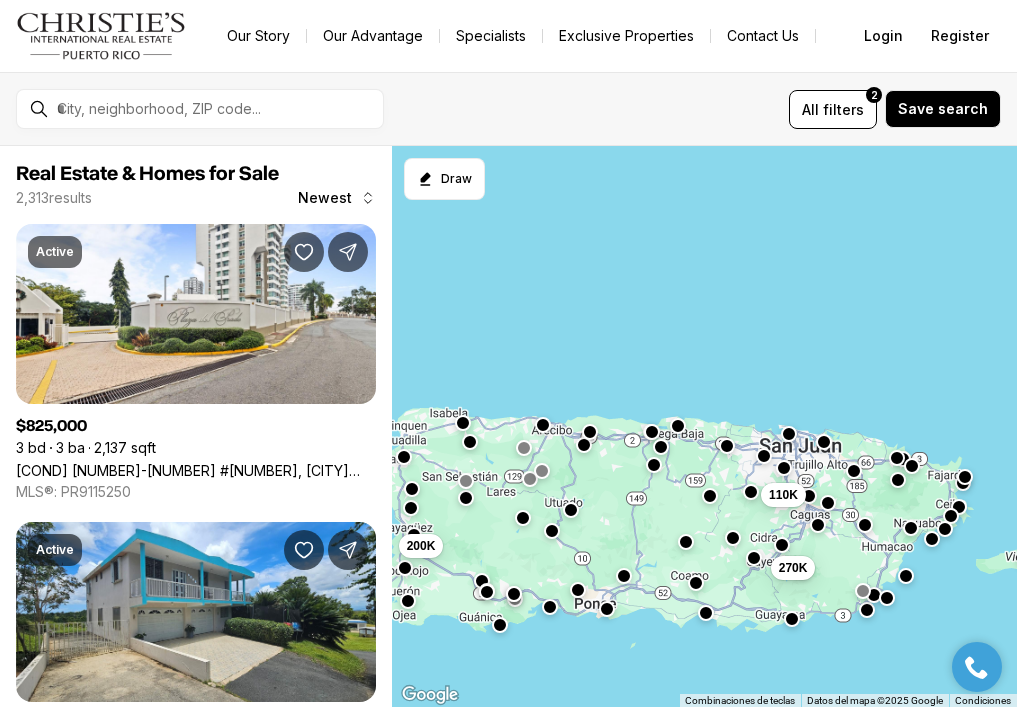 drag, startPoint x: 678, startPoint y: 600, endPoint x: 680, endPoint y: 510, distance: 90.02222 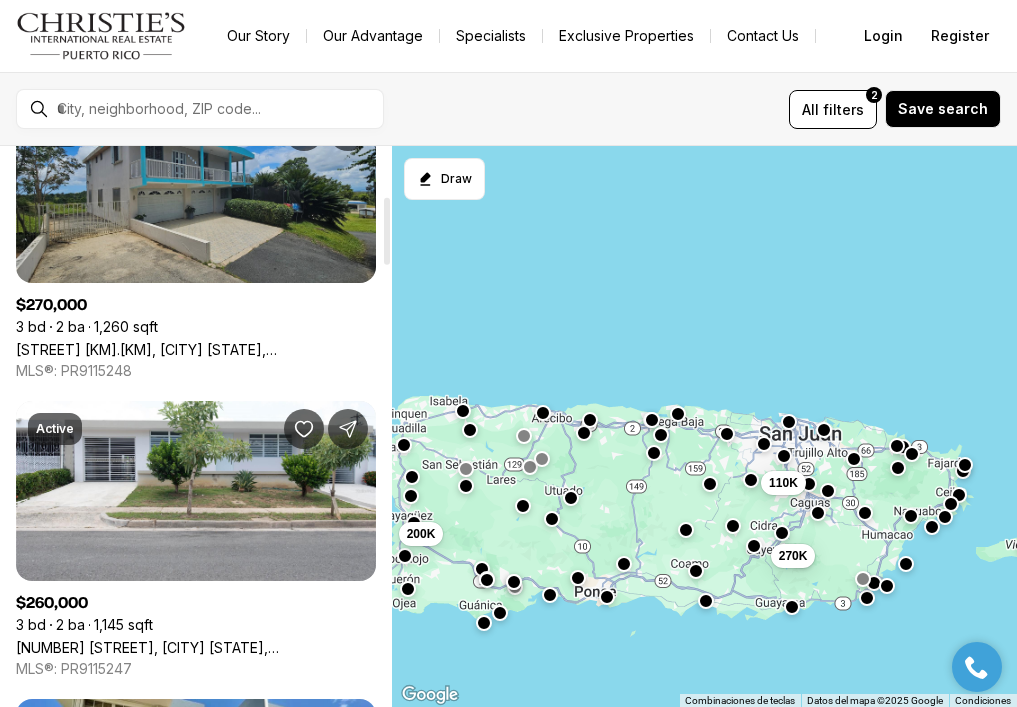 scroll, scrollTop: 421, scrollLeft: 0, axis: vertical 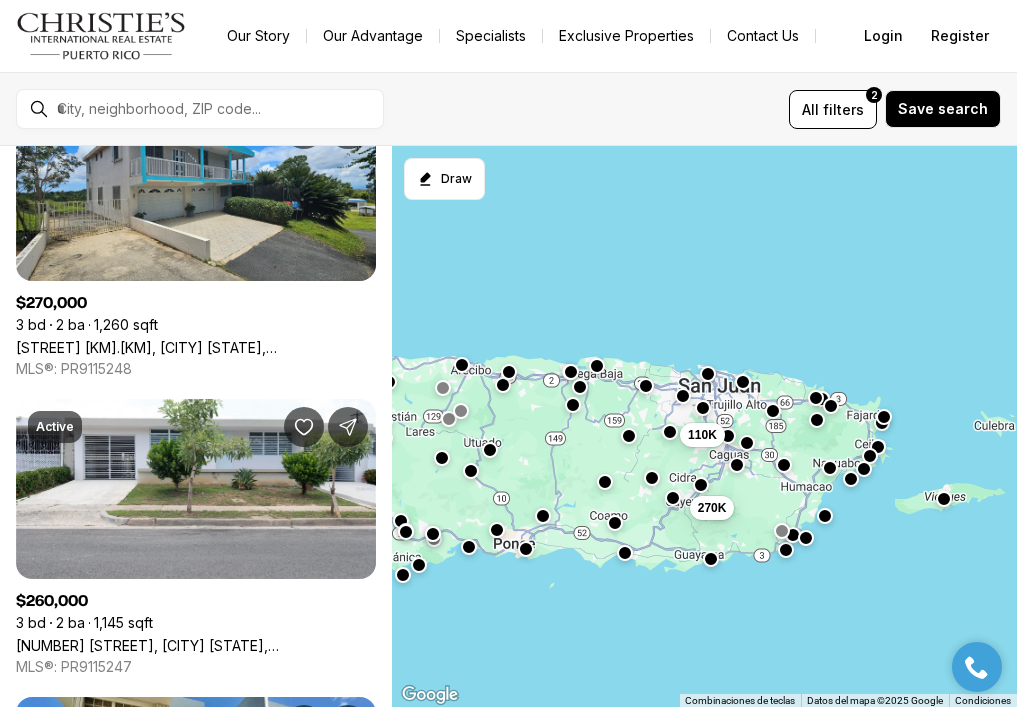 drag, startPoint x: 685, startPoint y: 499, endPoint x: 609, endPoint y: 454, distance: 88.32327 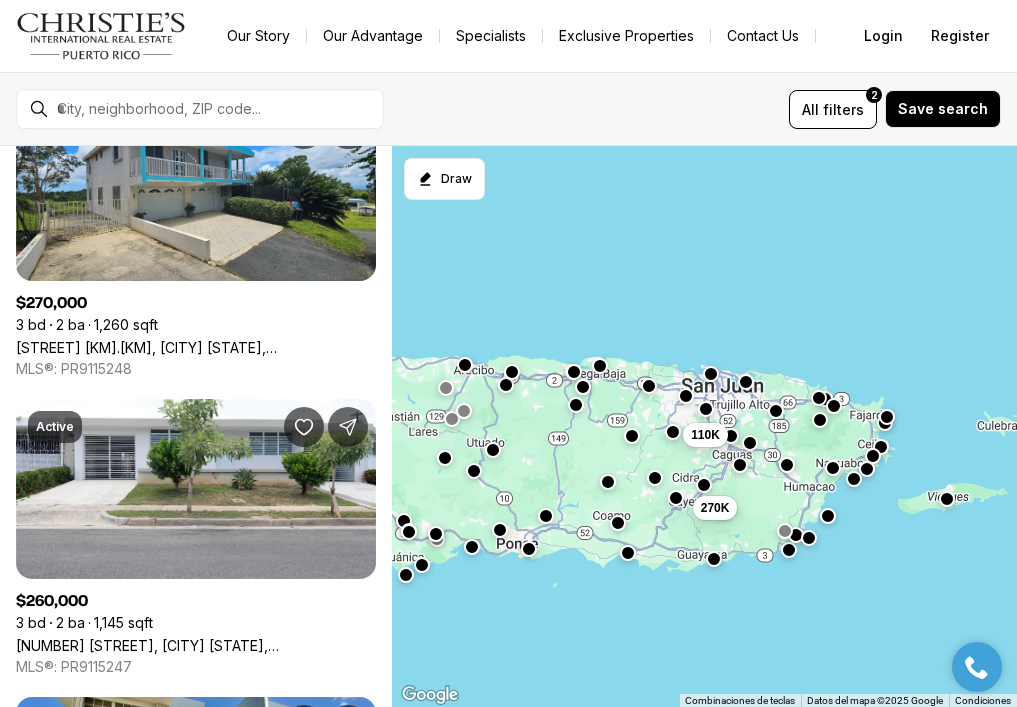 click on "110K 270K" at bounding box center (704, 427) 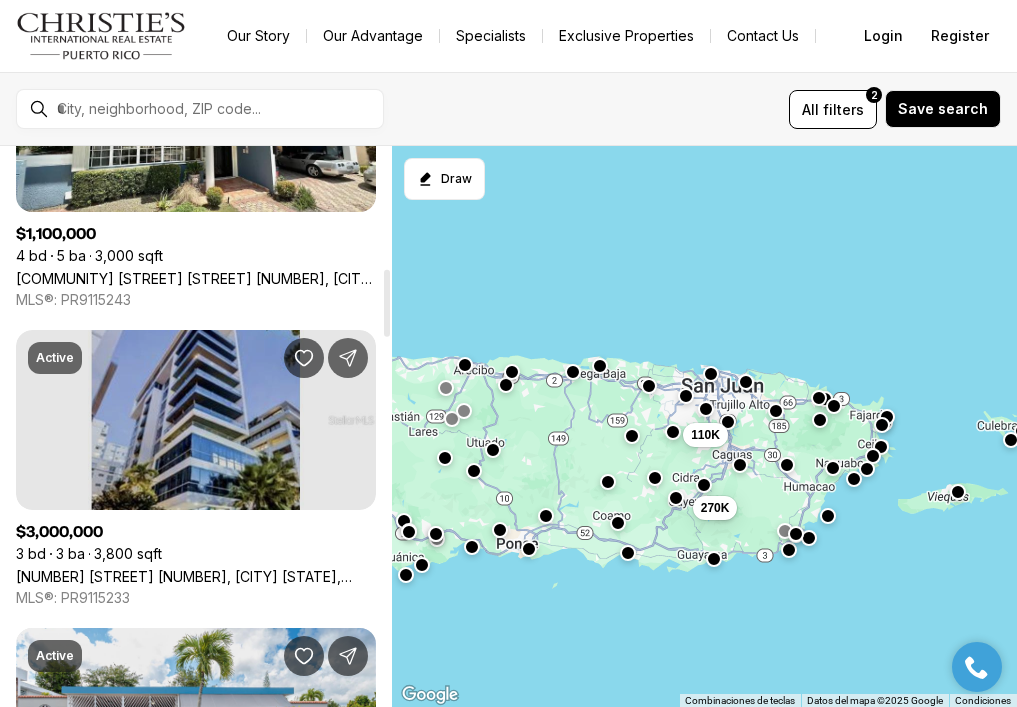 scroll, scrollTop: 1095, scrollLeft: 0, axis: vertical 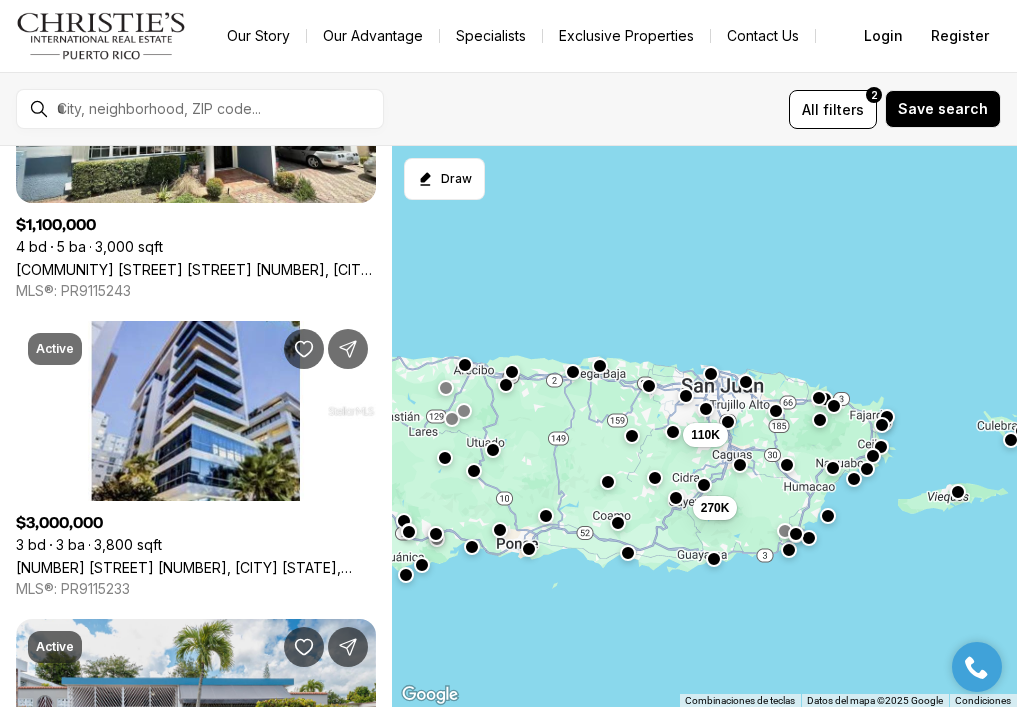 click at bounding box center [216, 109] 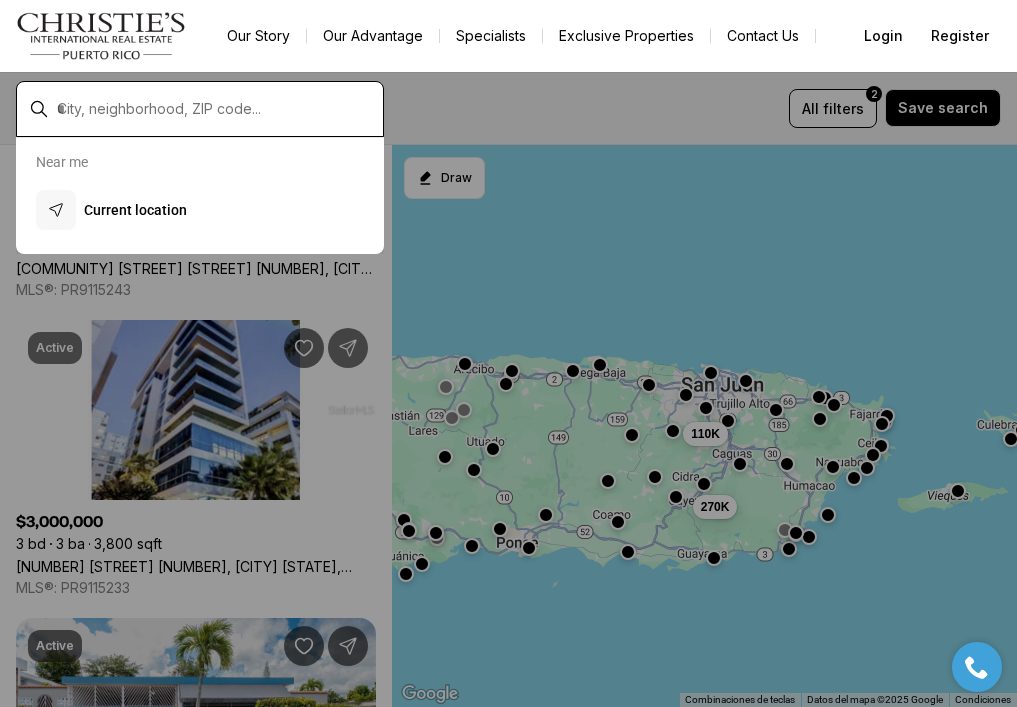 click at bounding box center [216, 109] 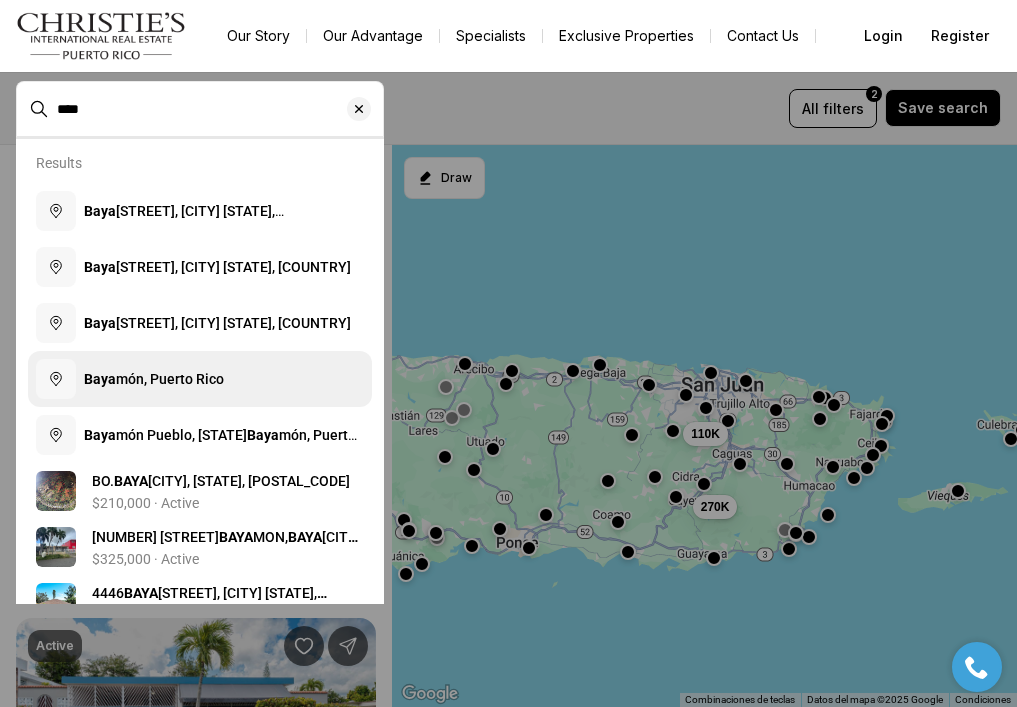 click on "Baya món, Puerto Rico" at bounding box center [200, 379] 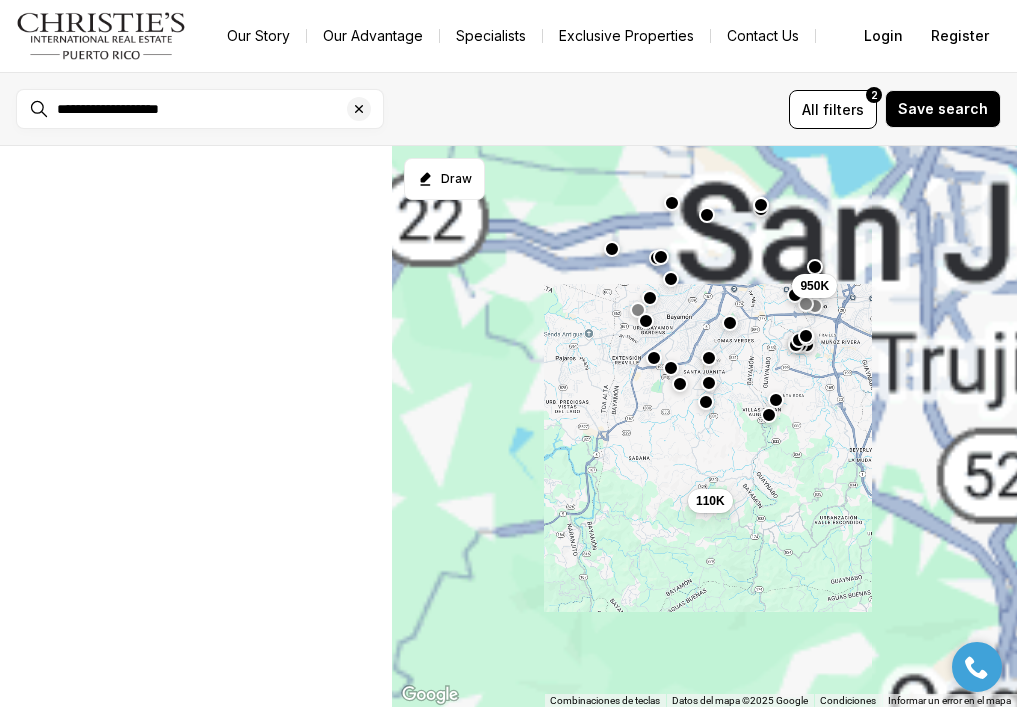 scroll, scrollTop: 0, scrollLeft: 0, axis: both 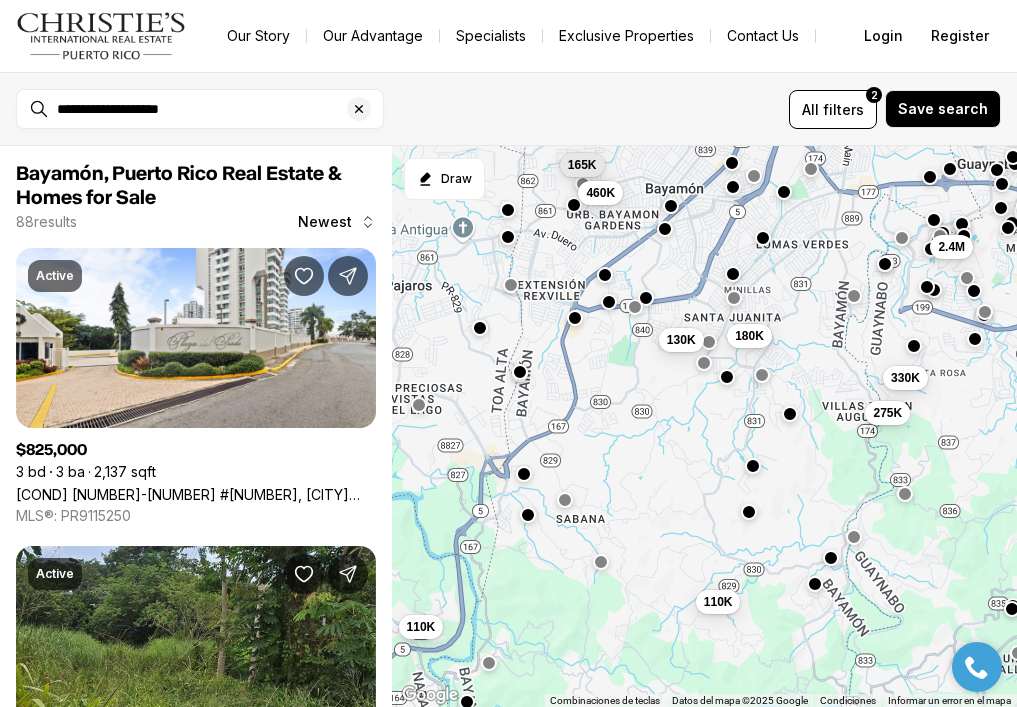 click at bounding box center [519, 372] 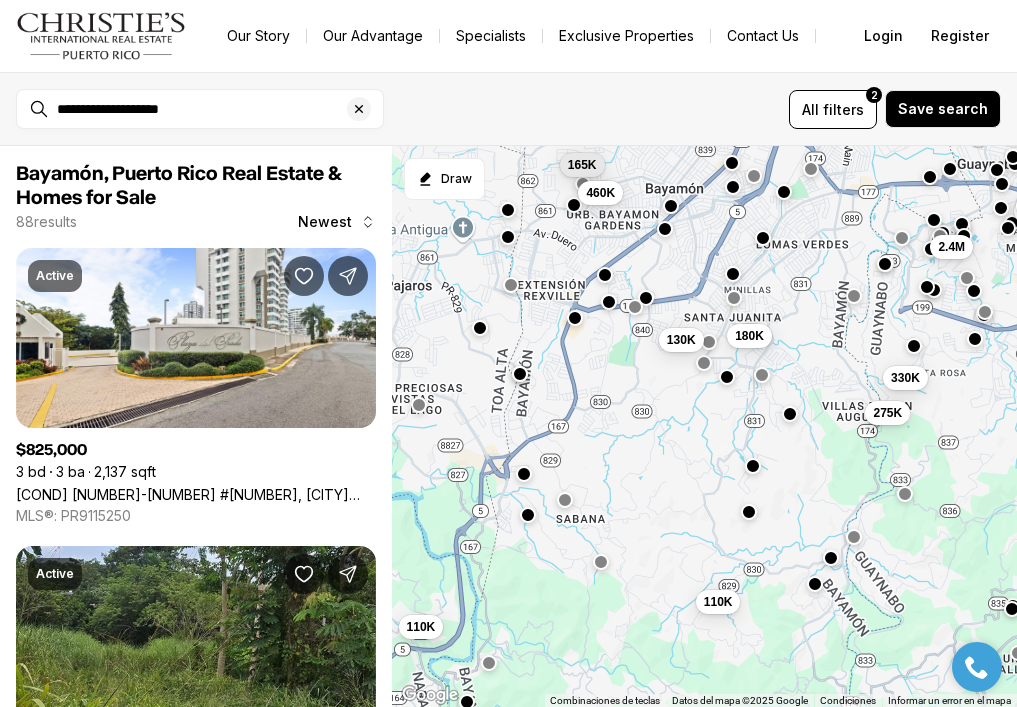 click at bounding box center (479, 328) 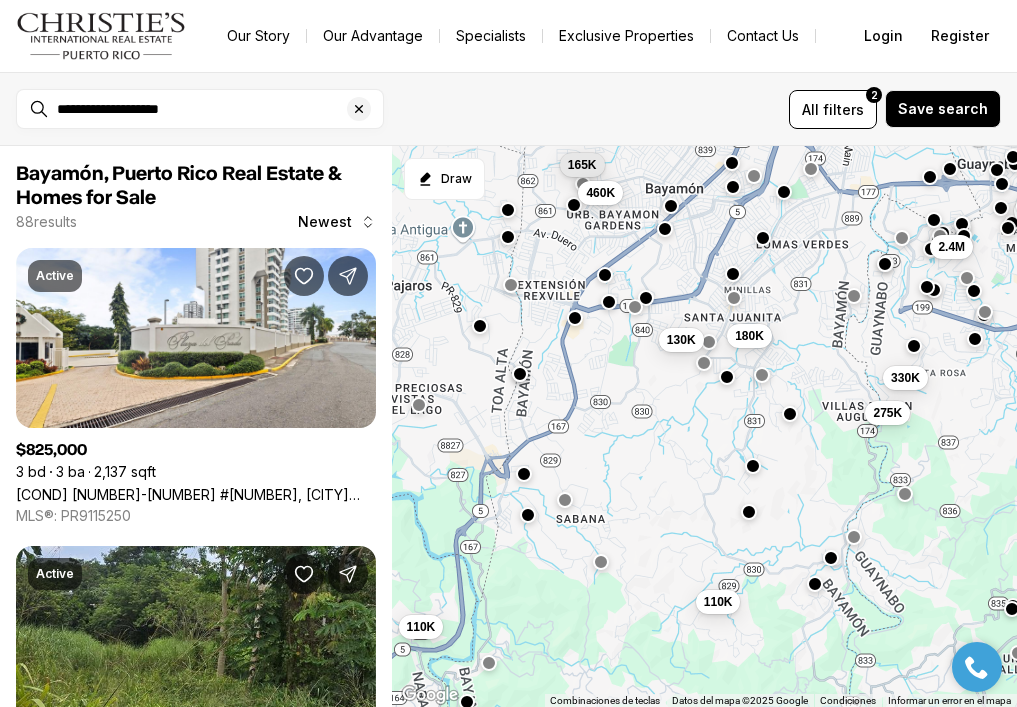 click at bounding box center [479, 326] 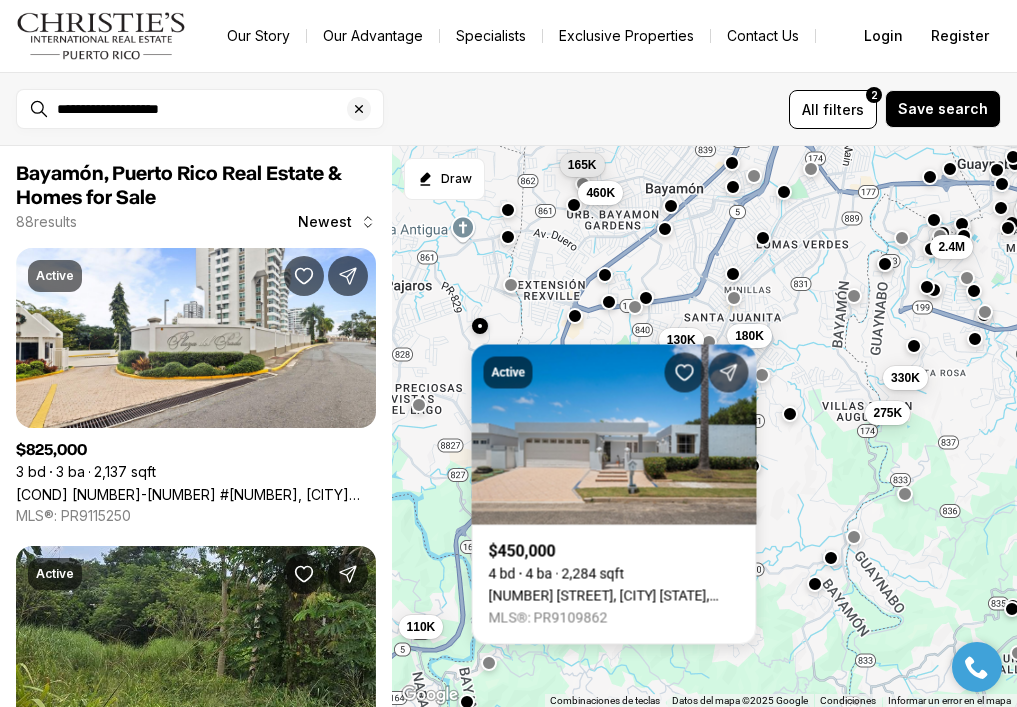 click at bounding box center [574, 316] 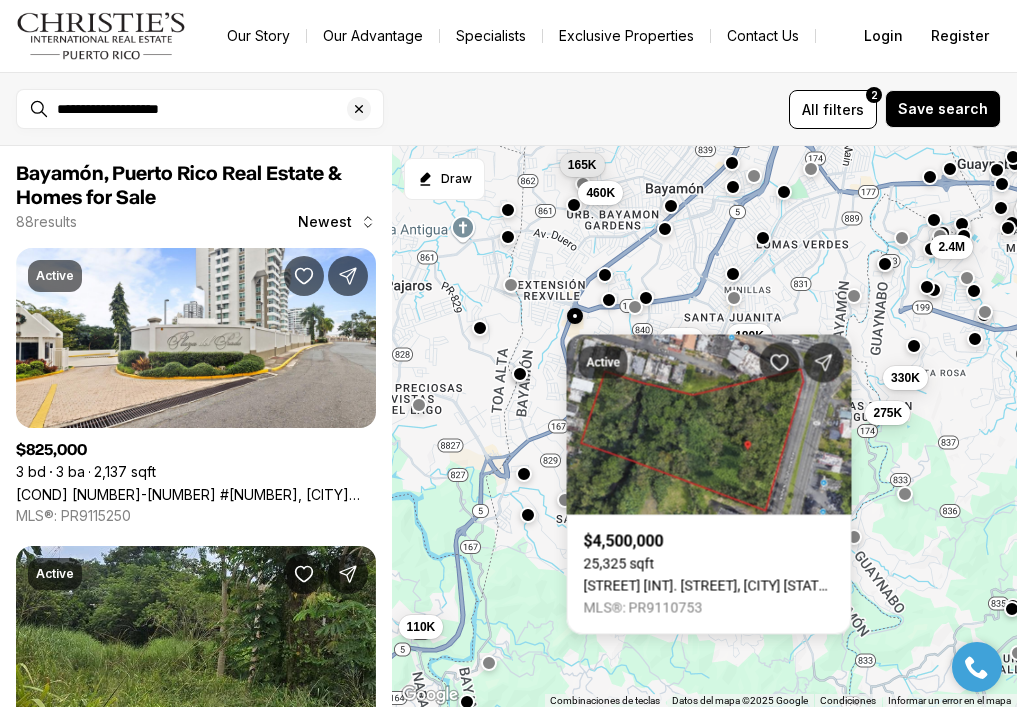 click at bounding box center (608, 300) 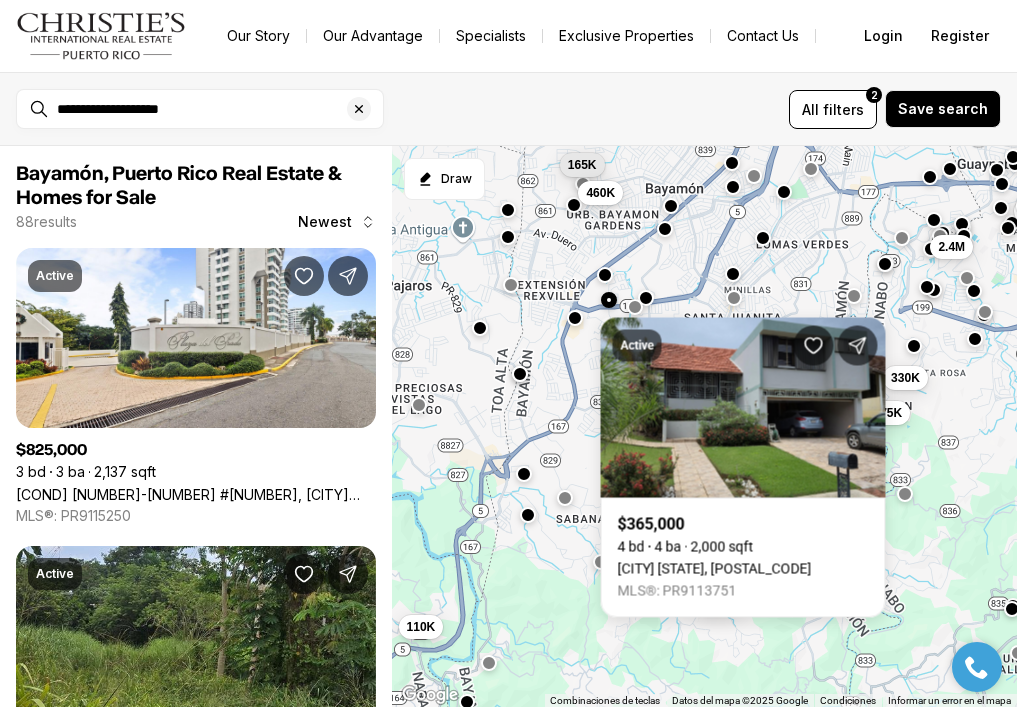 click at bounding box center (565, 498) 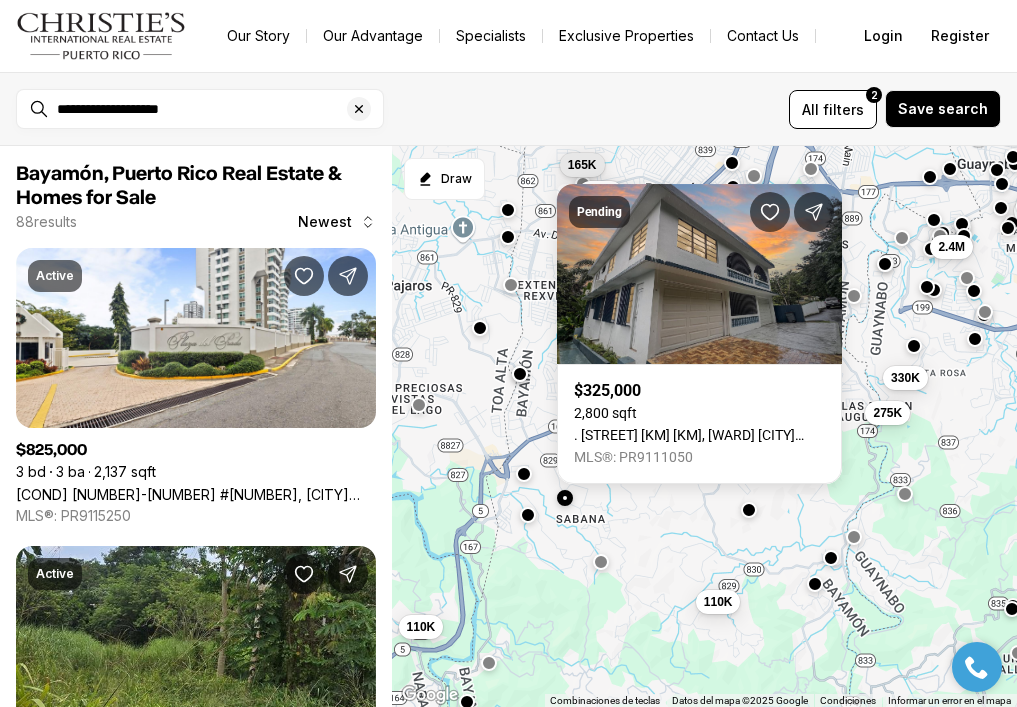 click at bounding box center [749, 510] 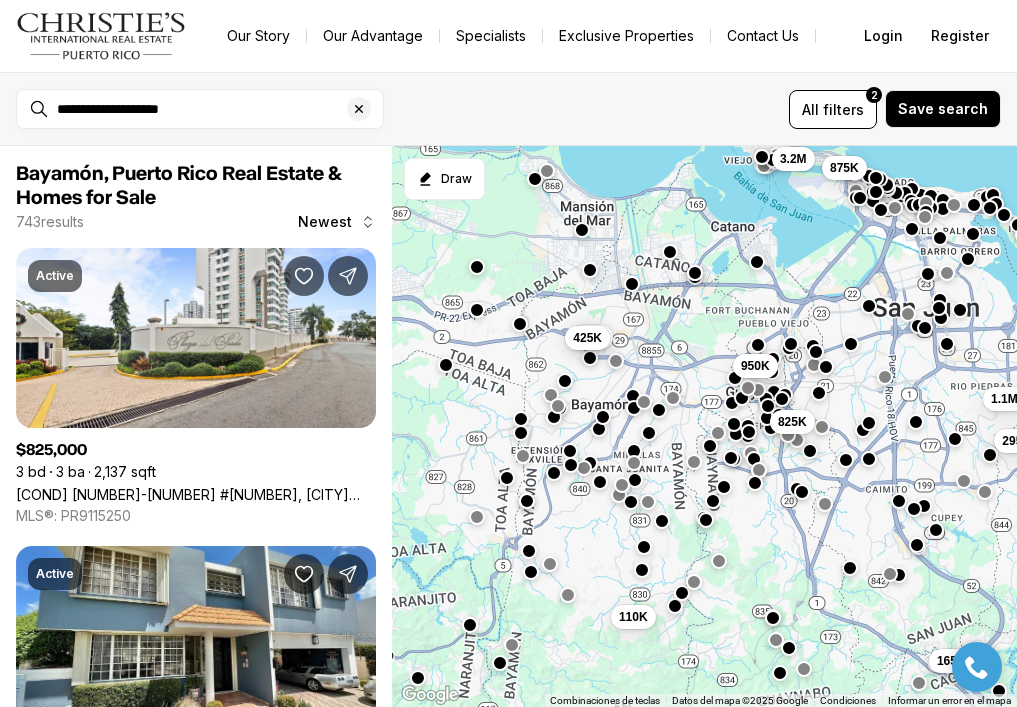 click at bounding box center (500, 663) 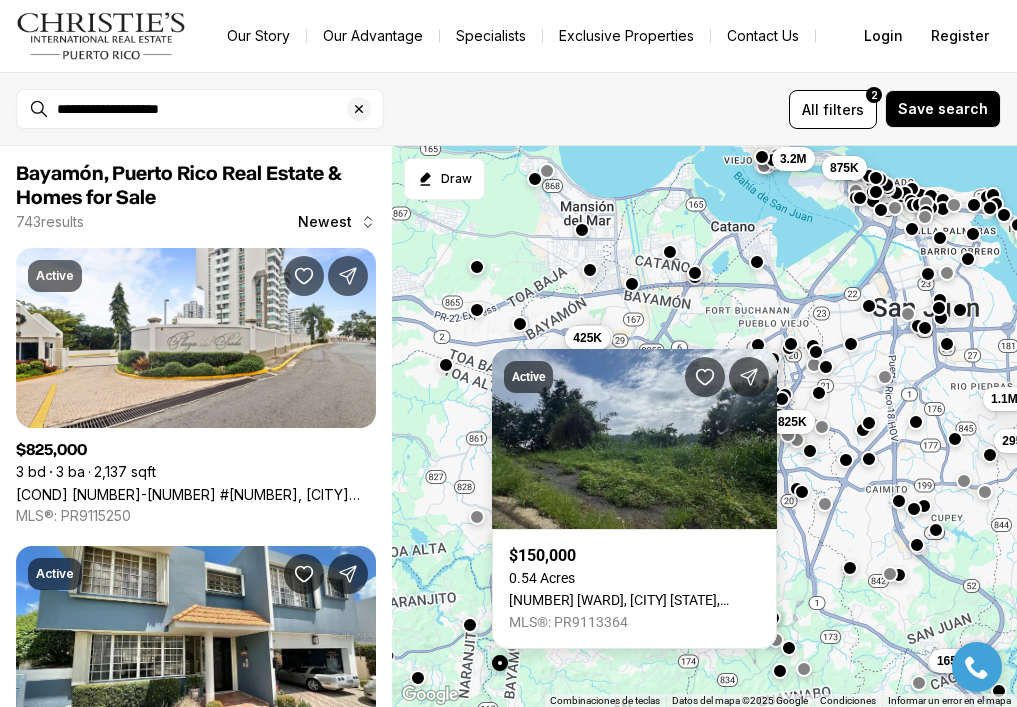 click at bounding box center [779, 671] 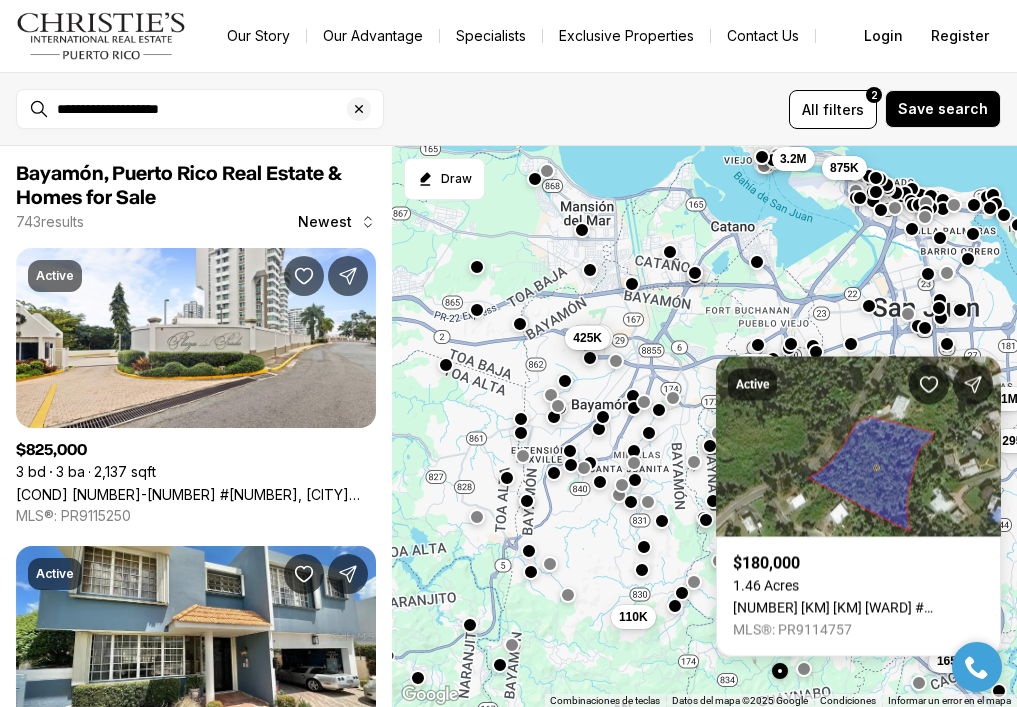 click at bounding box center [520, 324] 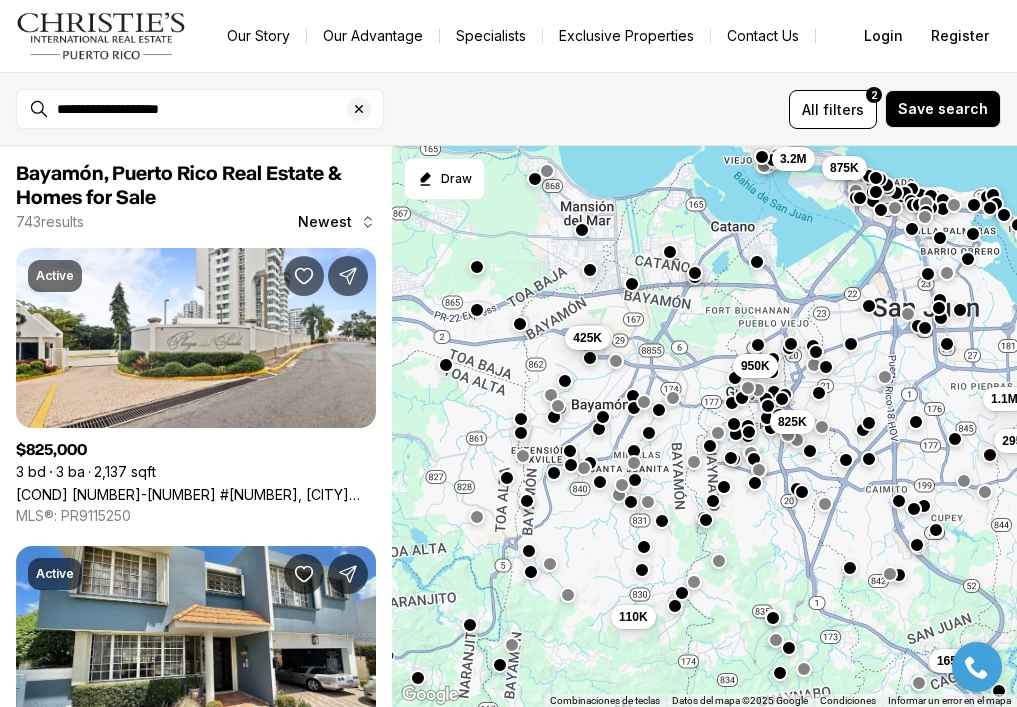 click at bounding box center [520, 324] 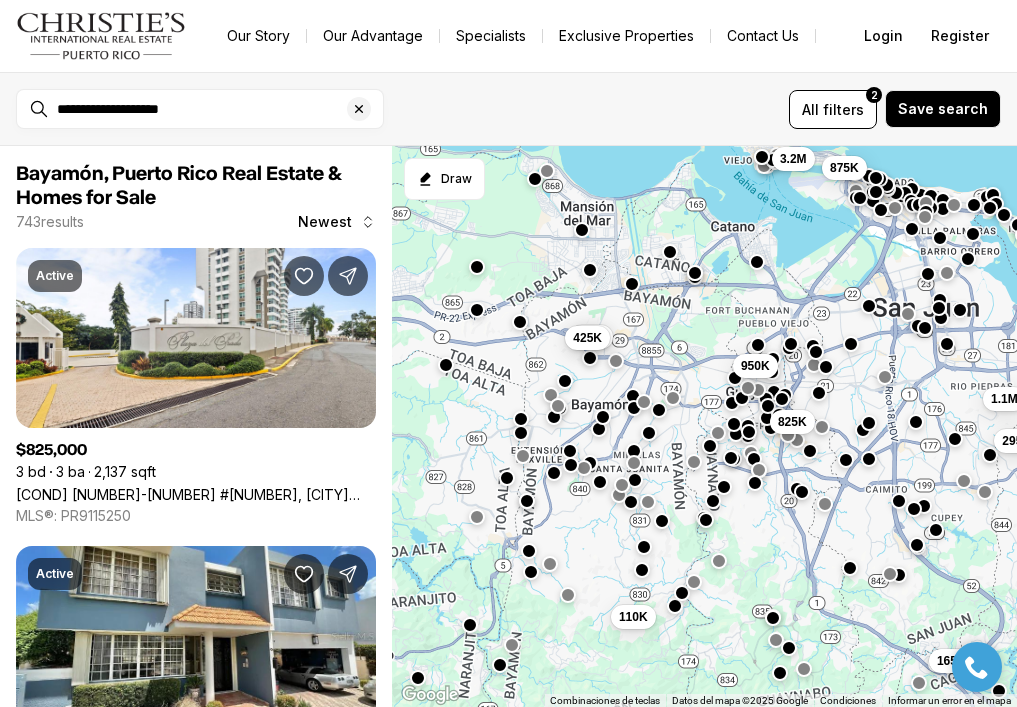click at bounding box center [520, 322] 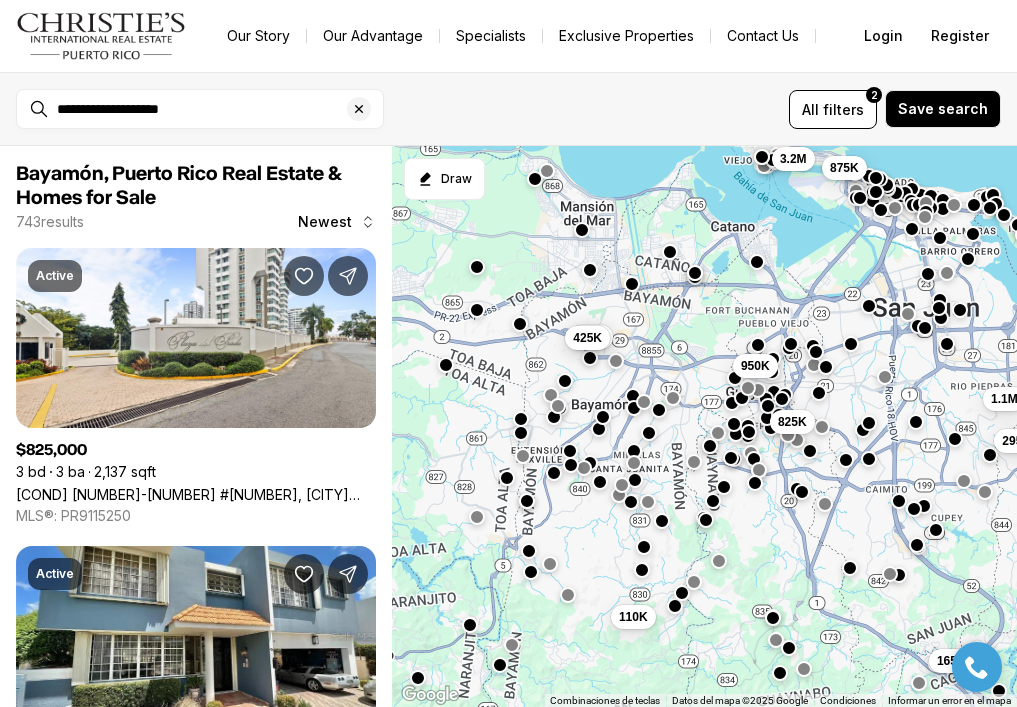 click on "110K 825K 1.1M 295K 165K 3.2M 875K 950K 1.2M 425K" at bounding box center (704, 427) 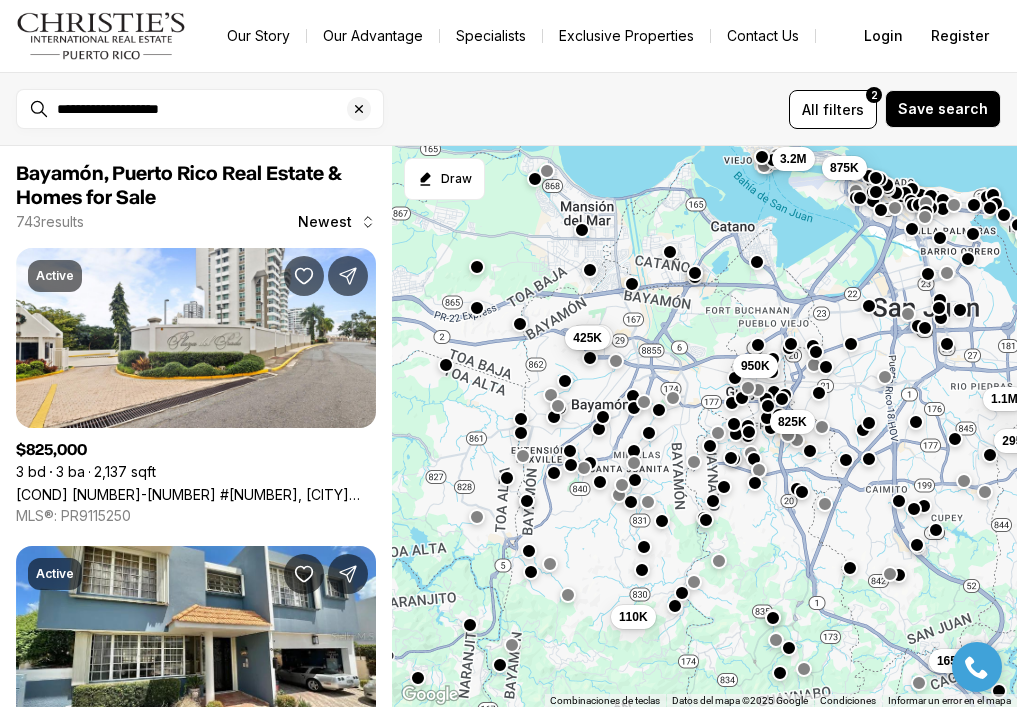 click at bounding box center (476, 308) 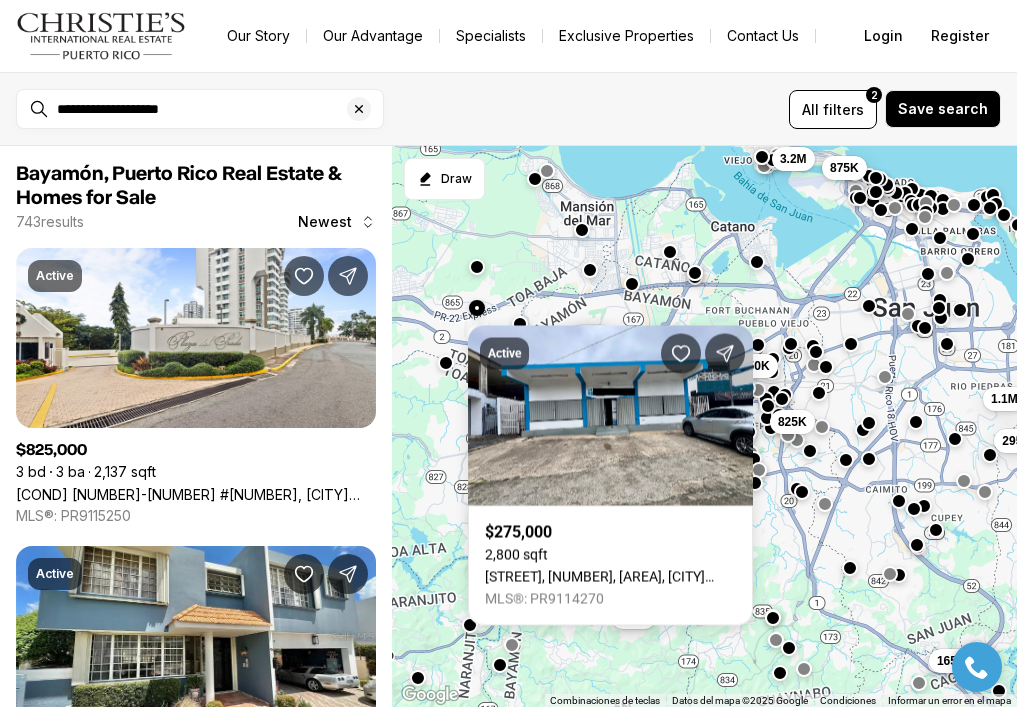 click at bounding box center (445, 363) 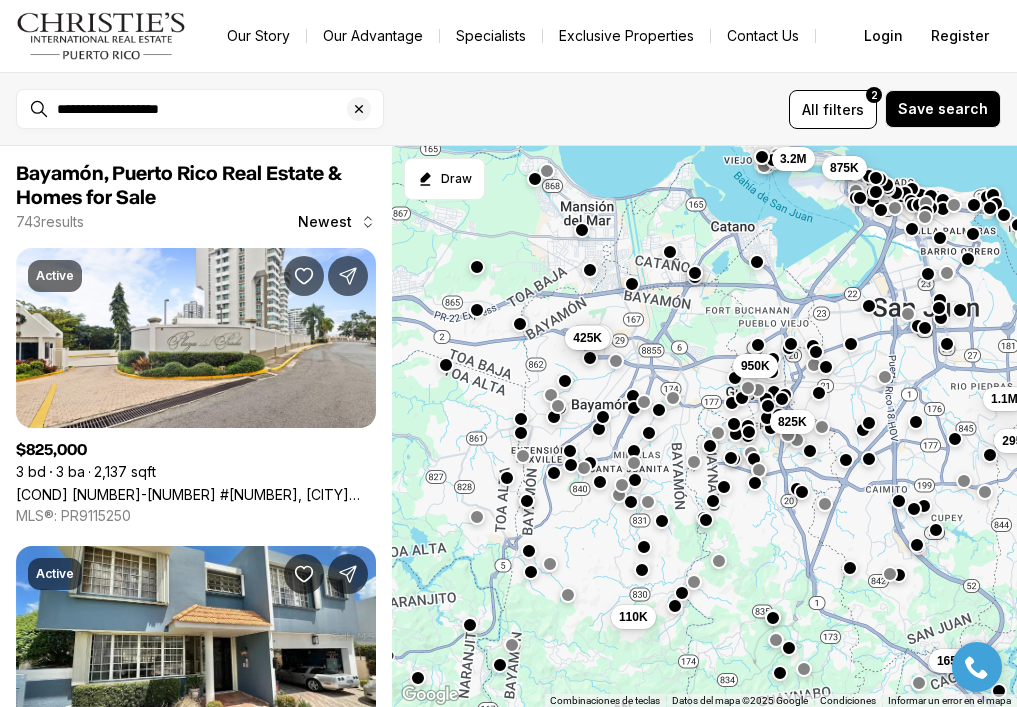 click on "110K 825K 1.1M 295K 165K 3.2M 875K 950K 1.2M 425K" at bounding box center (704, 427) 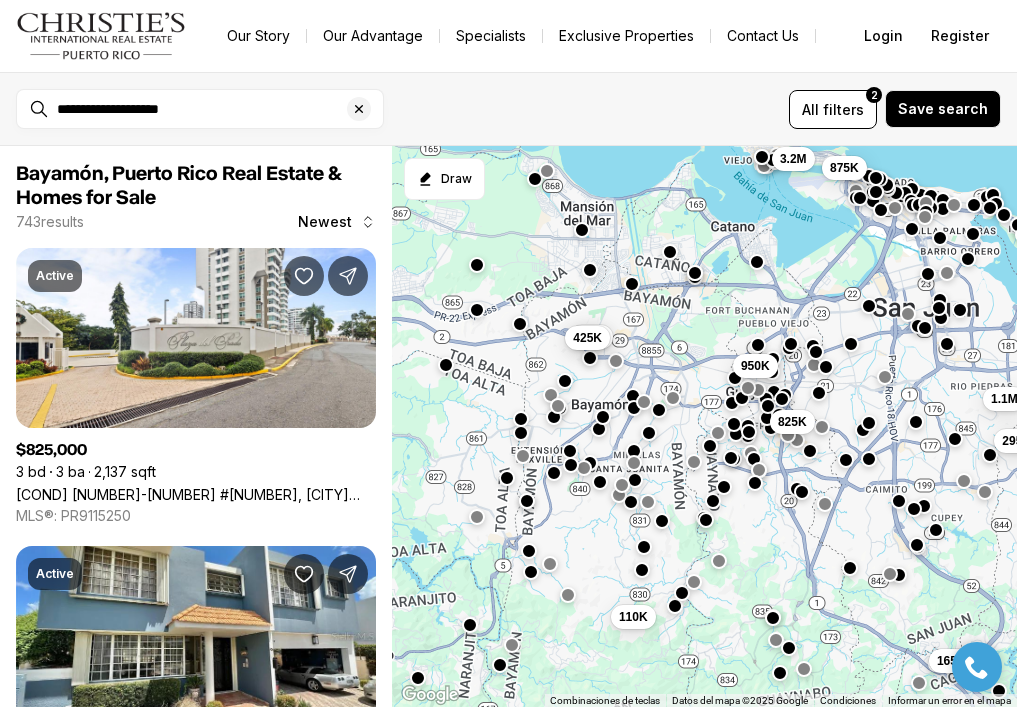 click at bounding box center (477, 265) 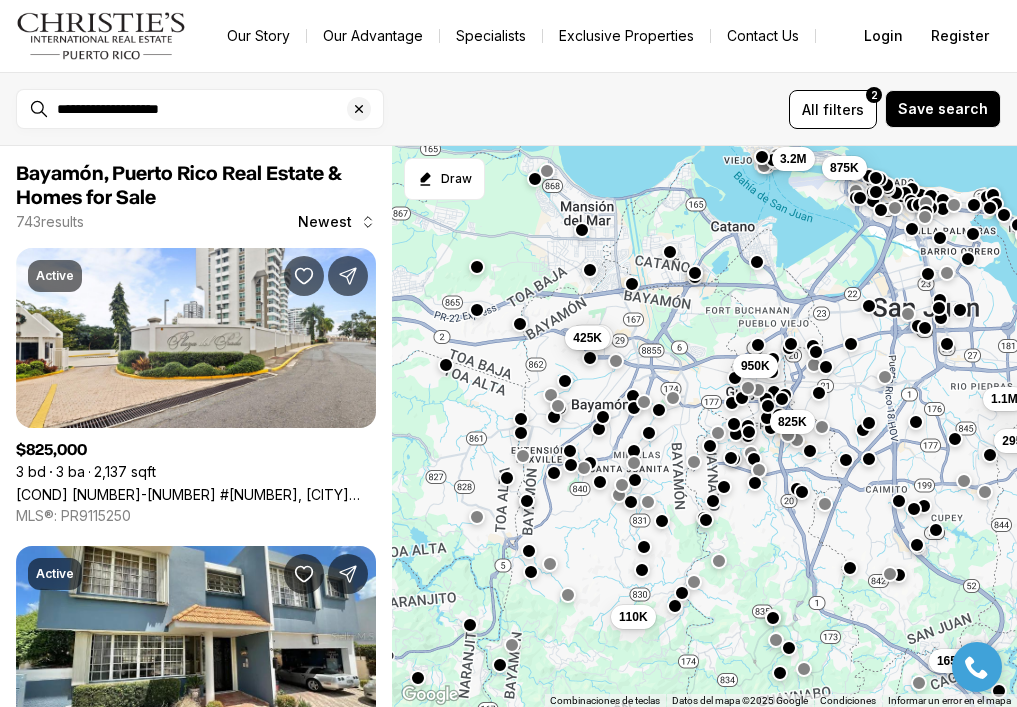 click at bounding box center [590, 270] 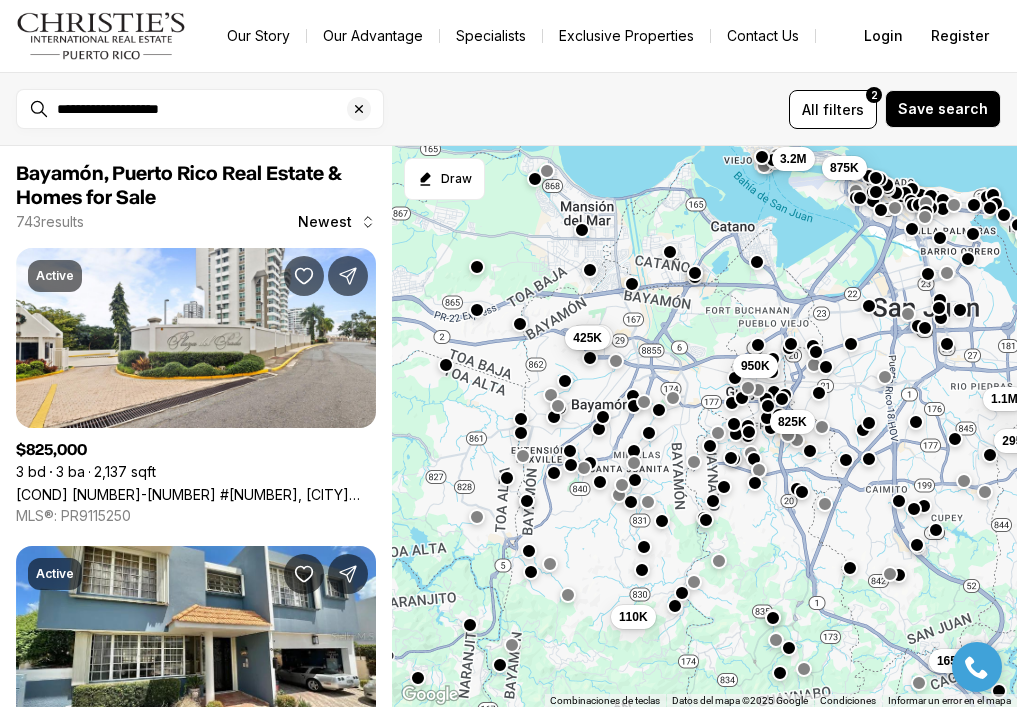 click at bounding box center (633, 406) 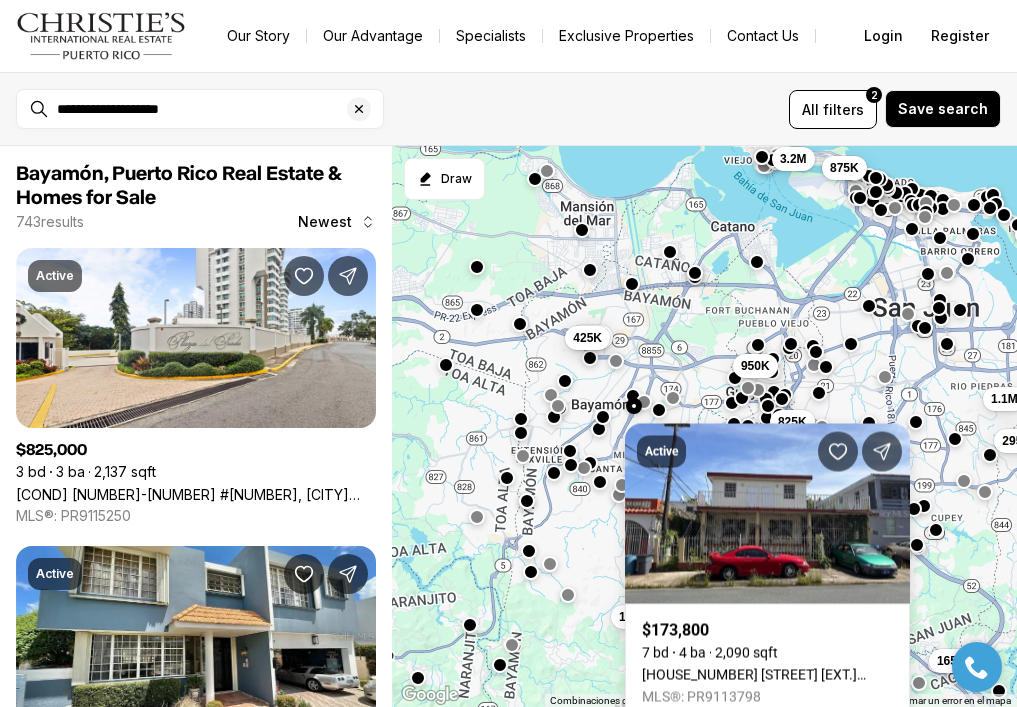 click on "H-109 Calle Atenas EXT. FOREST HILL, BAYAMON PR, 00956" at bounding box center (767, 675) 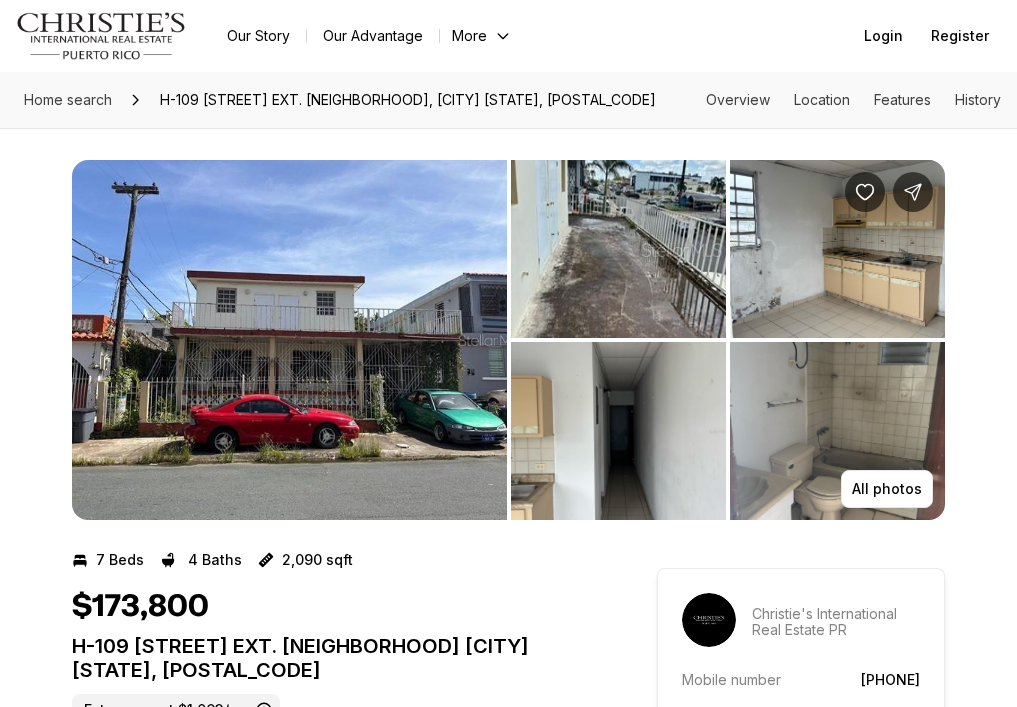 scroll, scrollTop: 0, scrollLeft: 0, axis: both 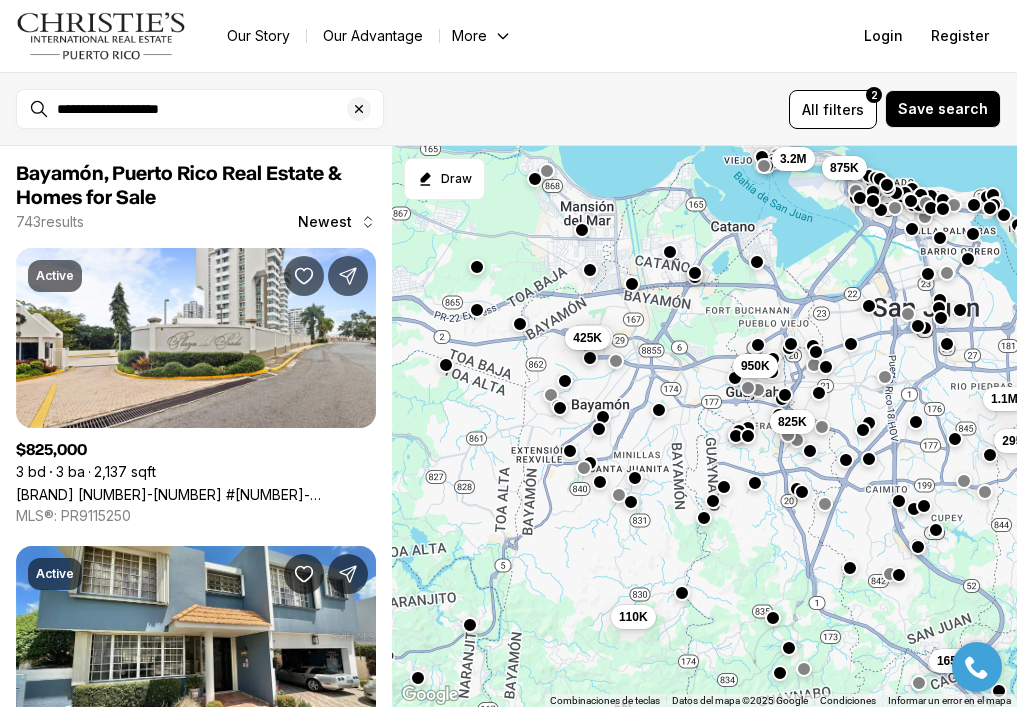 click at bounding box center (634, 478) 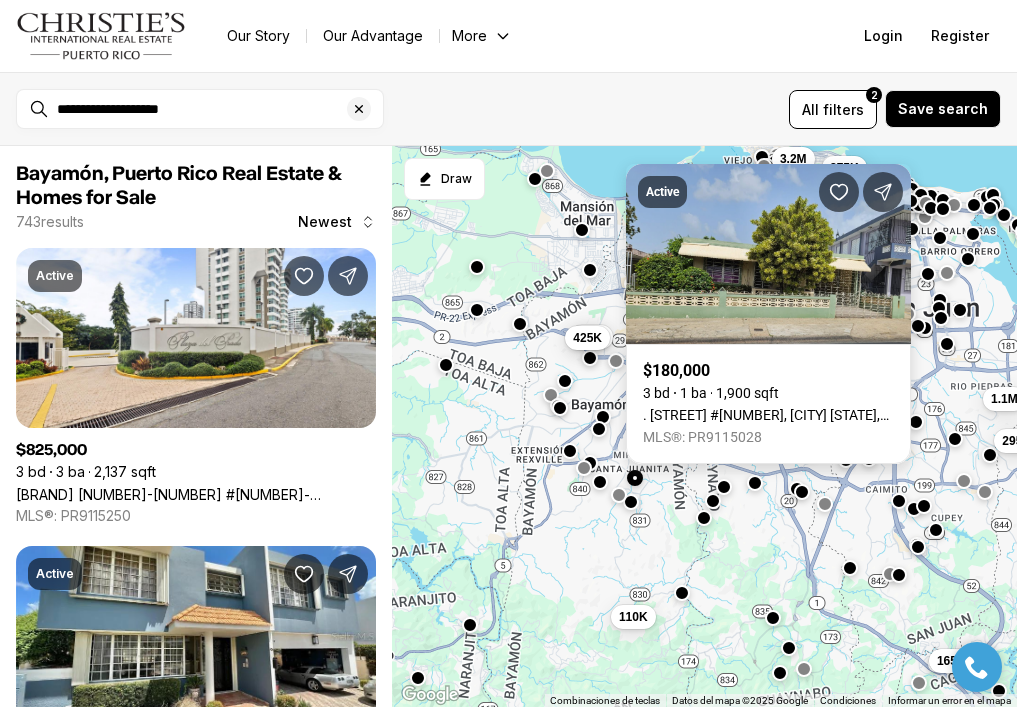 click on ". [STREET] [NUMBER], [CITY] [STATE], [POSTAL_CODE]" at bounding box center [768, 415] 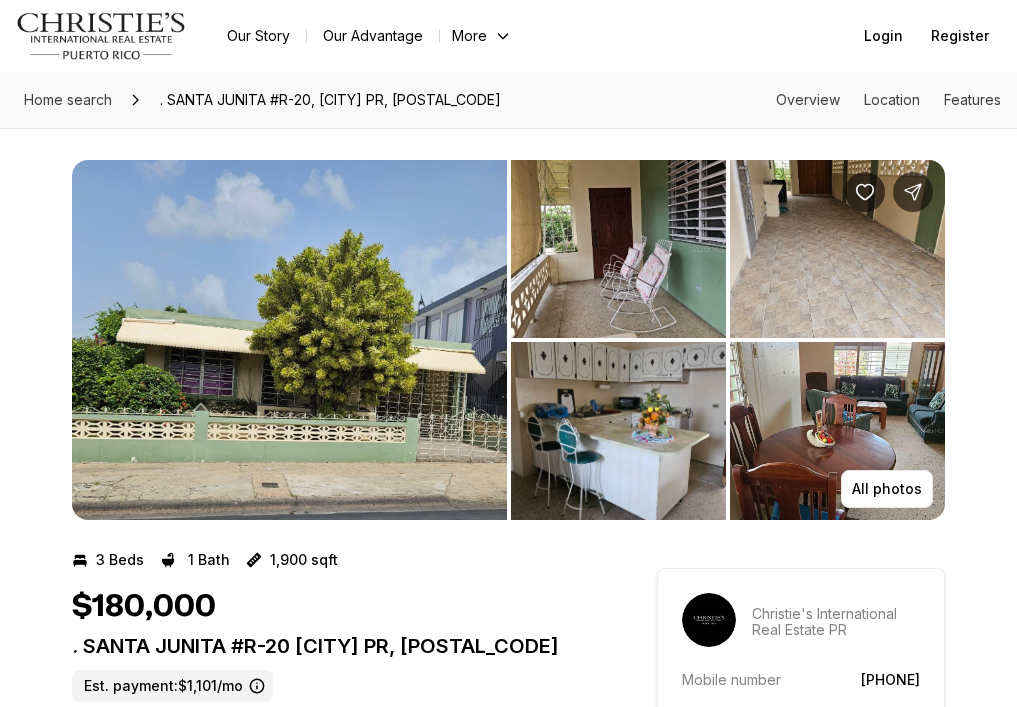 scroll, scrollTop: 0, scrollLeft: 0, axis: both 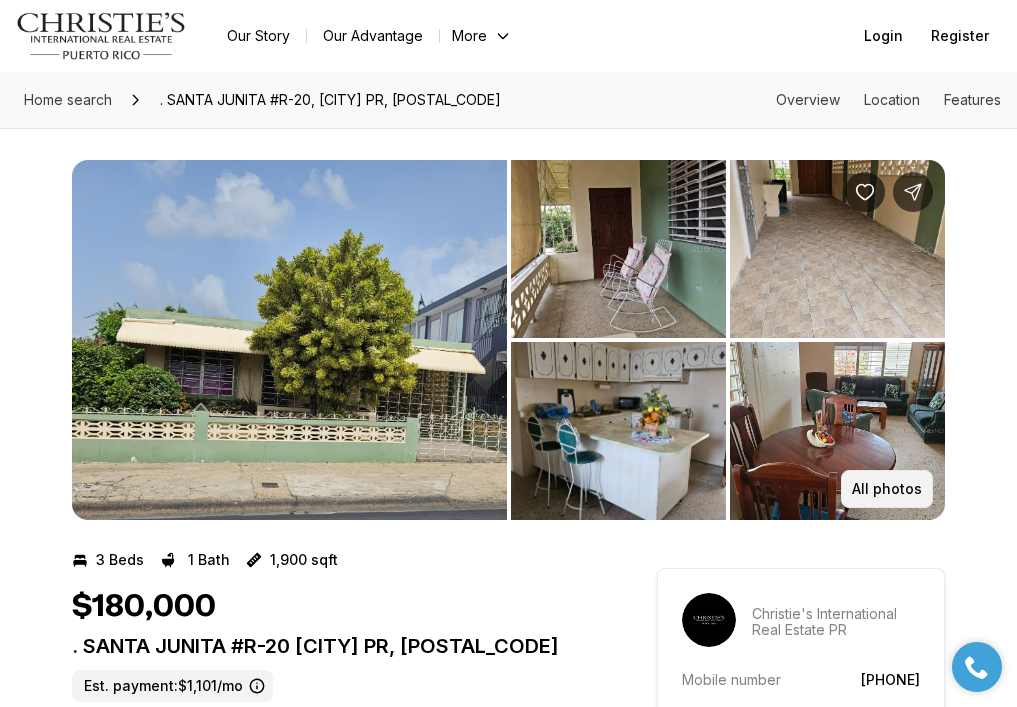 click on "All photos" at bounding box center (887, 489) 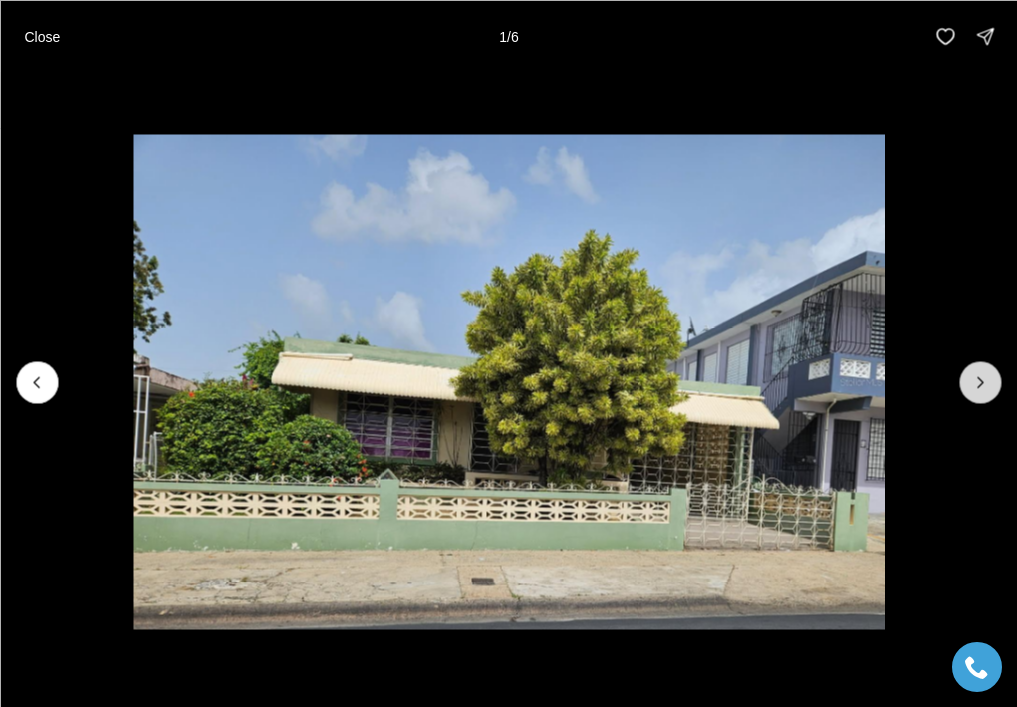 click 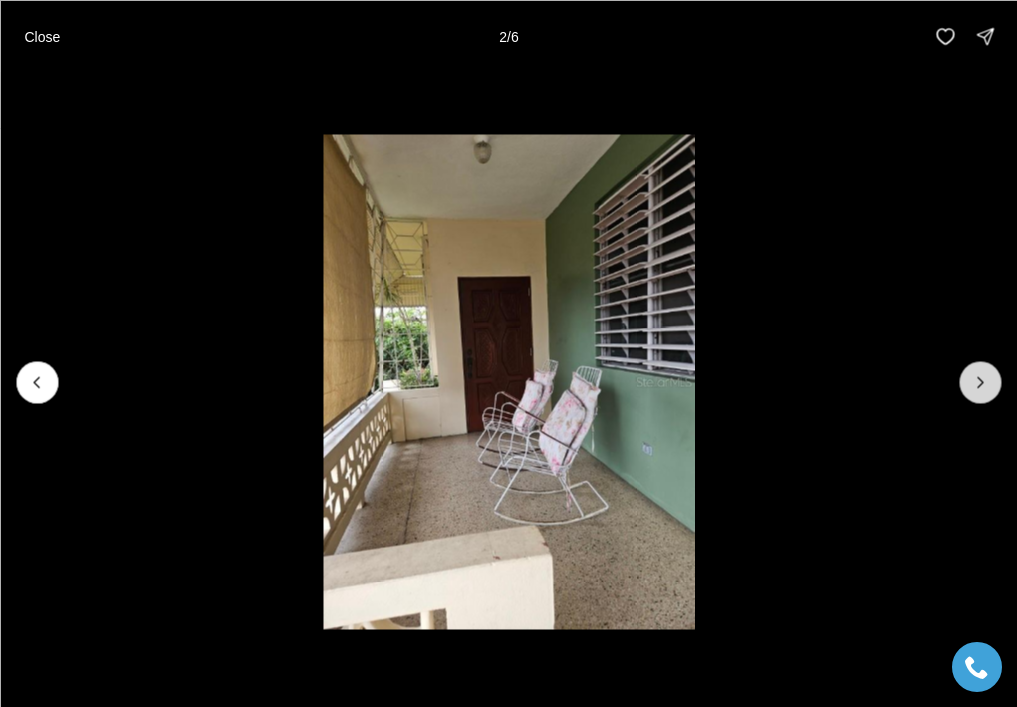 click 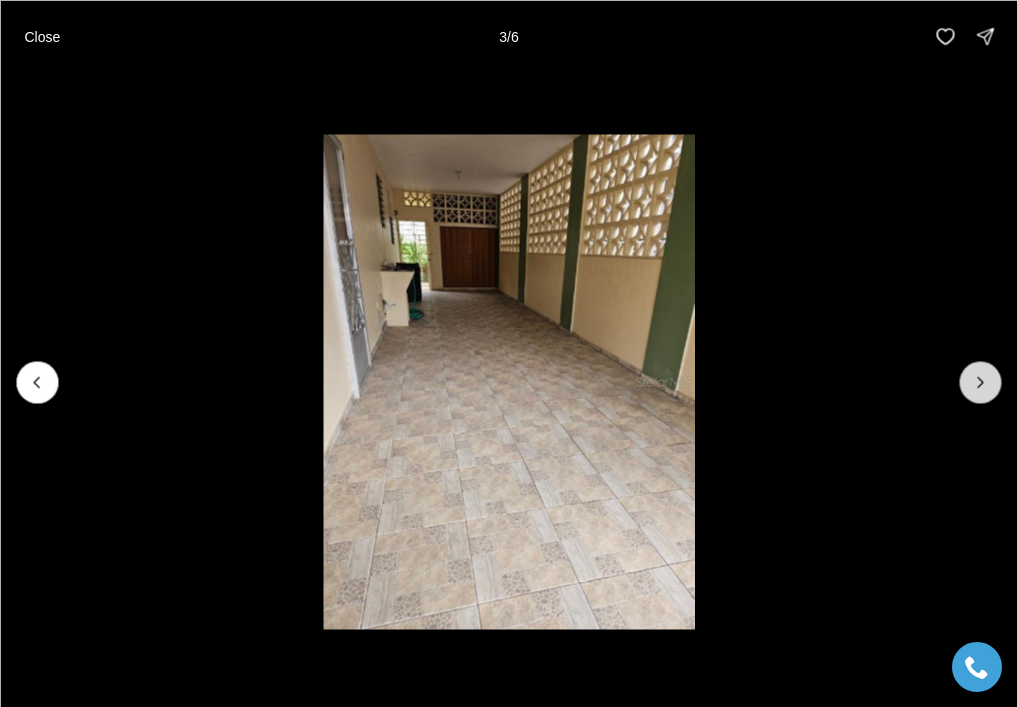 click 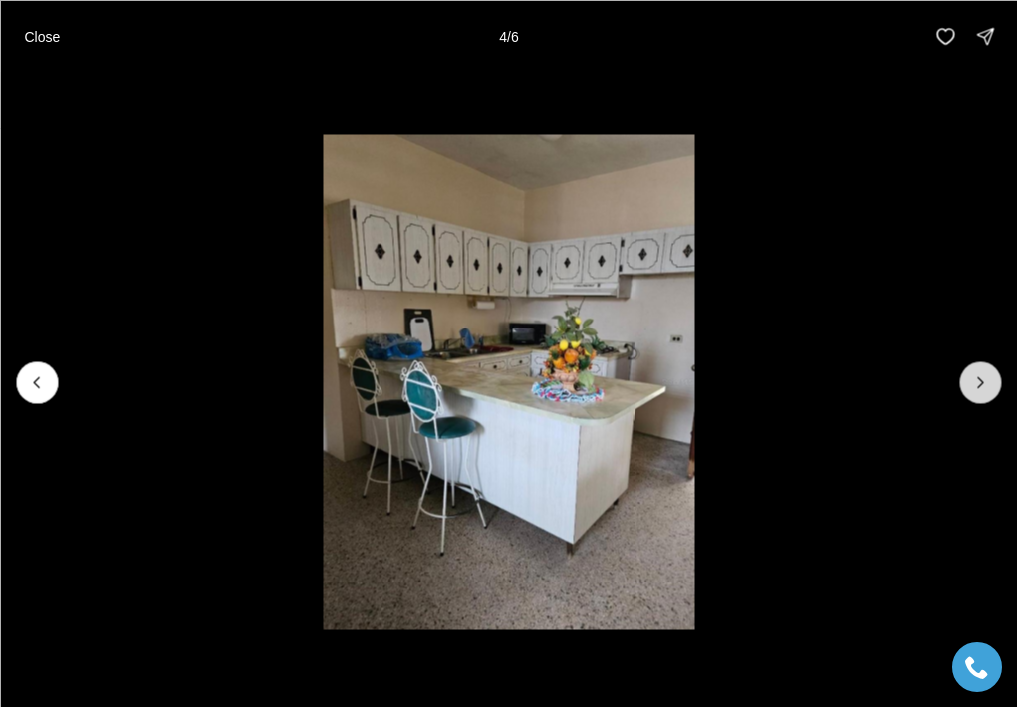 click 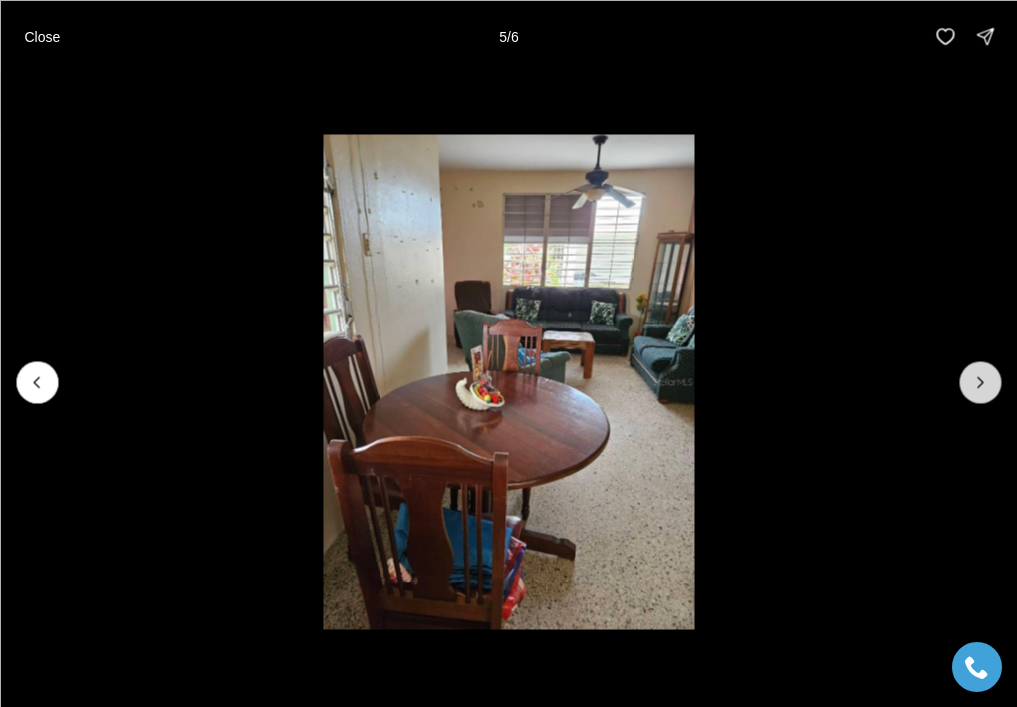 click 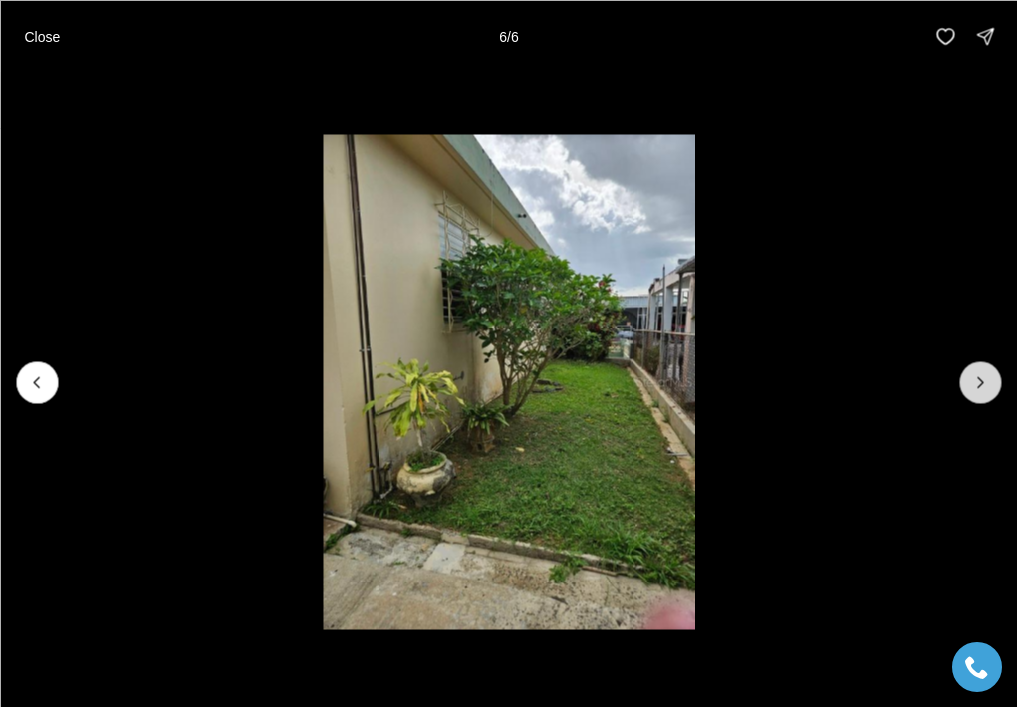 click at bounding box center (980, 382) 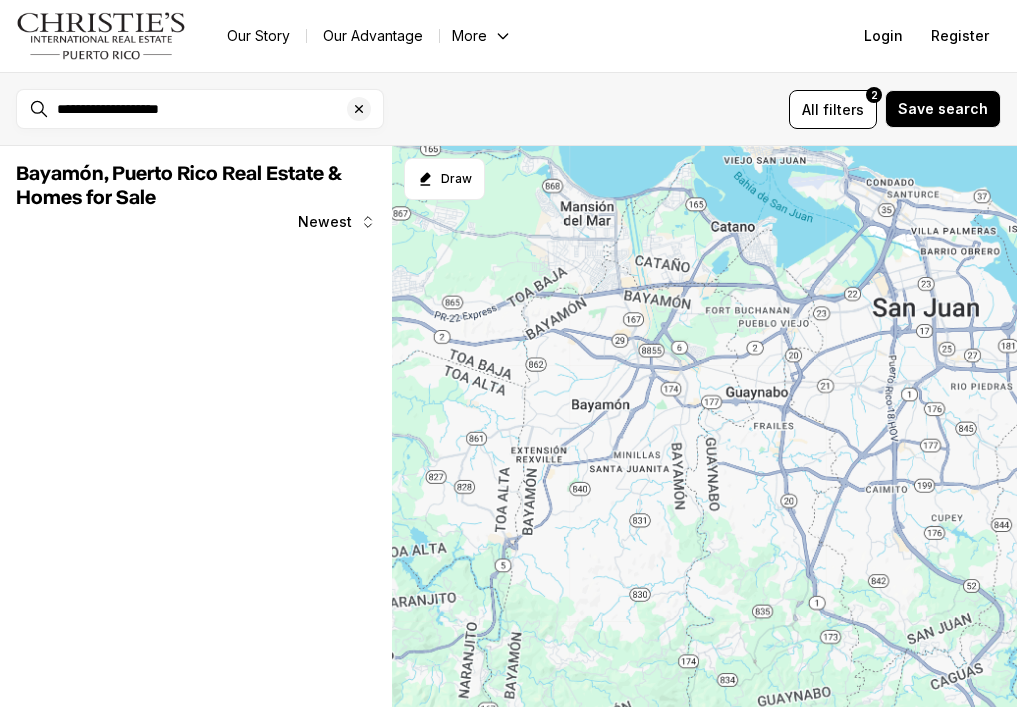 scroll, scrollTop: 0, scrollLeft: 0, axis: both 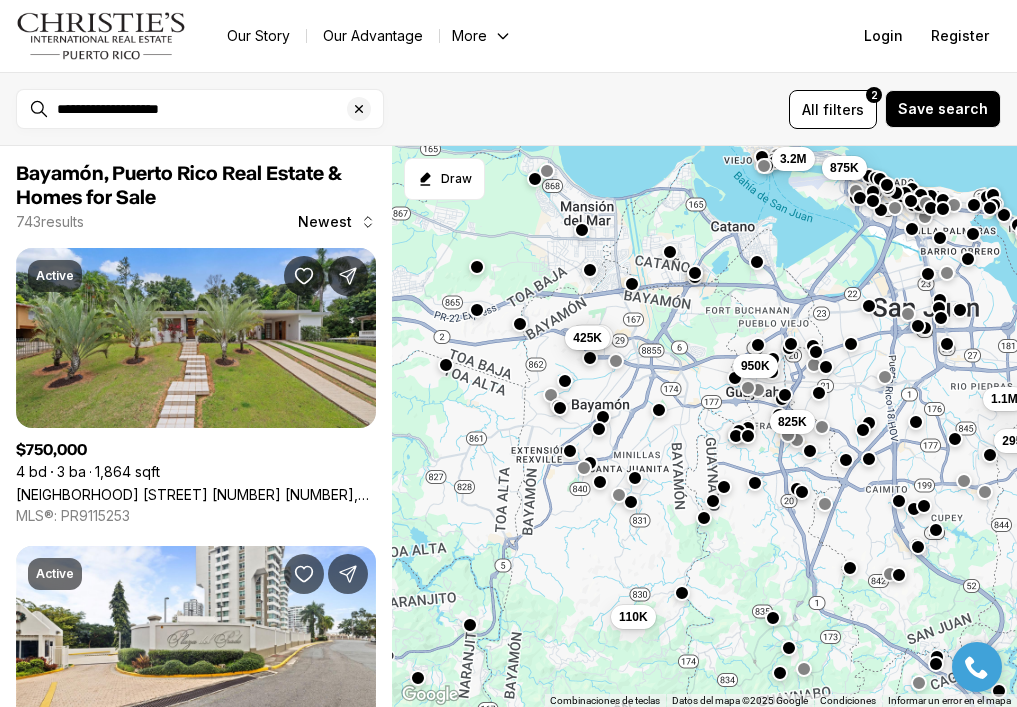 click at bounding box center (634, 478) 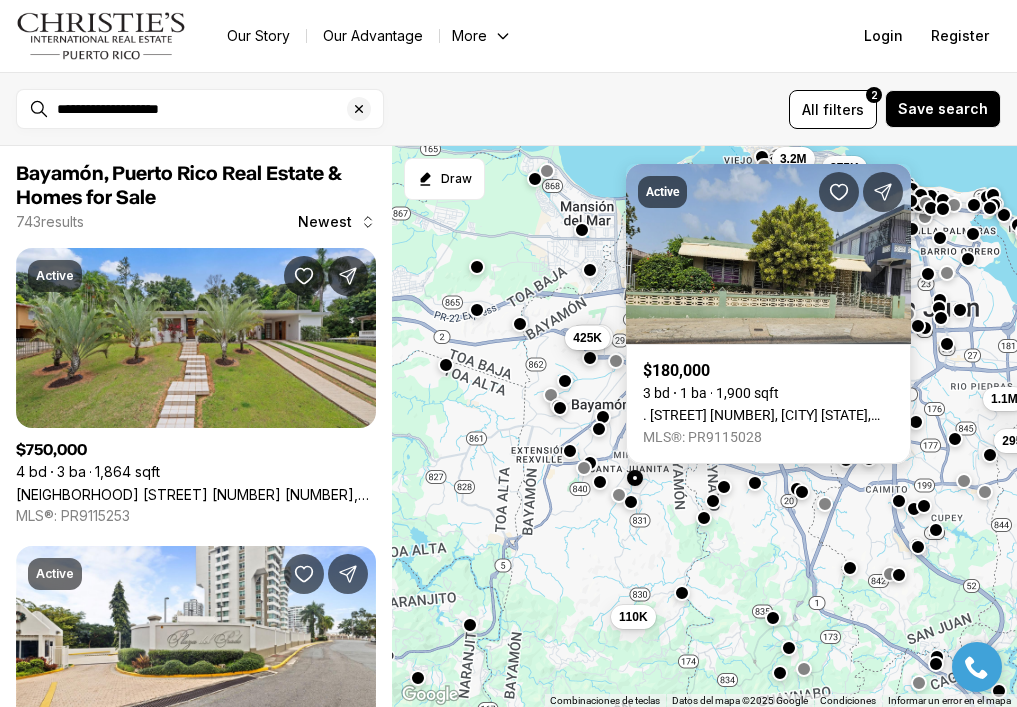 click on ". SANTA JUNITA #R-20, BAYAMON PR, 00956" at bounding box center (768, 415) 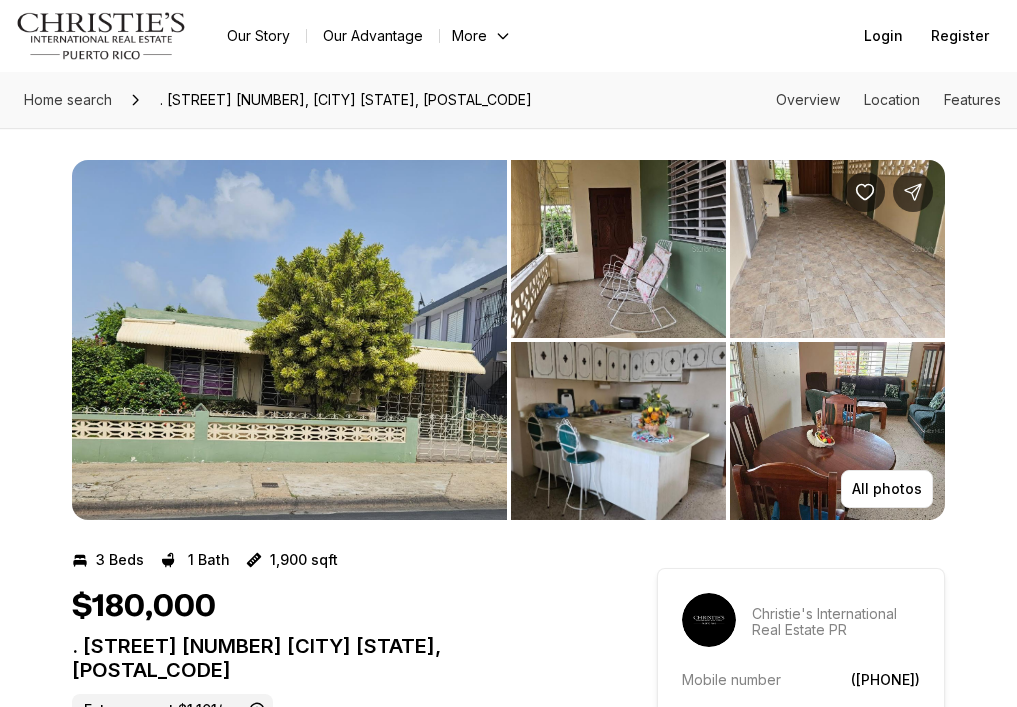 scroll, scrollTop: 0, scrollLeft: 0, axis: both 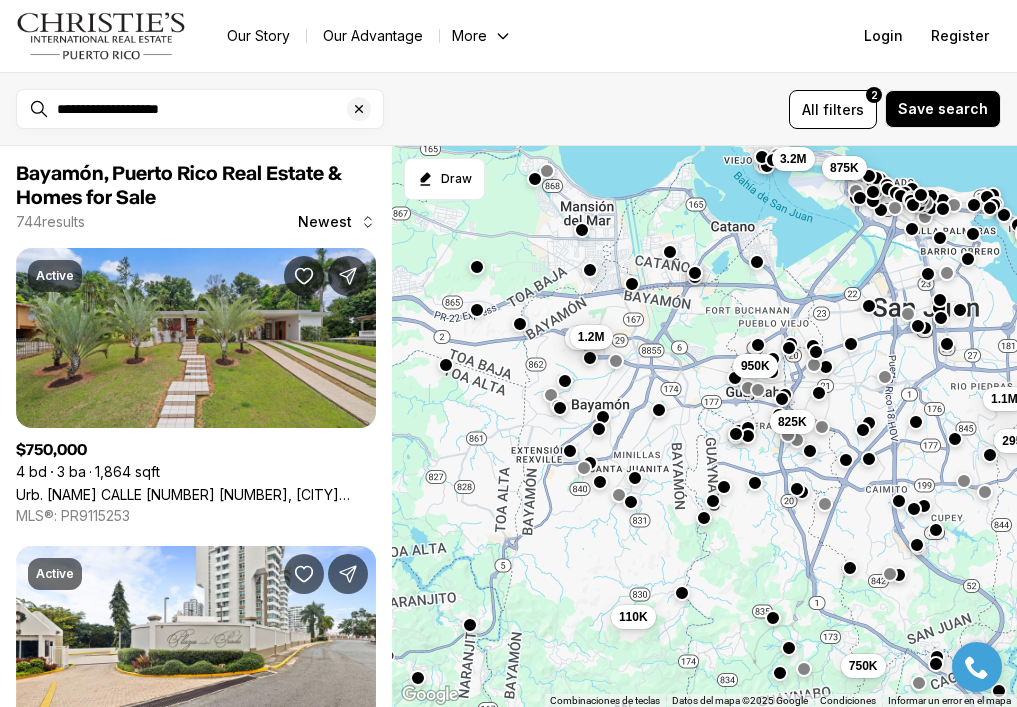 click at bounding box center [634, 478] 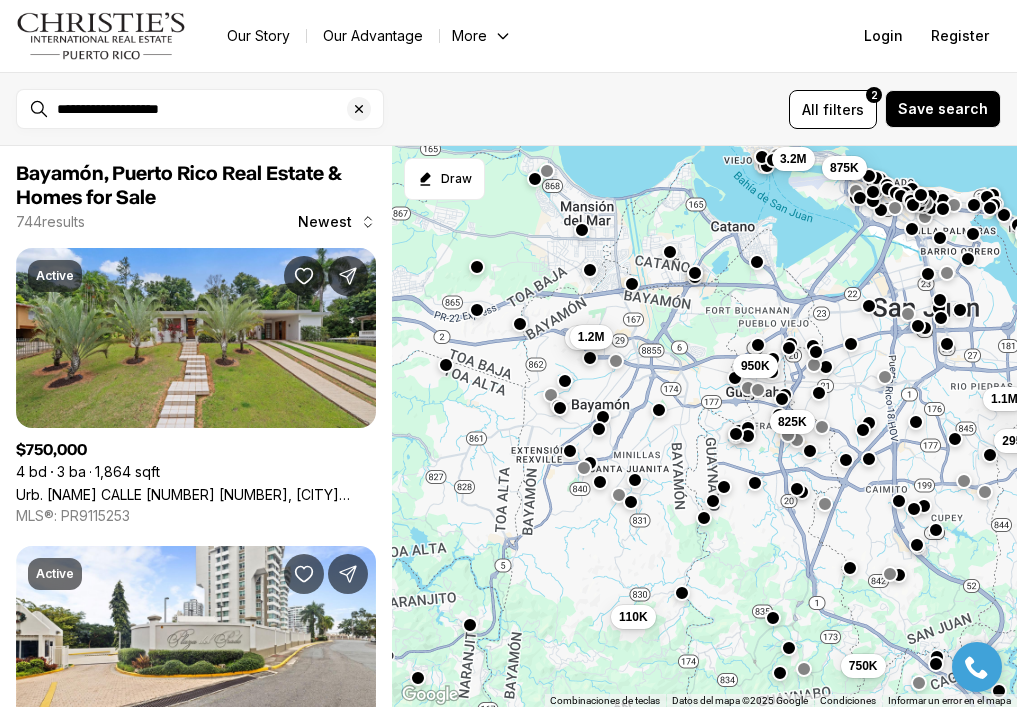 click on "295K 1.1M 825K 110K 750K 3.2M 875K 425K 1.2M 950K" at bounding box center (704, 427) 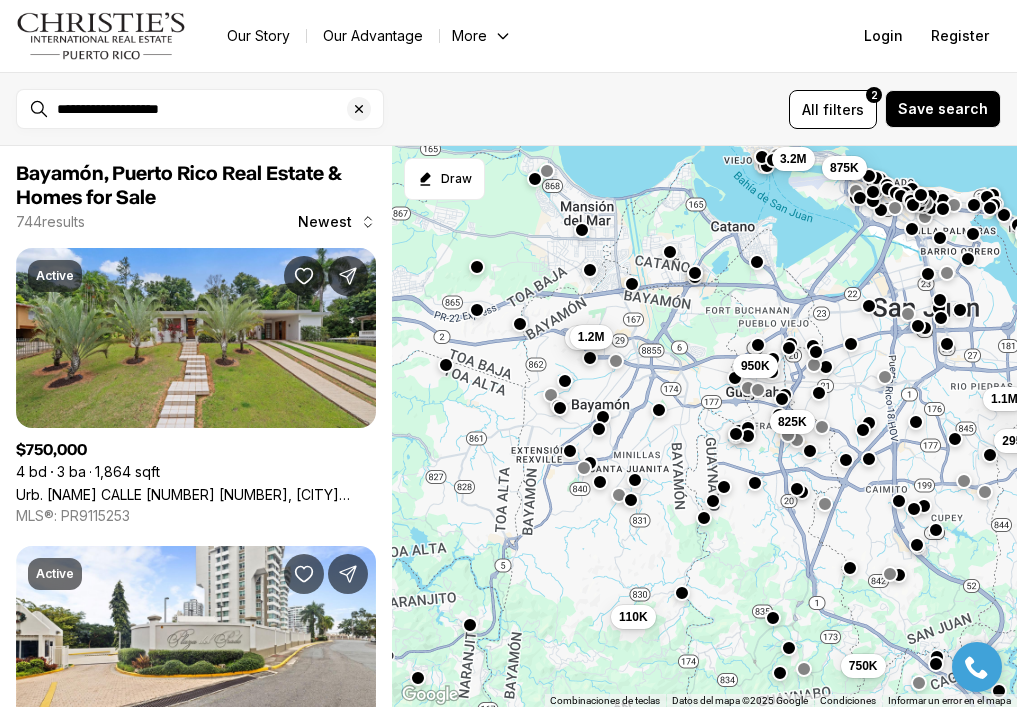 click at bounding box center [630, 500] 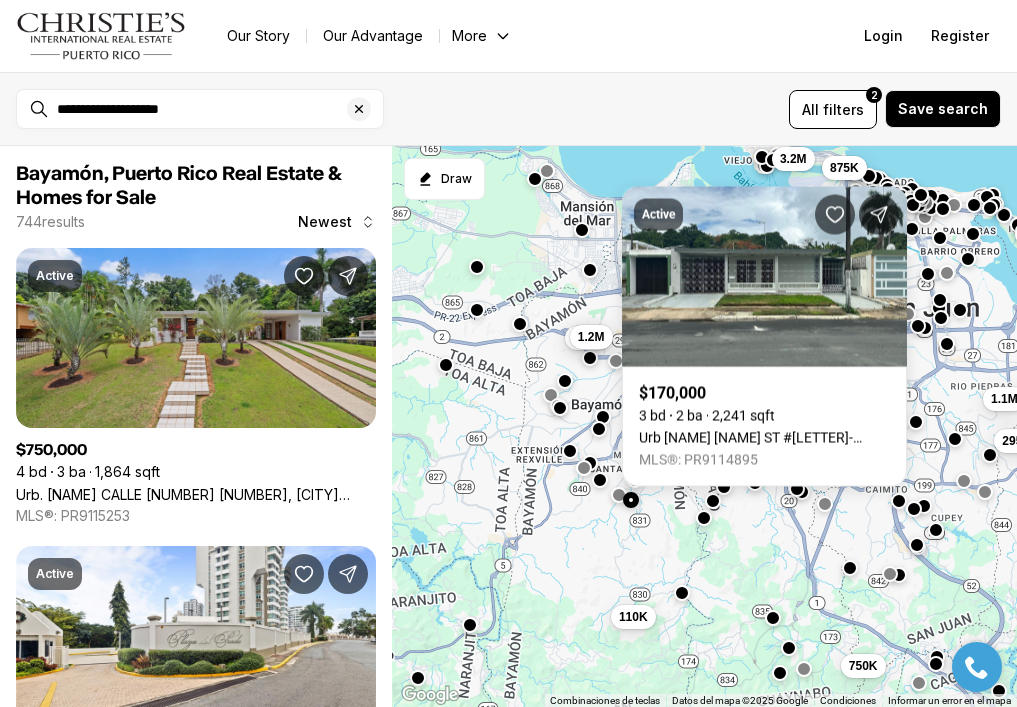 click at bounding box center [600, 480] 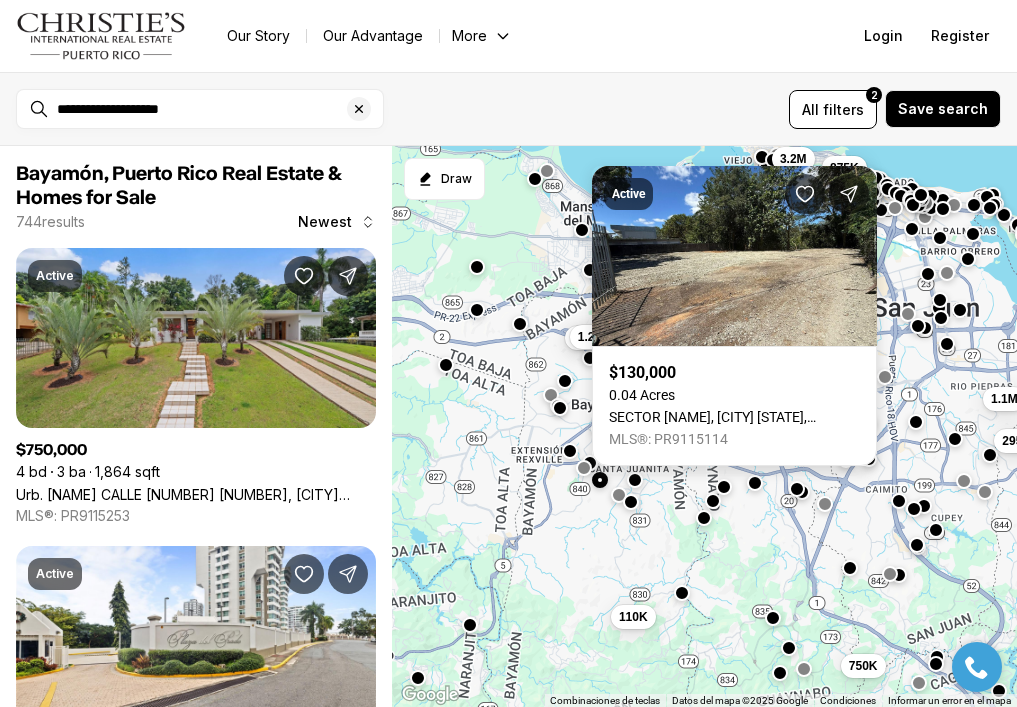 click on "[SECTOR] [AREA], [CITY] [STATE], [POSTAL_CODE]" at bounding box center [734, 417] 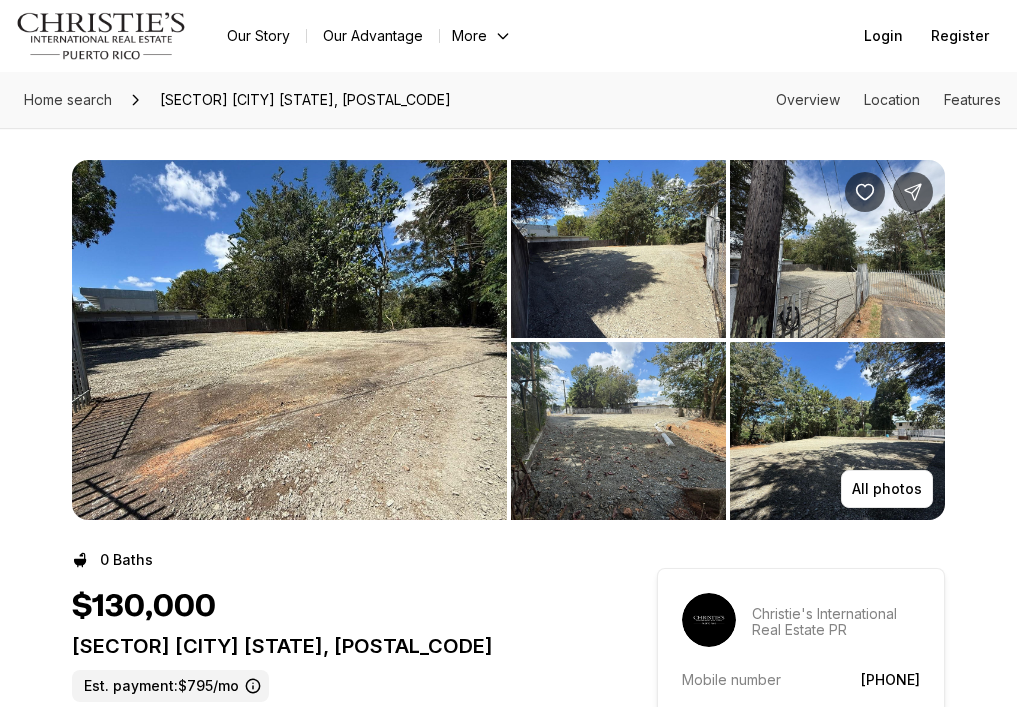 scroll, scrollTop: 0, scrollLeft: 0, axis: both 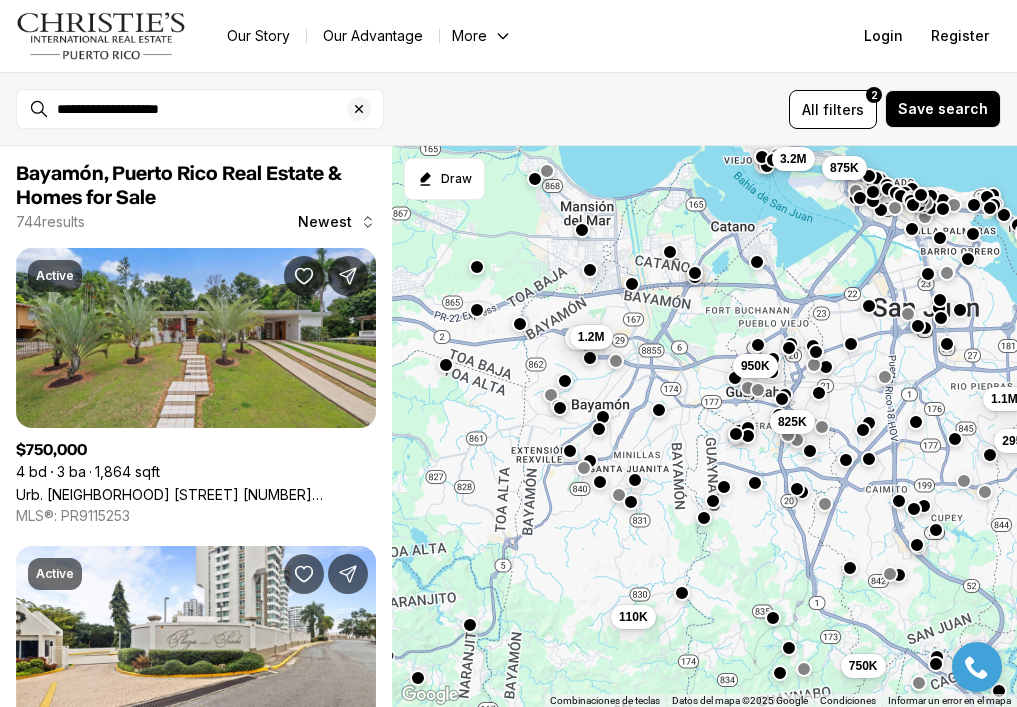 click at bounding box center (590, 461) 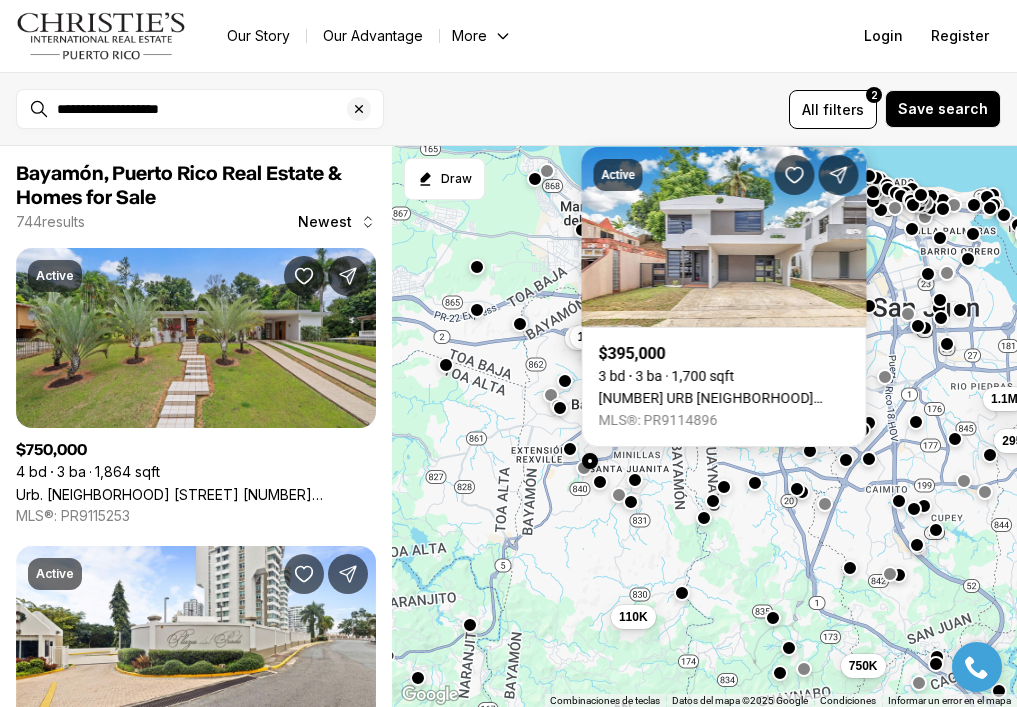 click at bounding box center (569, 449) 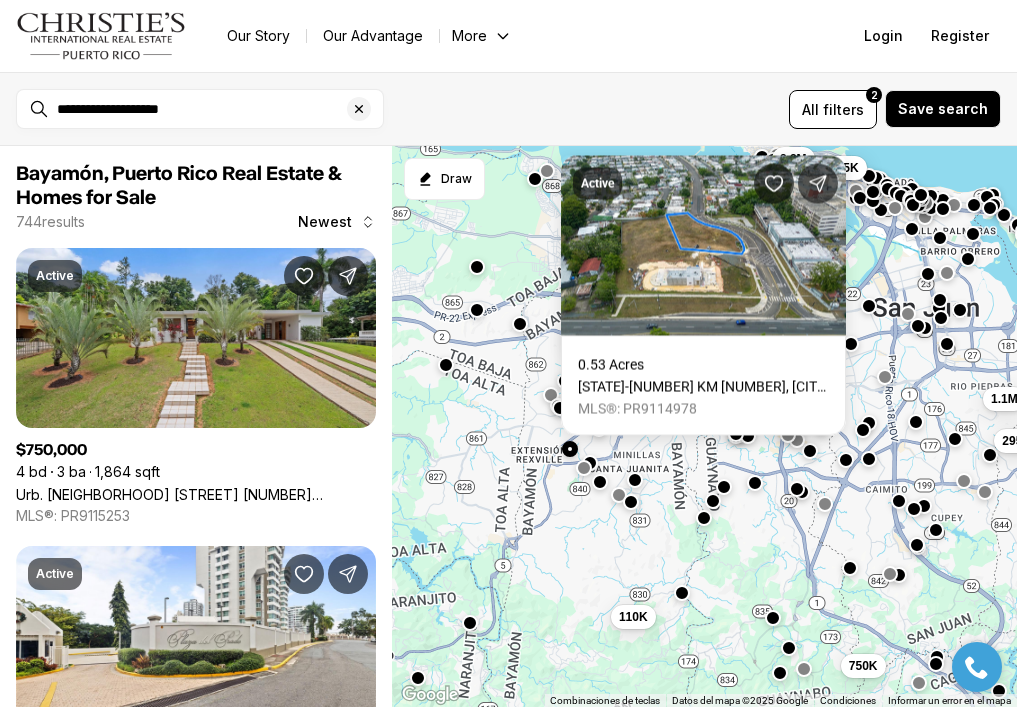 click at bounding box center [470, 623] 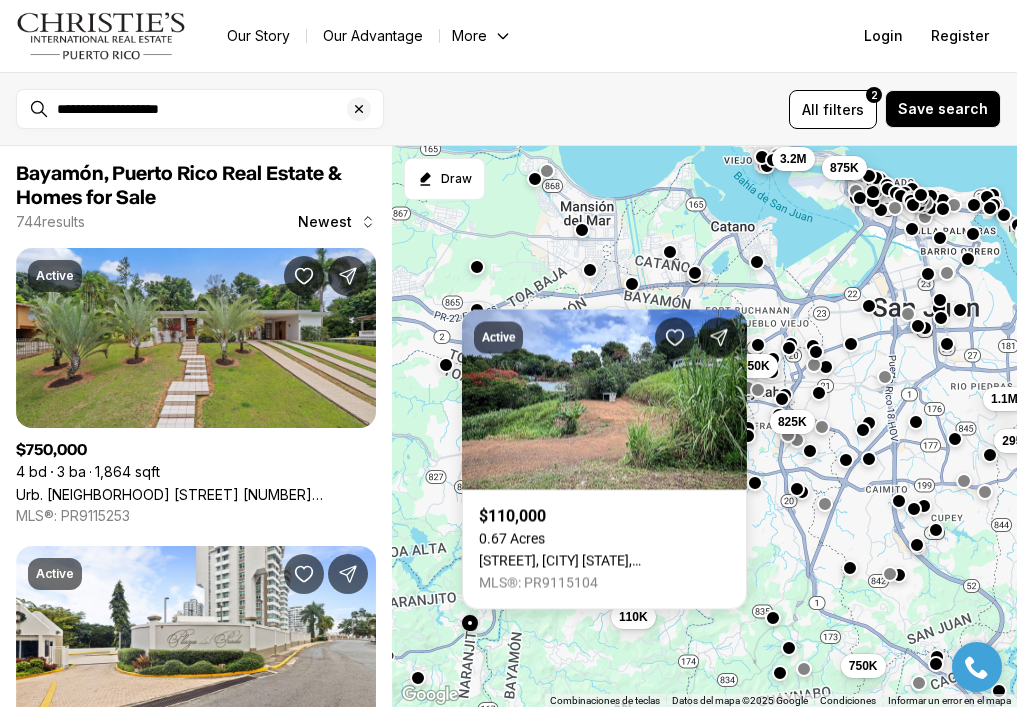 click at bounding box center [470, 623] 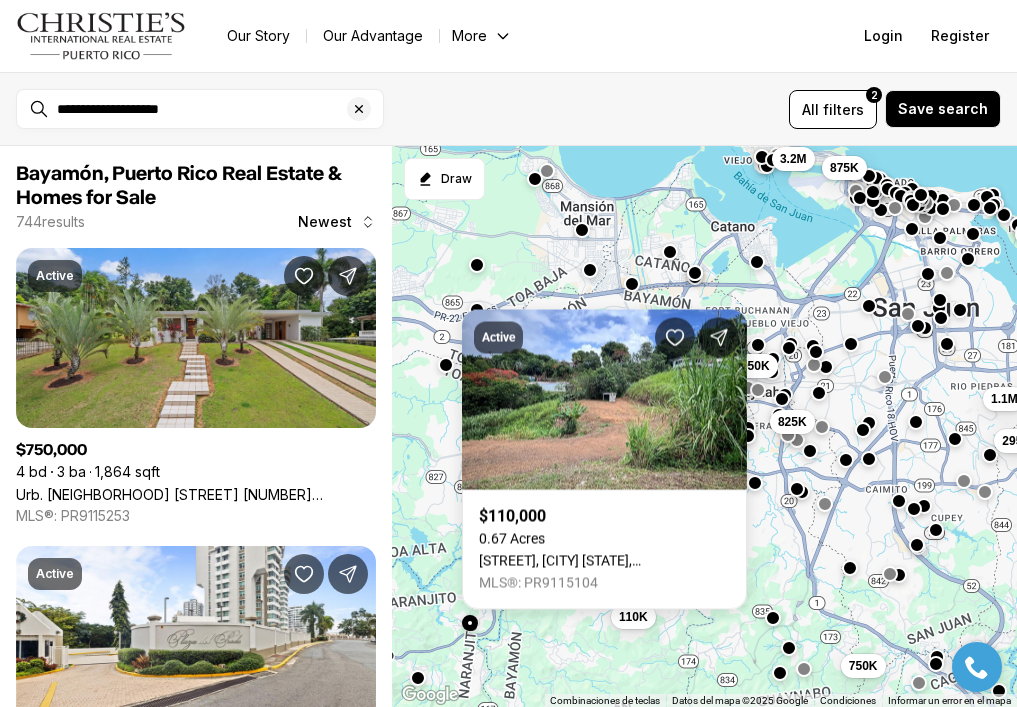 click at bounding box center [477, 265] 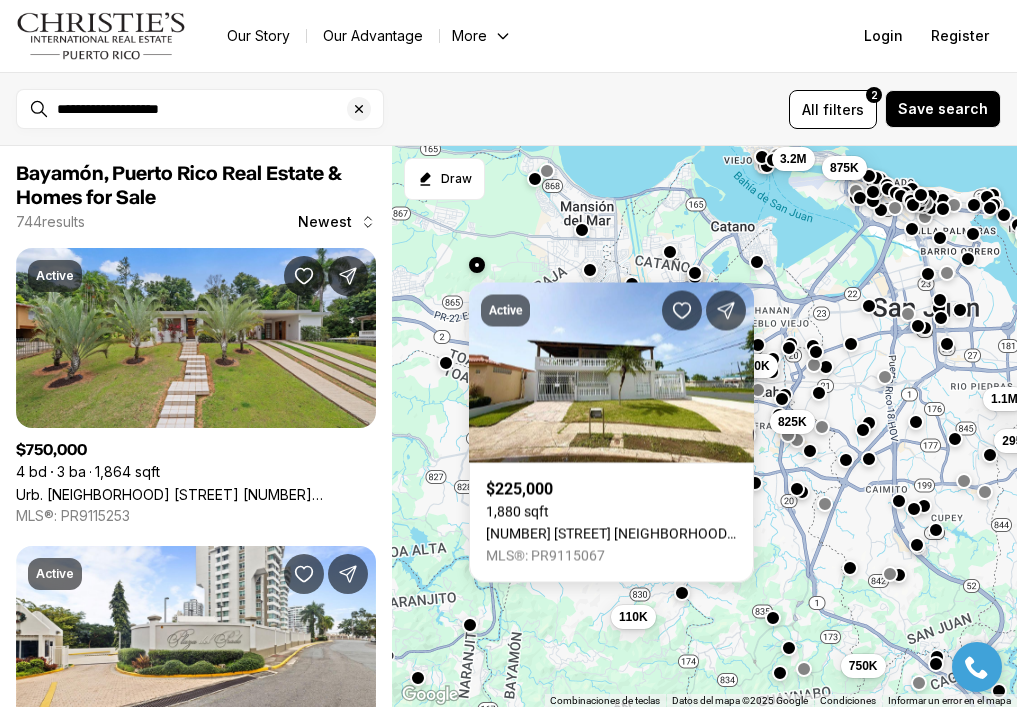 click at bounding box center (445, 363) 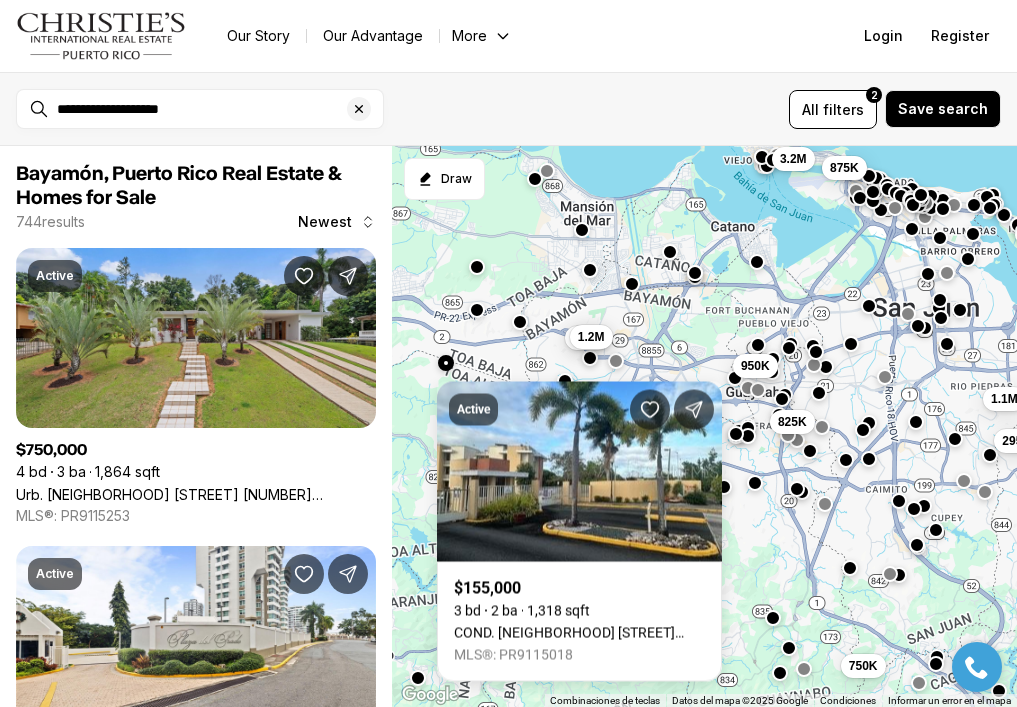 click at bounding box center (520, 322) 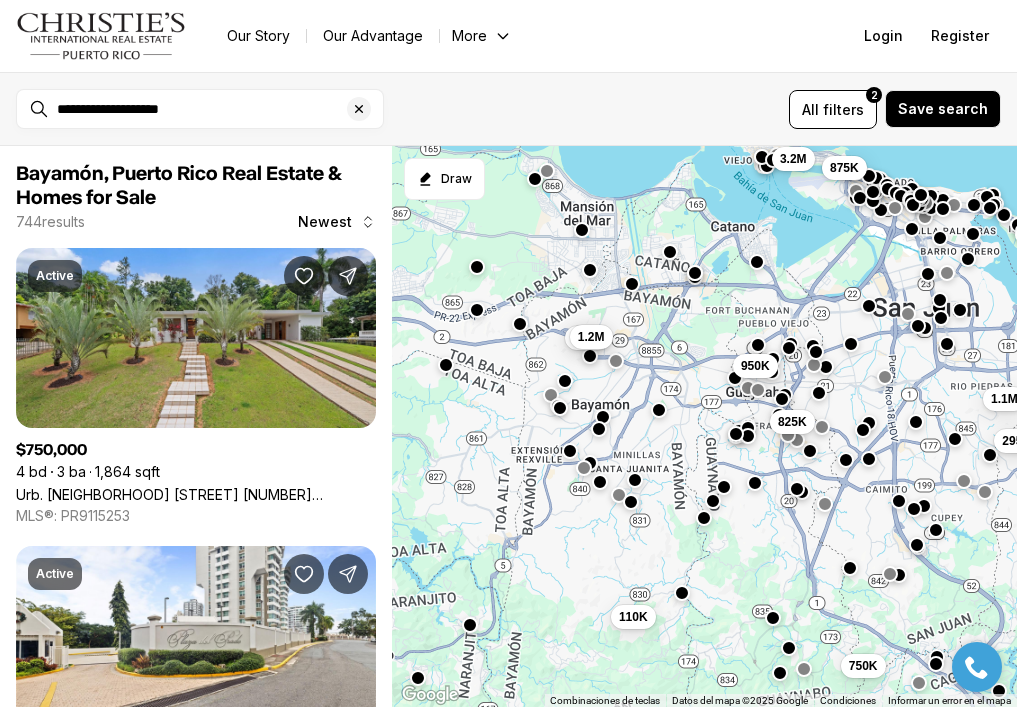 click at bounding box center [590, 356] 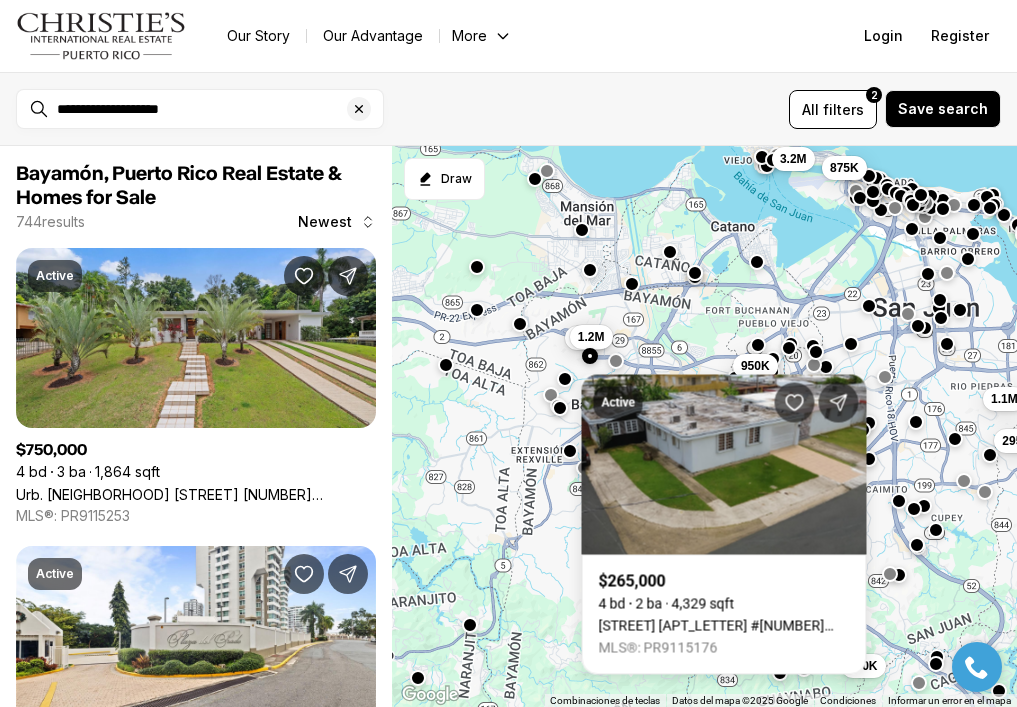 click at bounding box center [565, 379] 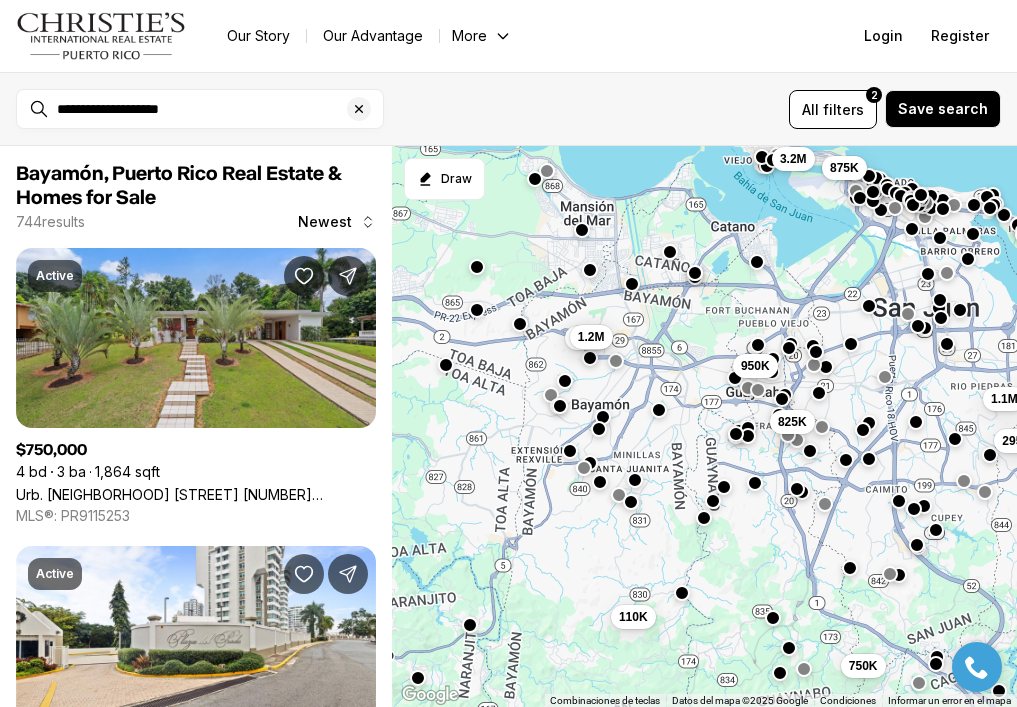 click at bounding box center [560, 406] 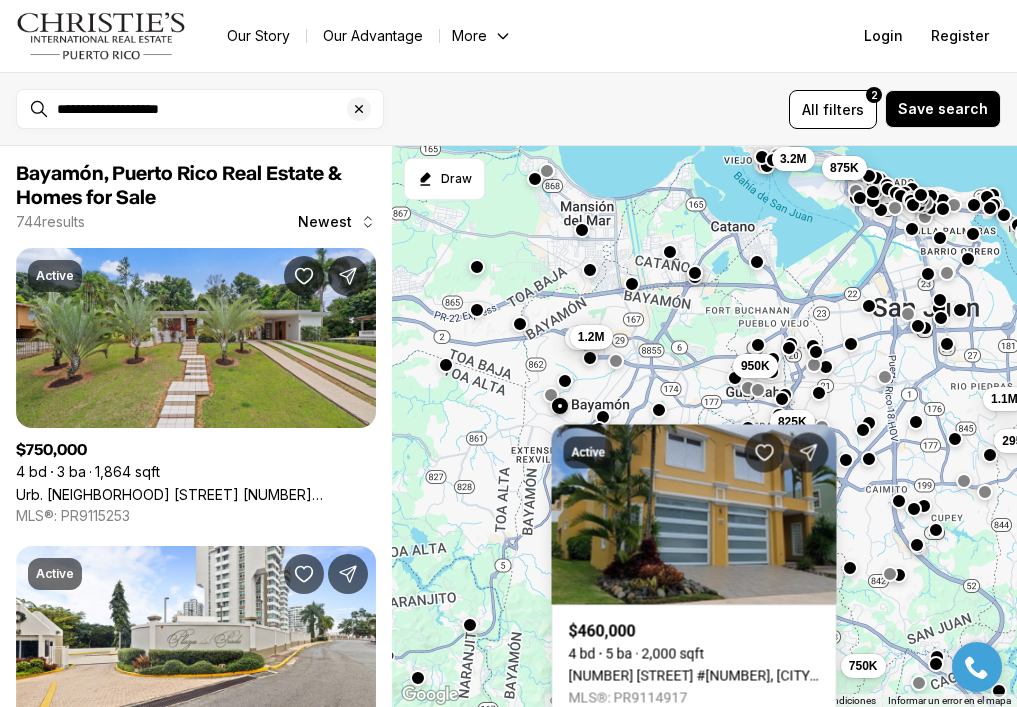click at bounding box center (560, 406) 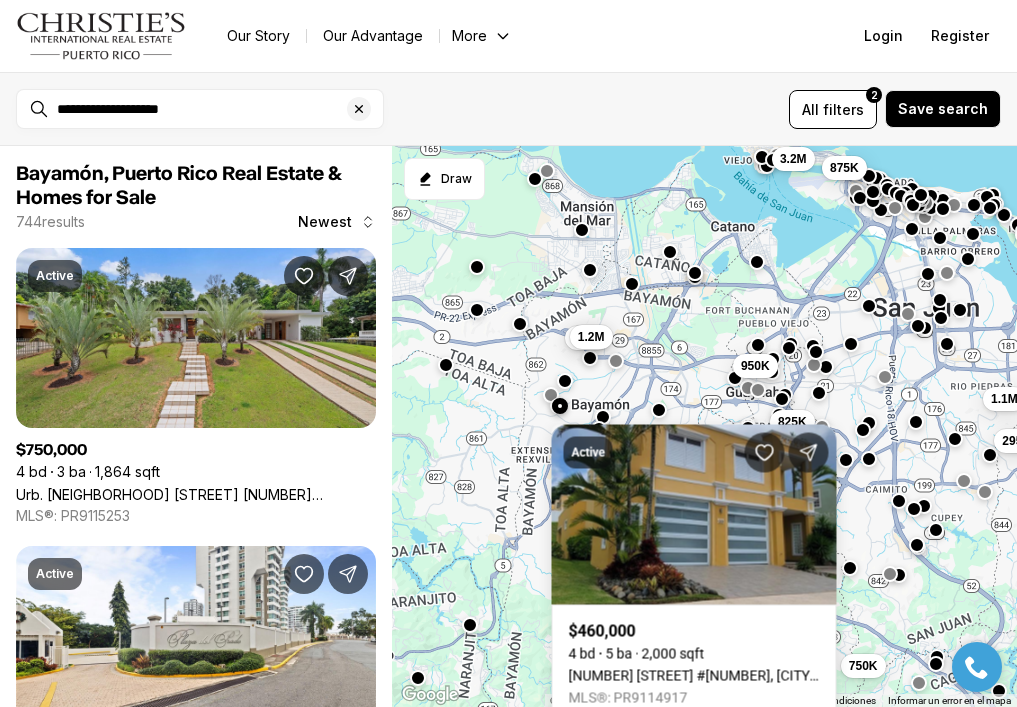 click at bounding box center (560, 406) 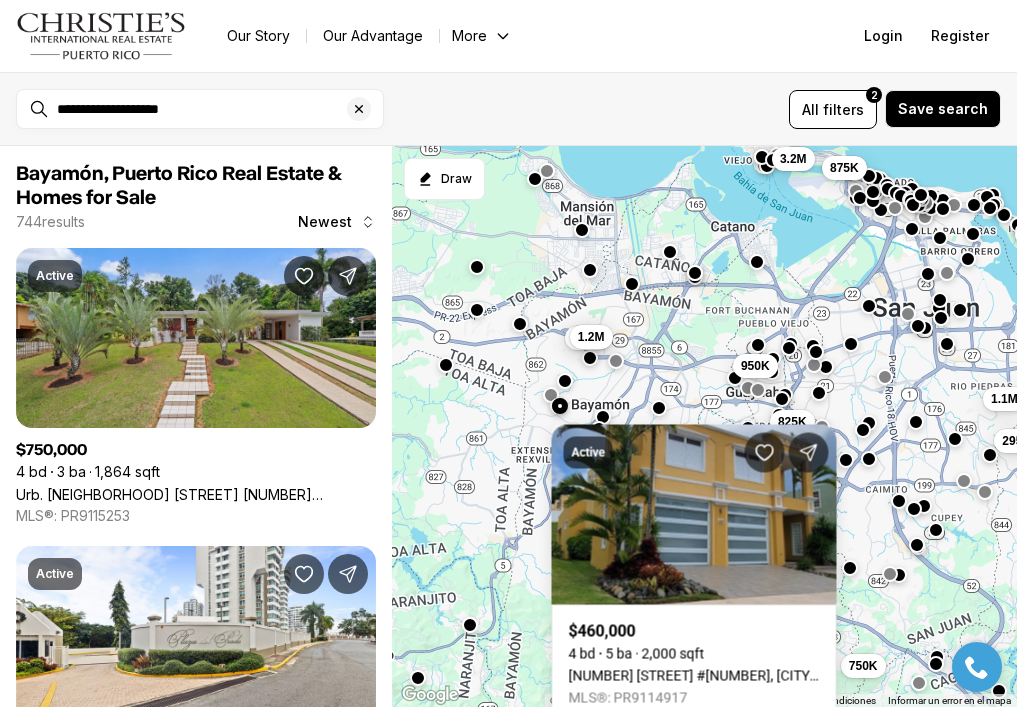 click at bounding box center [659, 408] 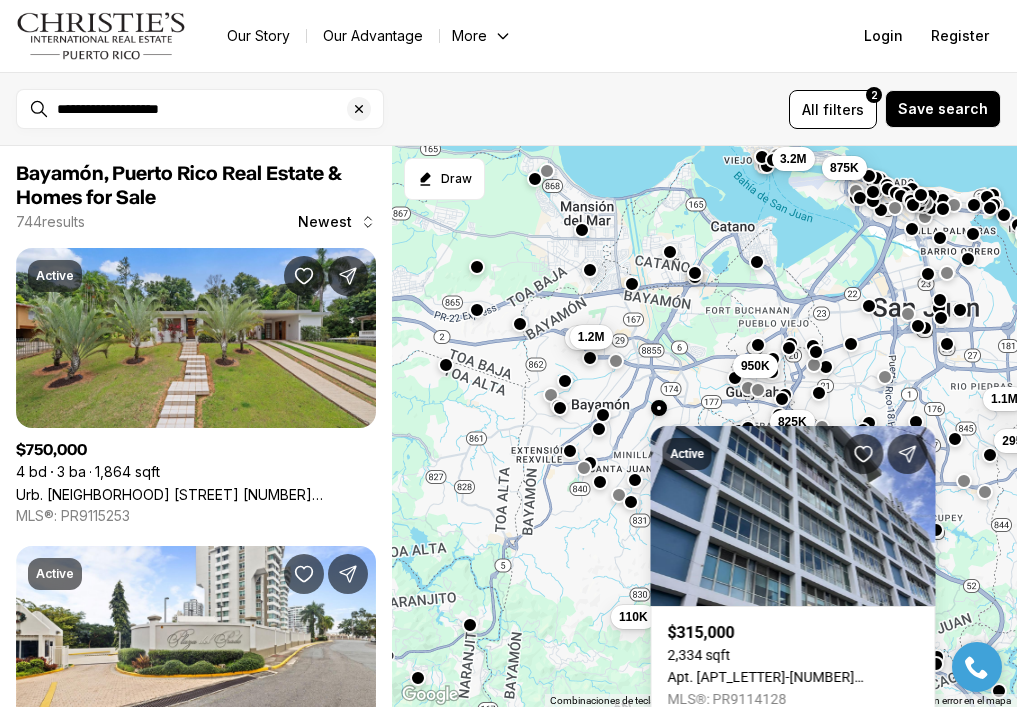 click at bounding box center (602, 415) 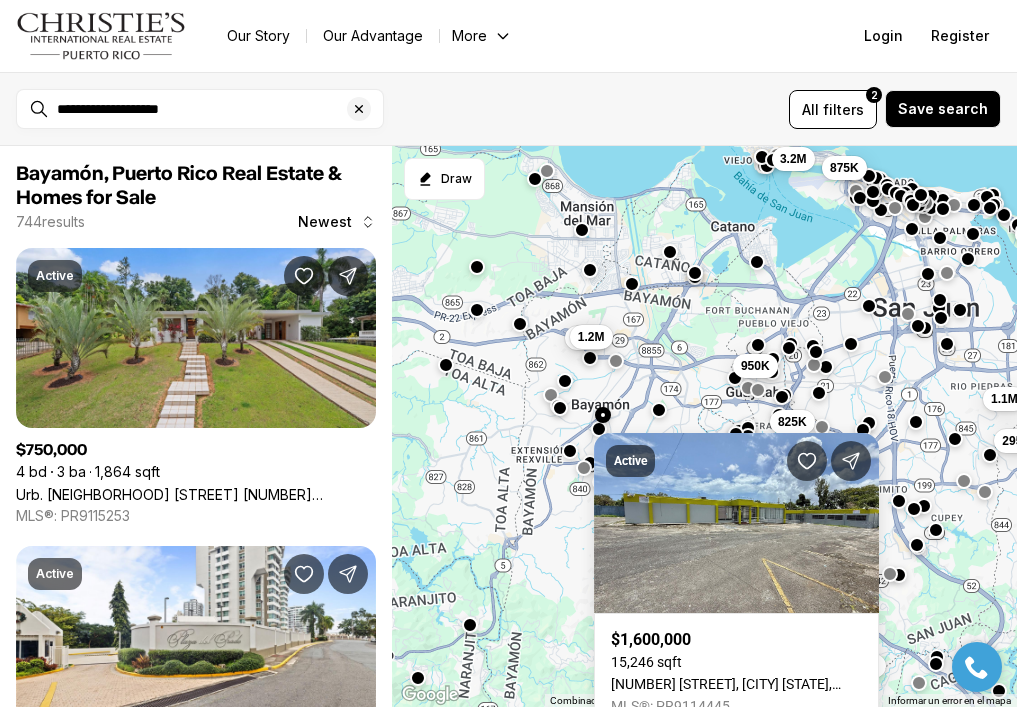 click at bounding box center (782, 397) 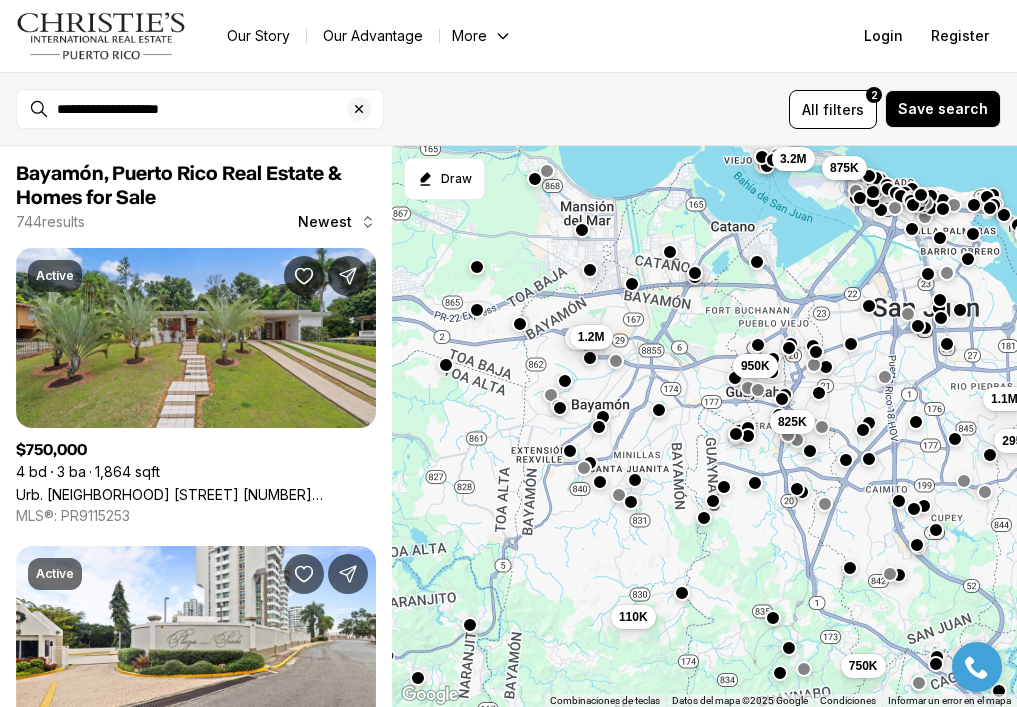 click at bounding box center [599, 429] 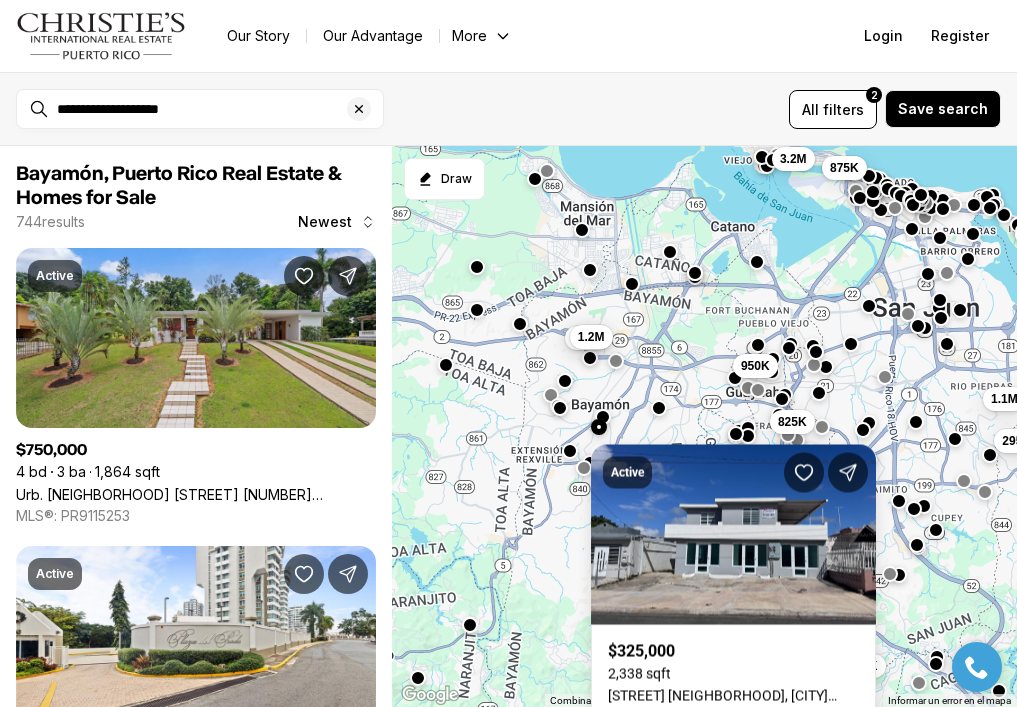 click at bounding box center [659, 408] 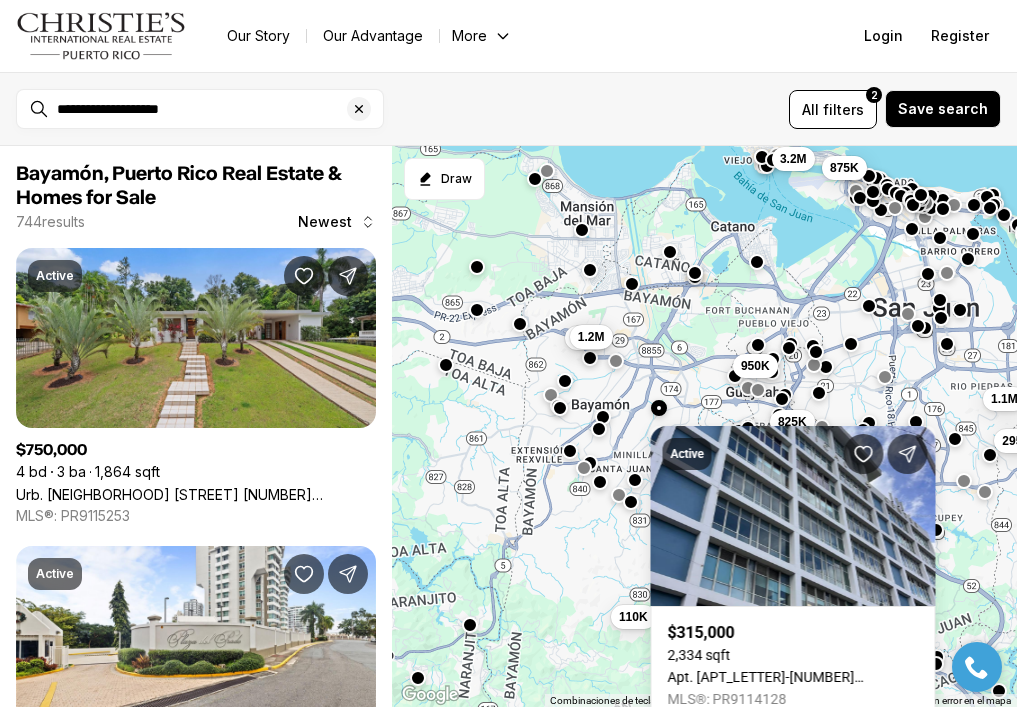 click at bounding box center (734, 376) 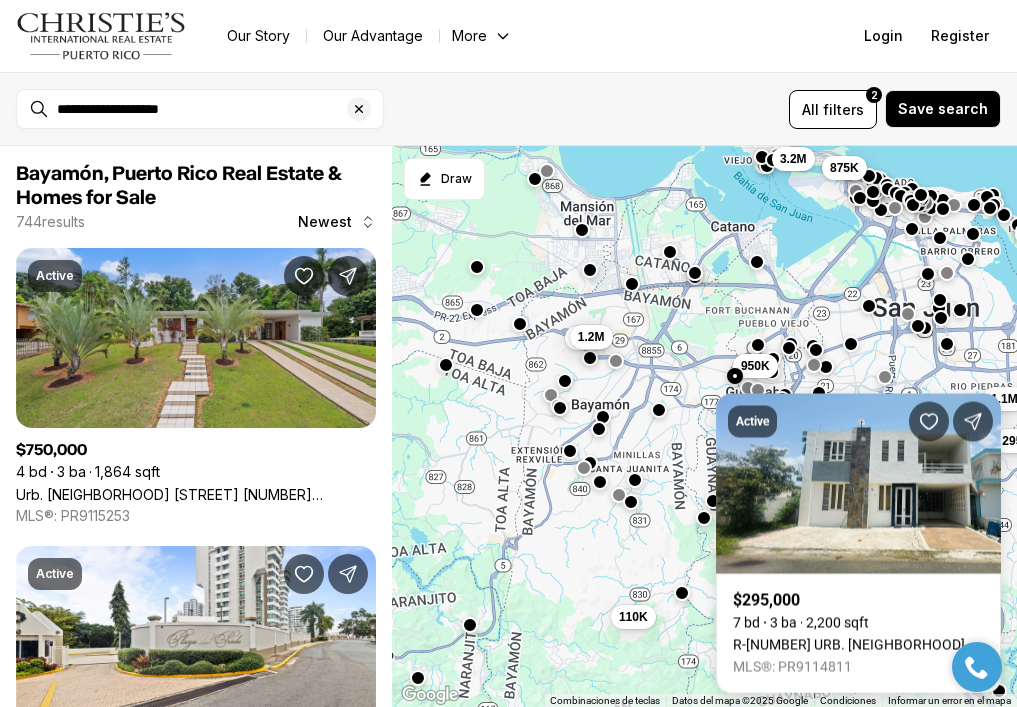 click at bounding box center [815, 350] 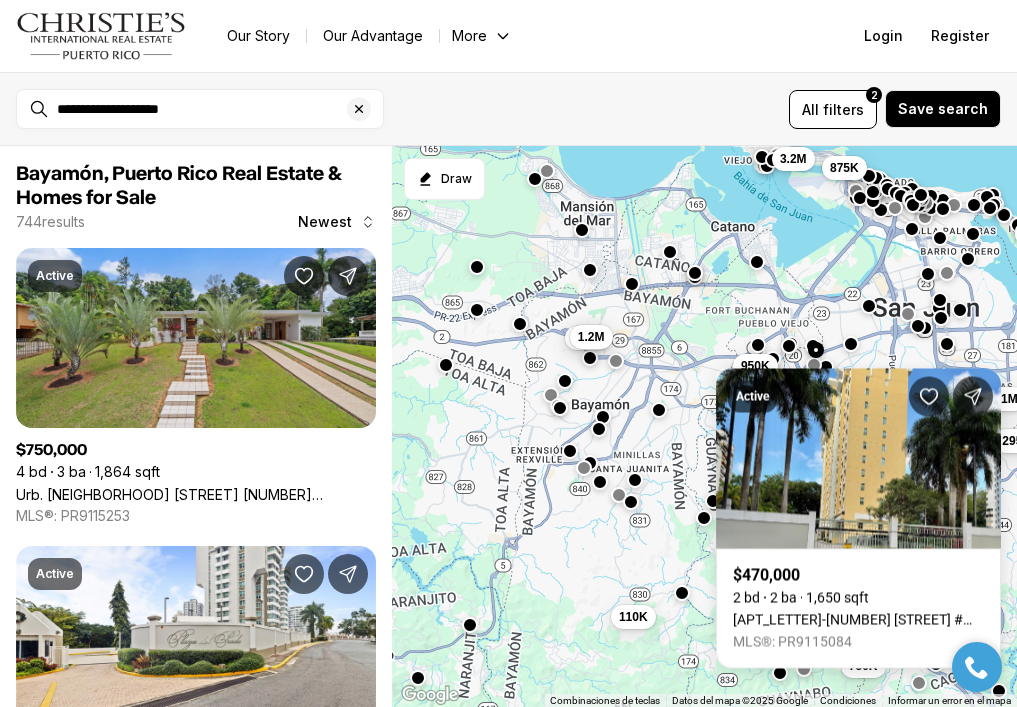 click at bounding box center [789, 346] 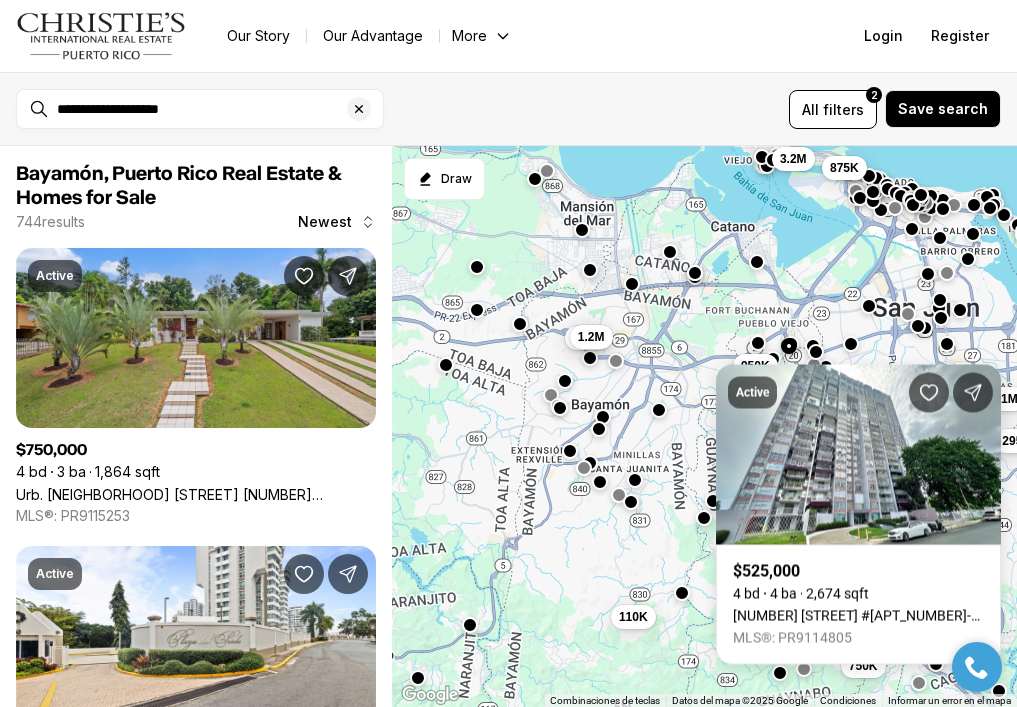 click at bounding box center (758, 343) 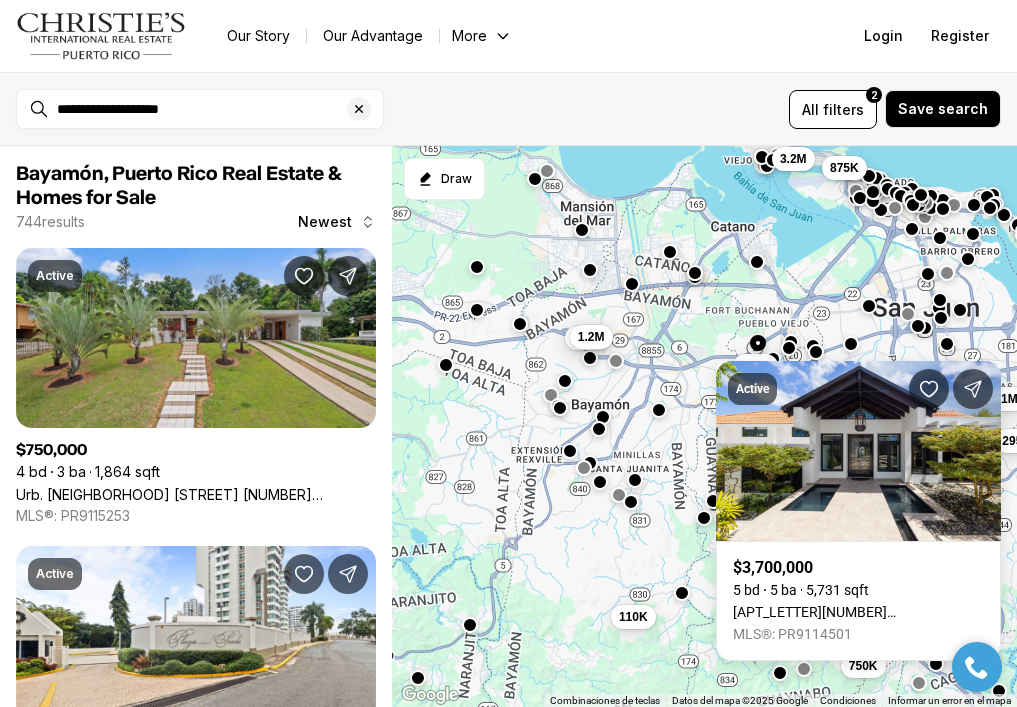 click at bounding box center [791, 342] 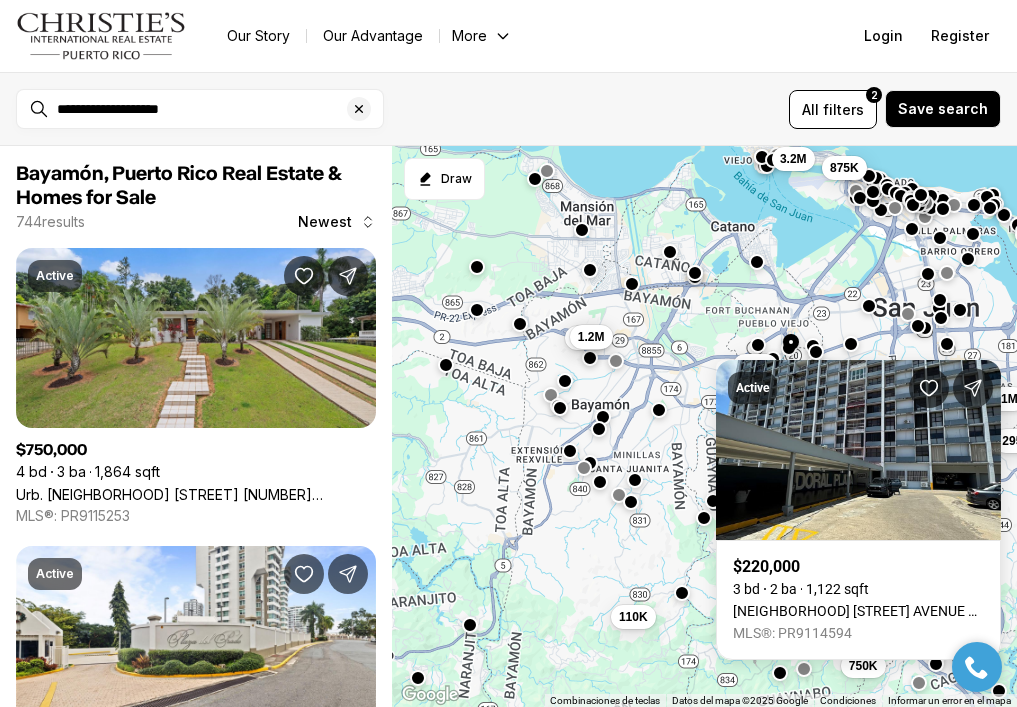 click on "295K 1.1M 825K 110K 750K 3.2M 875K 425K 1.2M 950K" at bounding box center (704, 427) 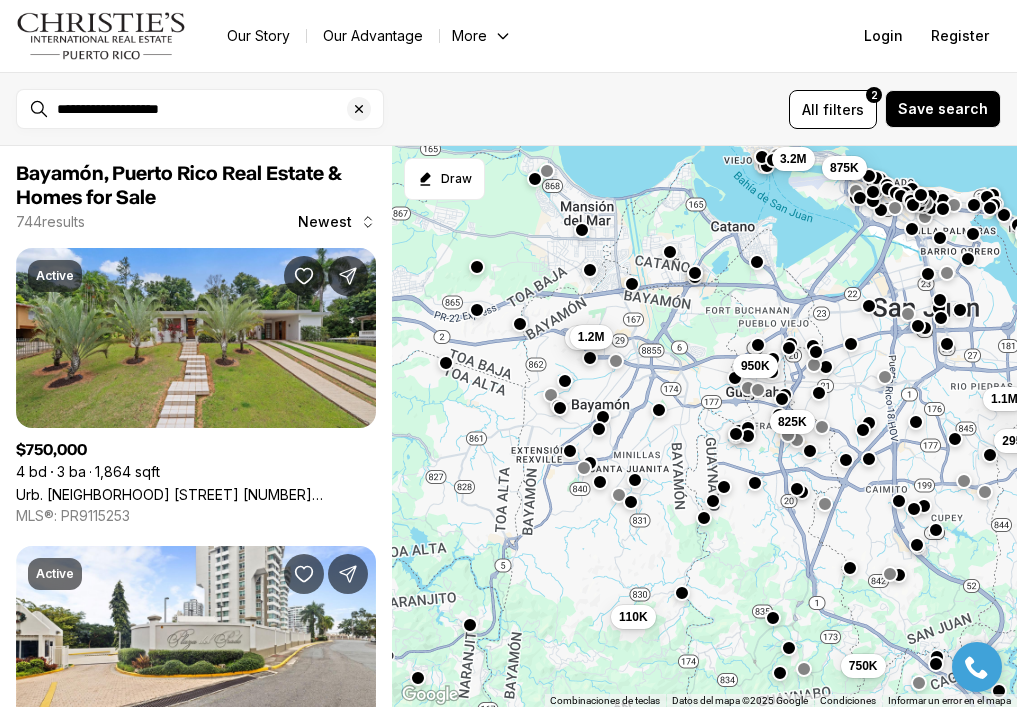 click at bounding box center (445, 363) 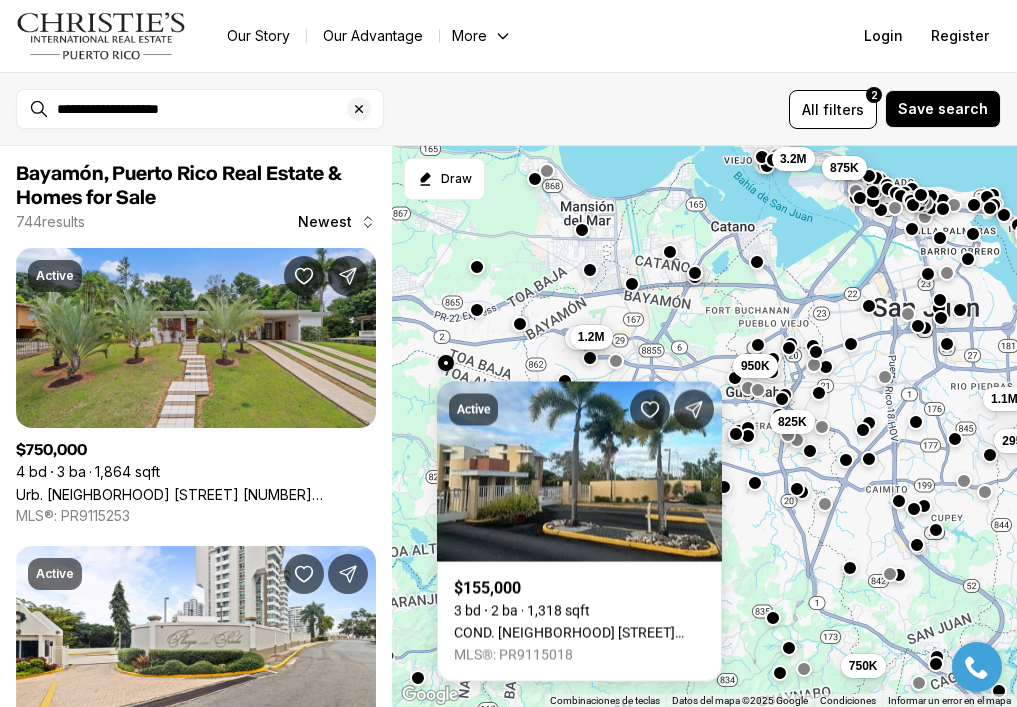 click at bounding box center [445, 363] 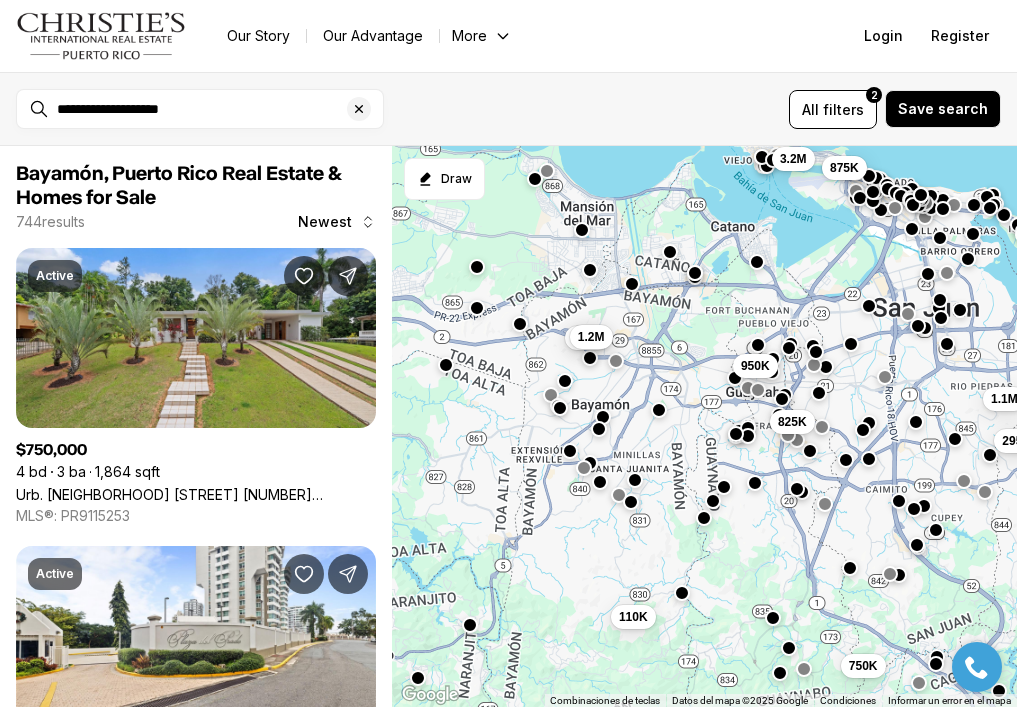 click at bounding box center [476, 308] 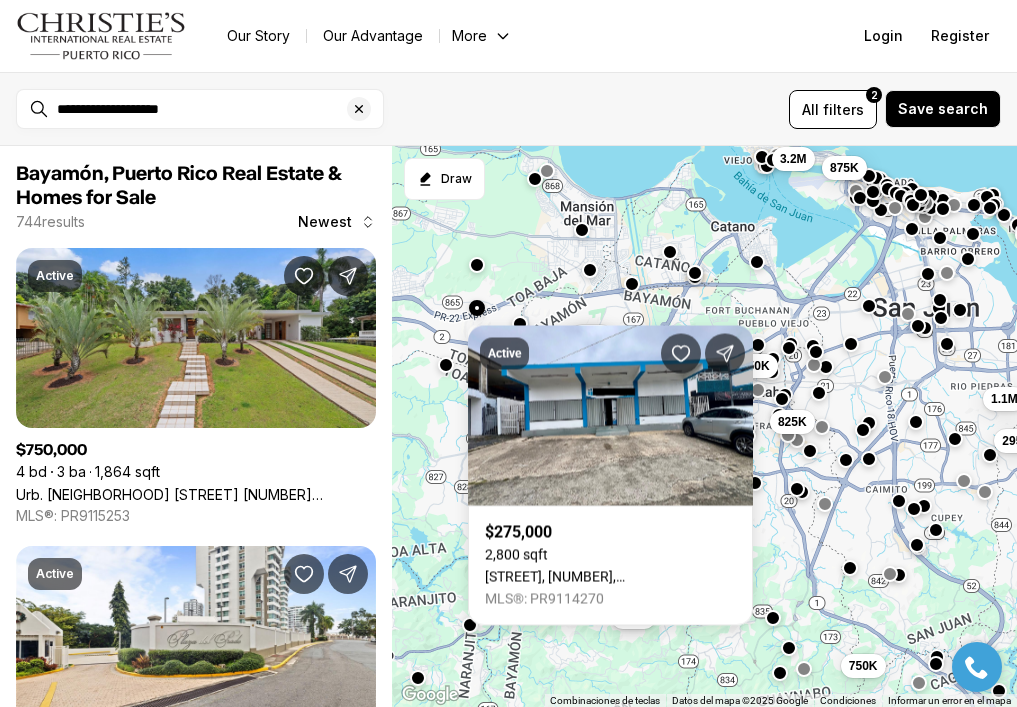 click at bounding box center [477, 265] 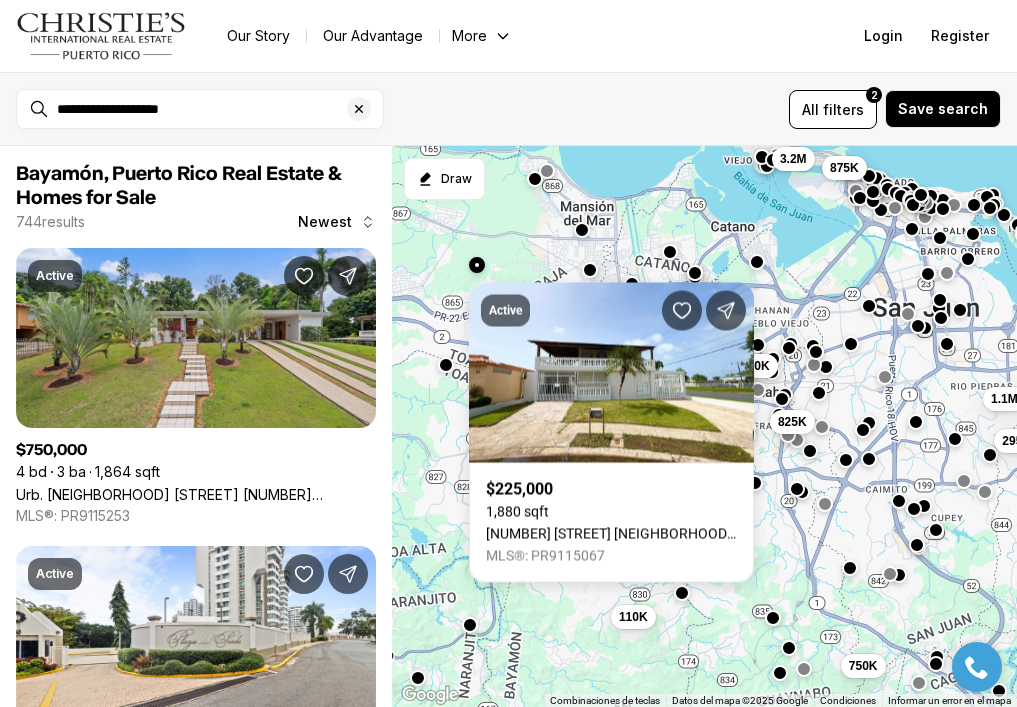 click at bounding box center [477, 265] 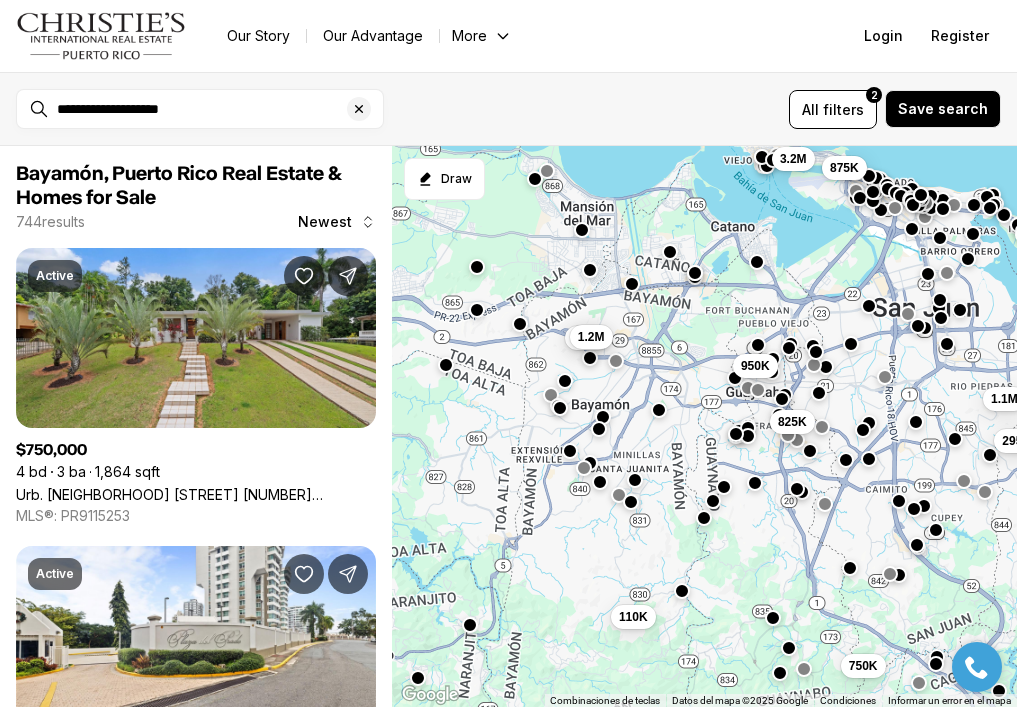 click at bounding box center (682, 591) 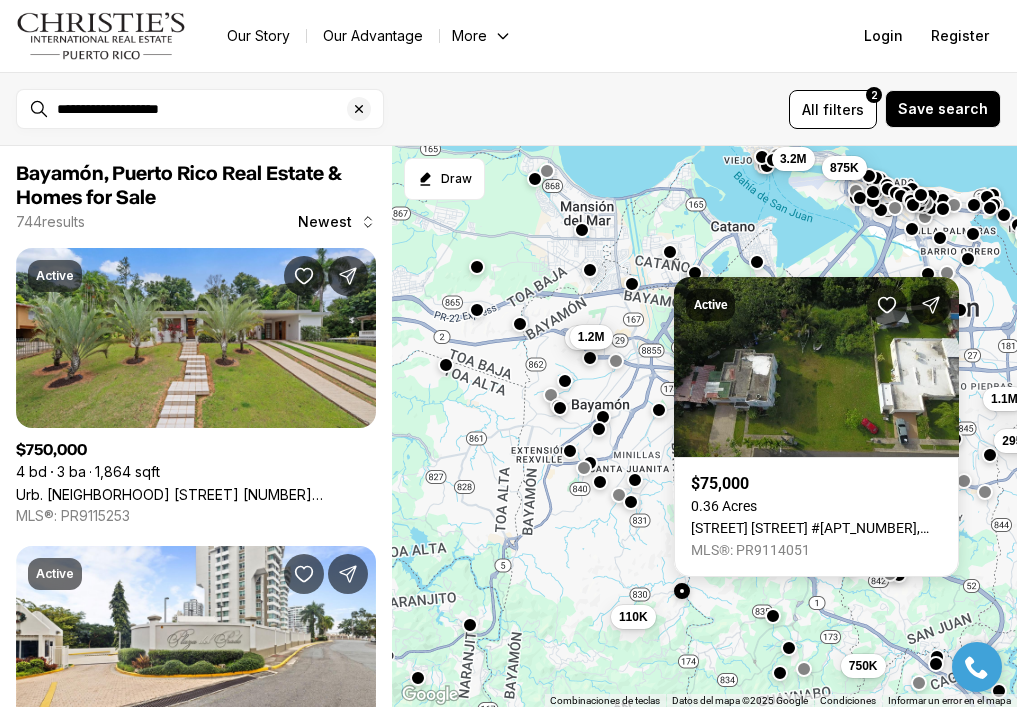 click at bounding box center [772, 616] 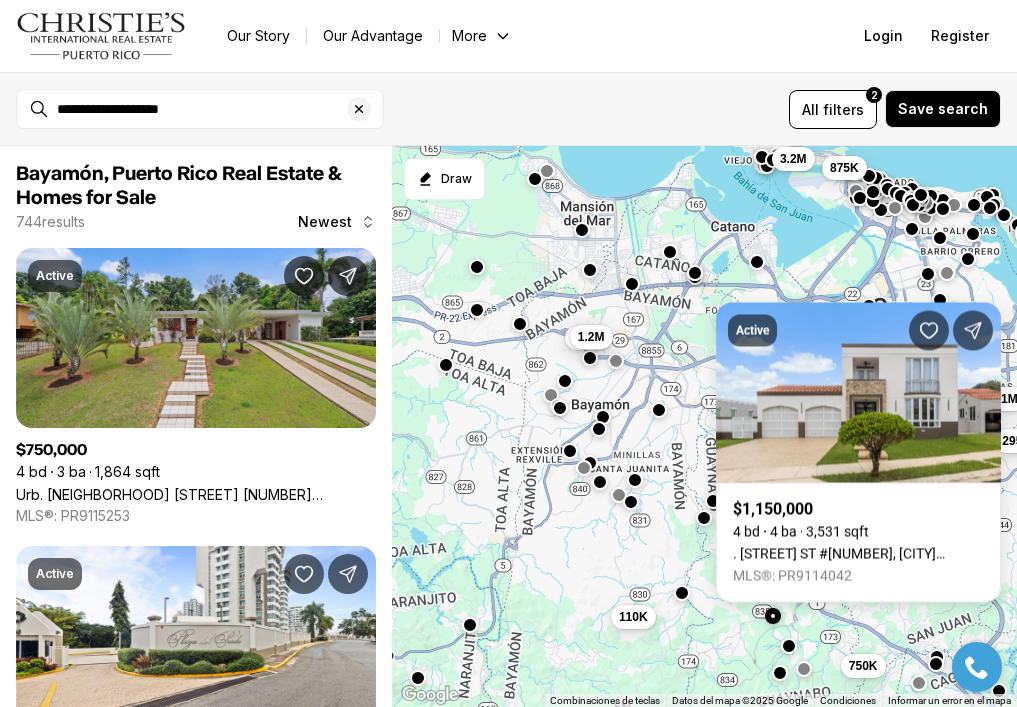 click at bounding box center [789, 646] 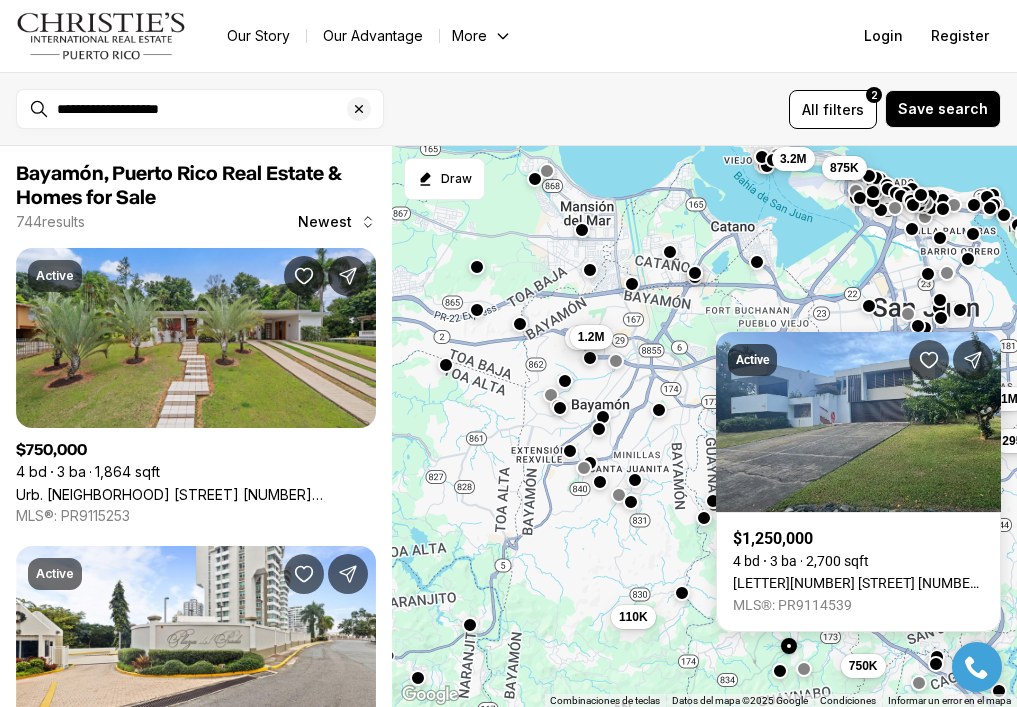 click at bounding box center [779, 671] 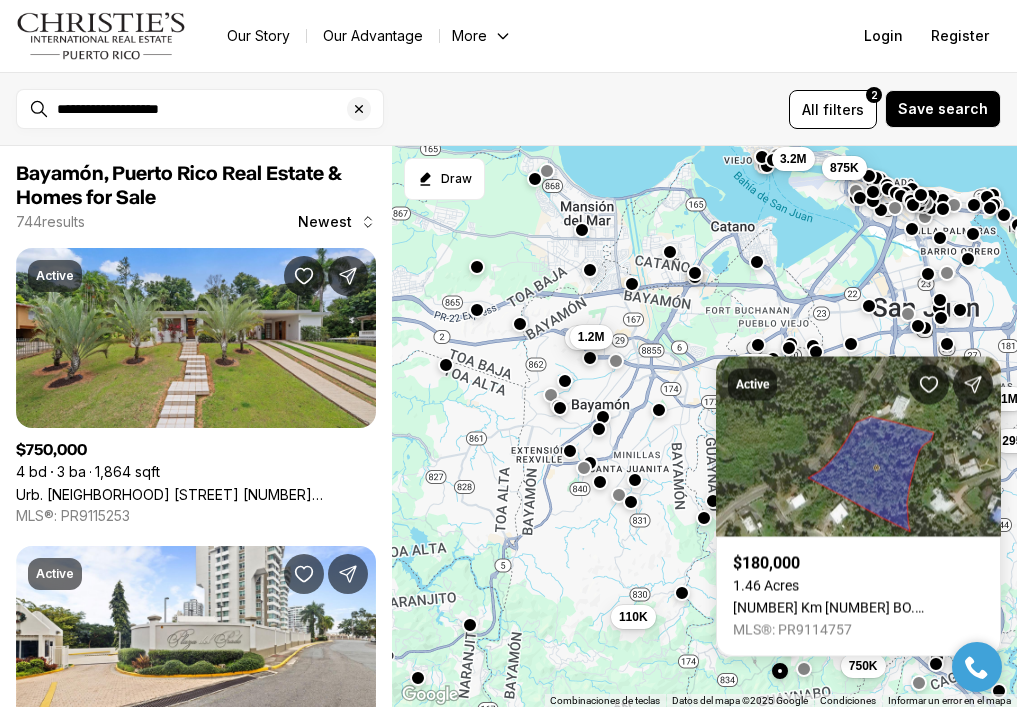 click on "295K 1.1M 825K 110K 750K 3.2M 875K 425K 1.2M 950K" at bounding box center [704, 427] 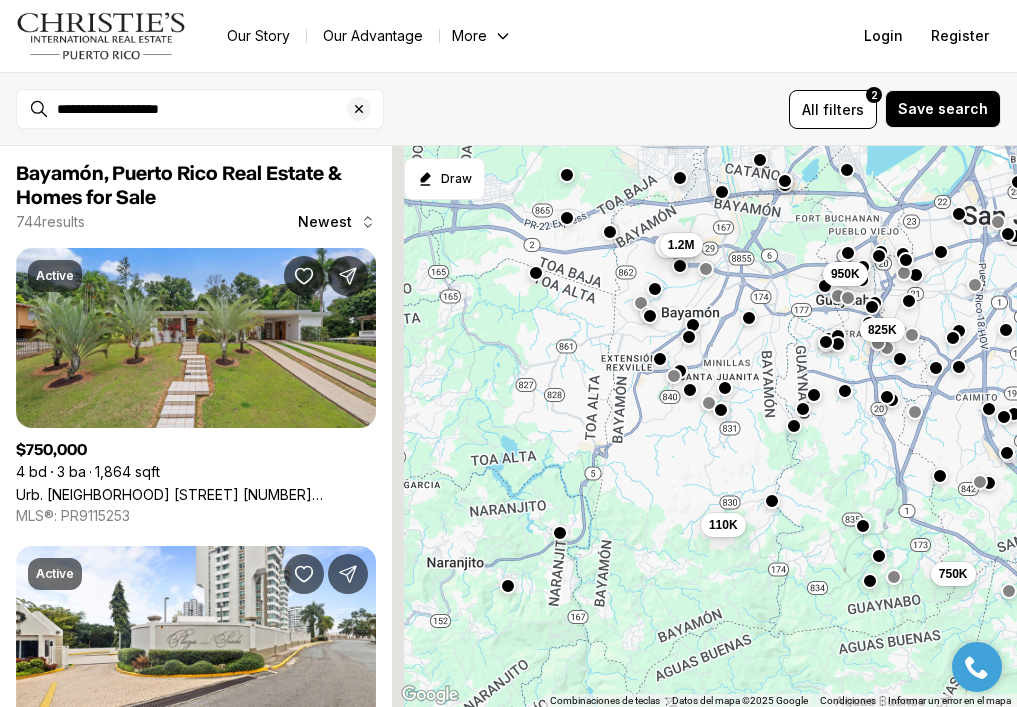 drag, startPoint x: 604, startPoint y: 660, endPoint x: 714, endPoint y: 564, distance: 146 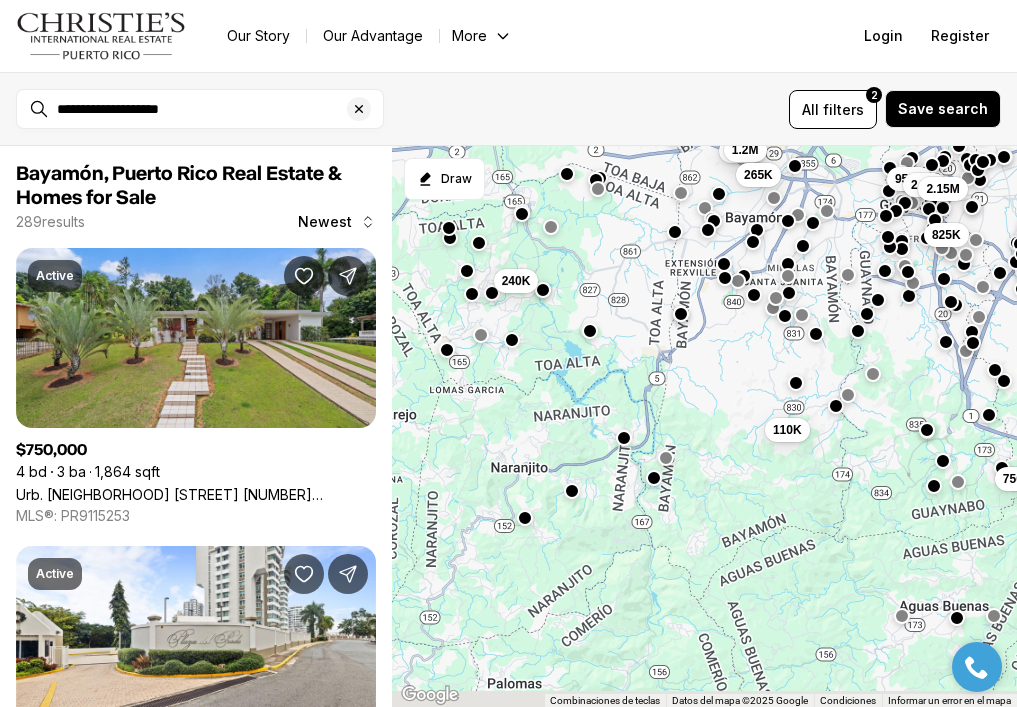 drag, startPoint x: 698, startPoint y: 580, endPoint x: 734, endPoint y: 482, distance: 104.40307 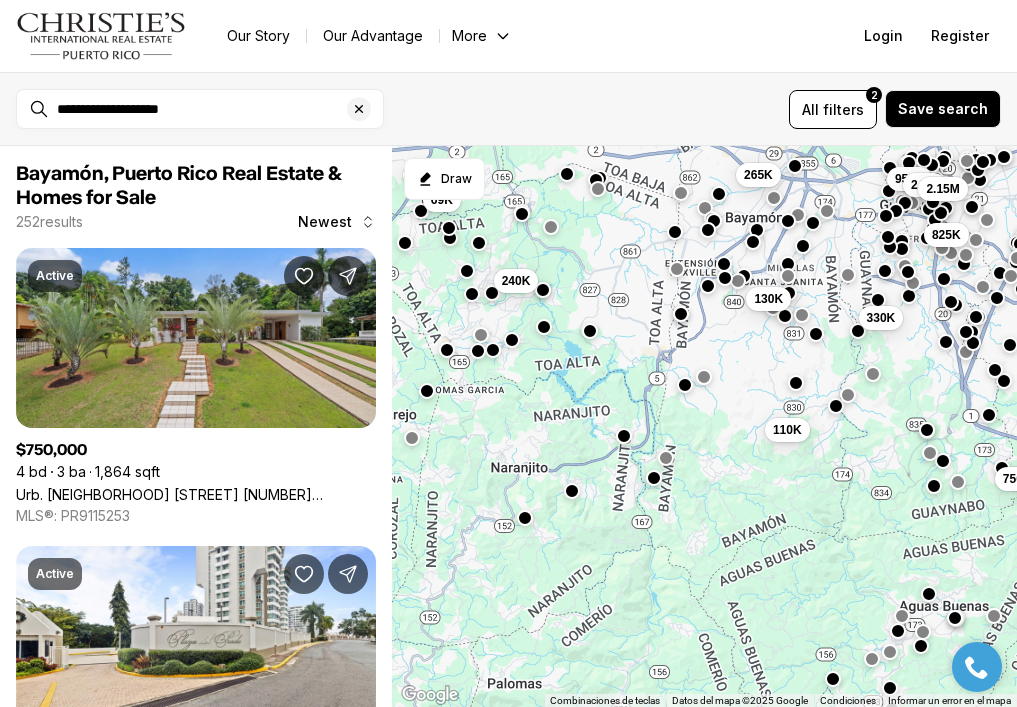 click at bounding box center [624, 436] 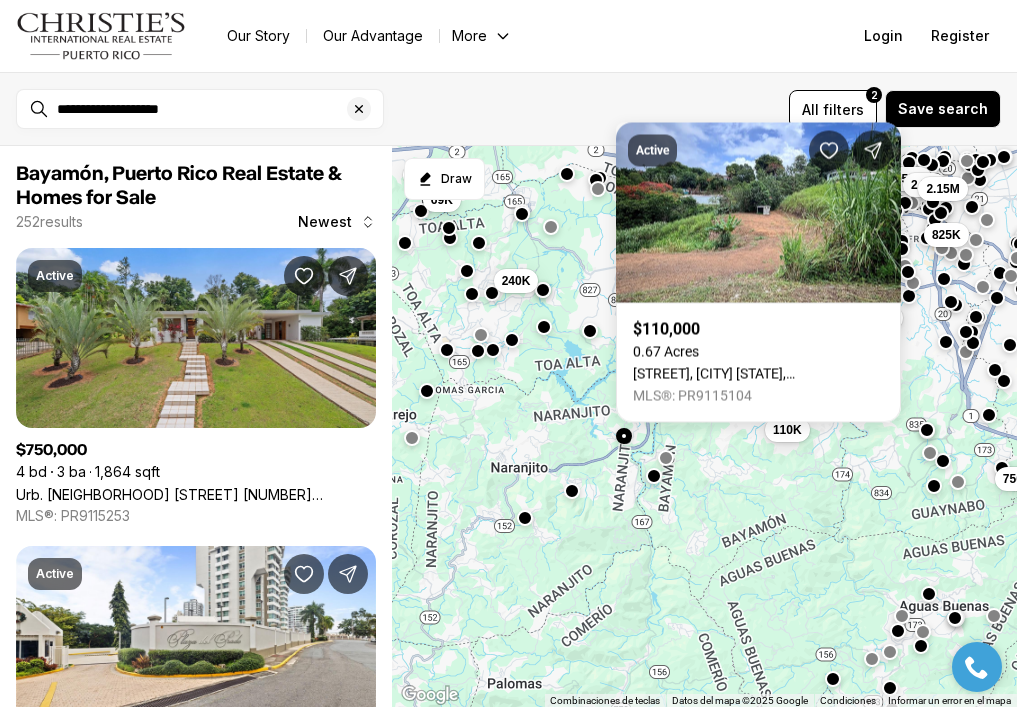 click at bounding box center (654, 476) 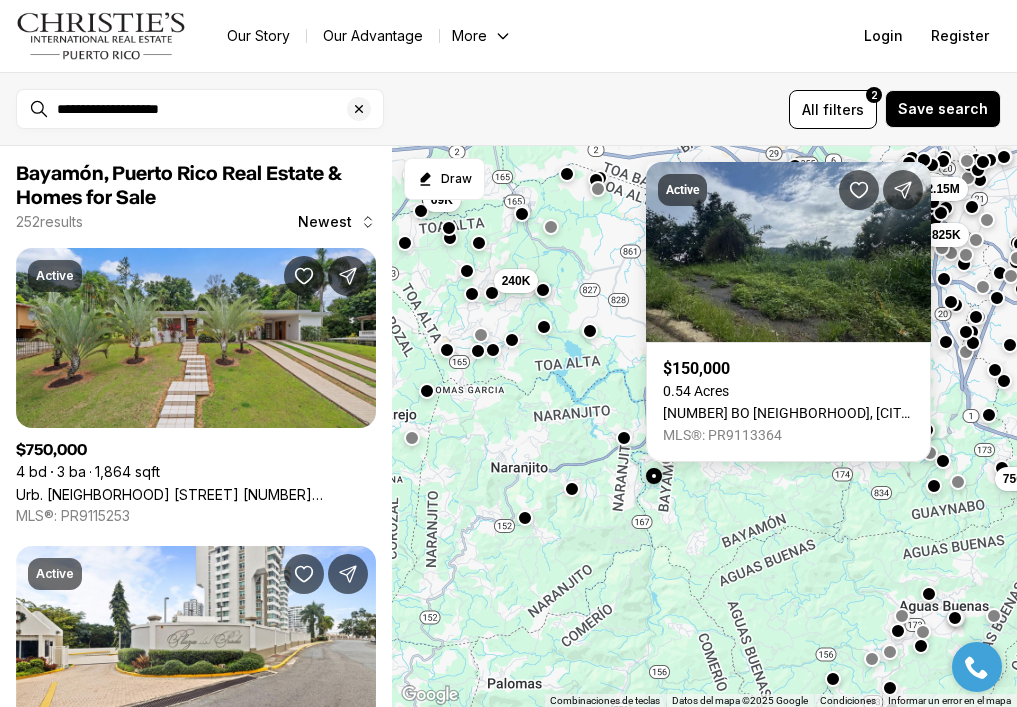 click at bounding box center (571, 489) 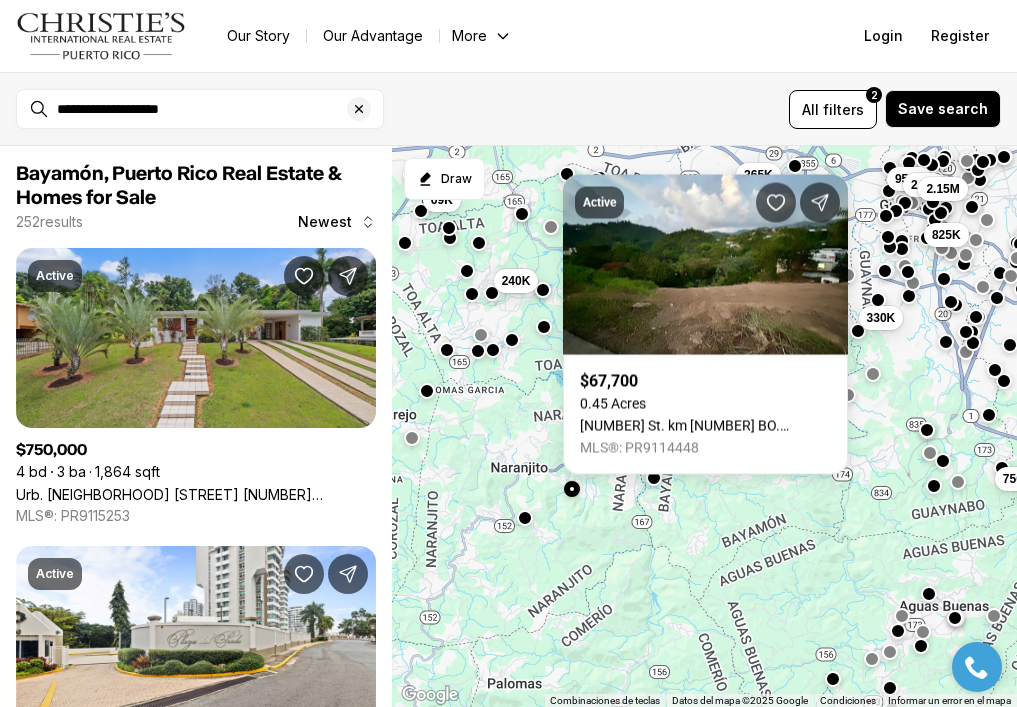 click on "825K 130K 330K 110K 750K 265K 950K 2.5M 2.15M 240K 375K 69K" at bounding box center [704, 427] 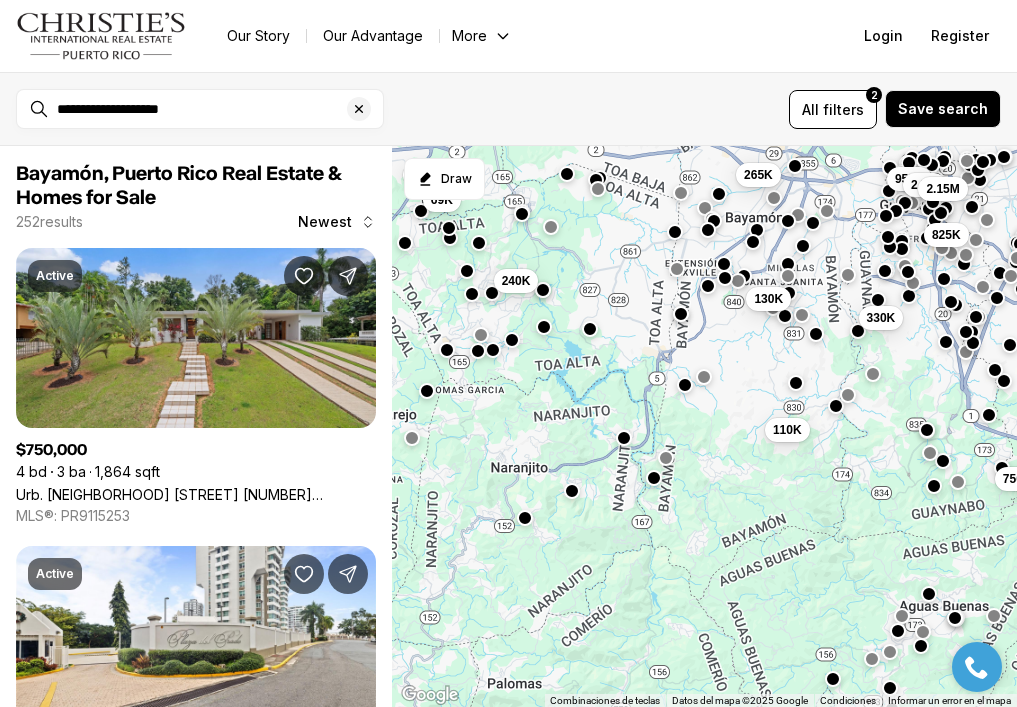 click at bounding box center [590, 329] 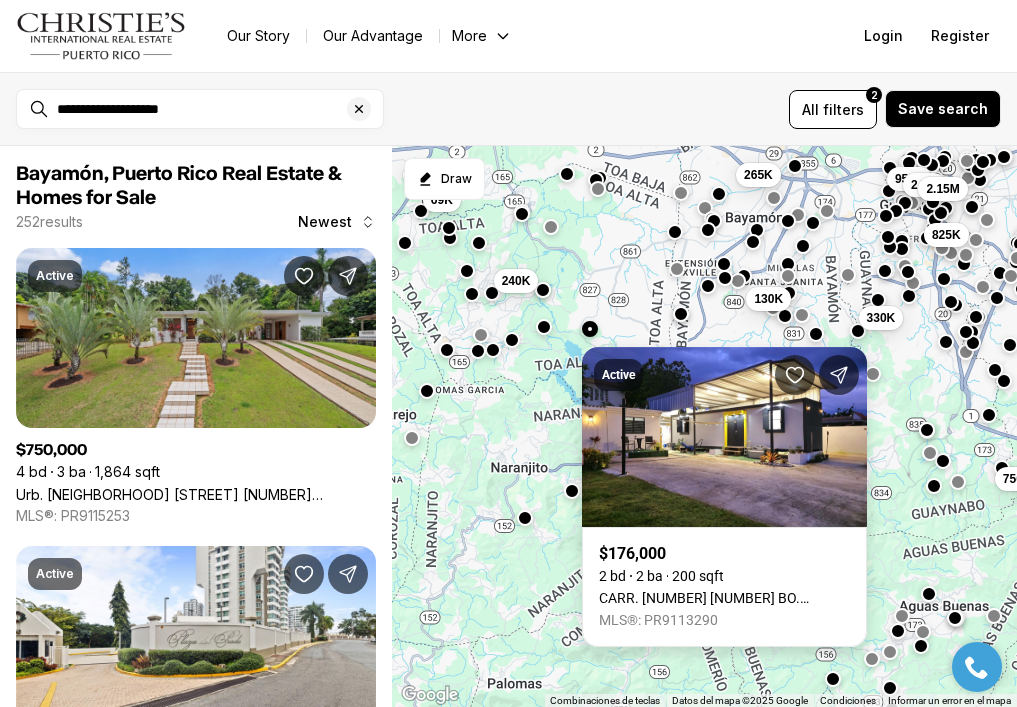 click on "CARR. 827 KM 4.7 BO. PINAS SECTOR LA LOMA #[LOT] [NUMBER], [CITY] PR, [POSTAL_CODE]" at bounding box center (724, 598) 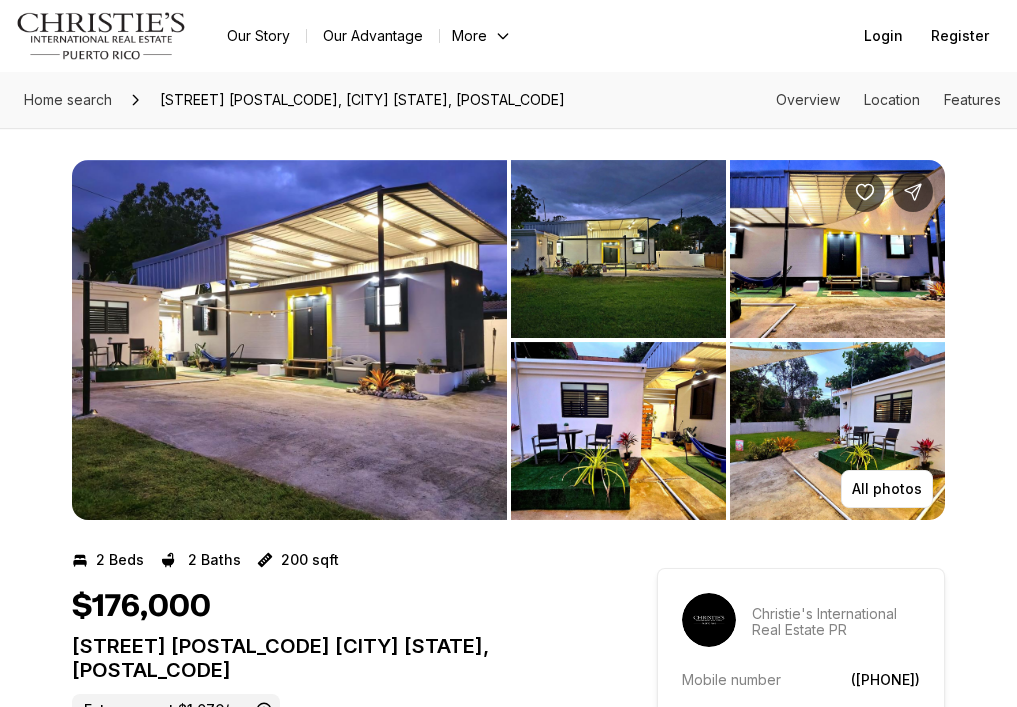 scroll, scrollTop: 0, scrollLeft: 0, axis: both 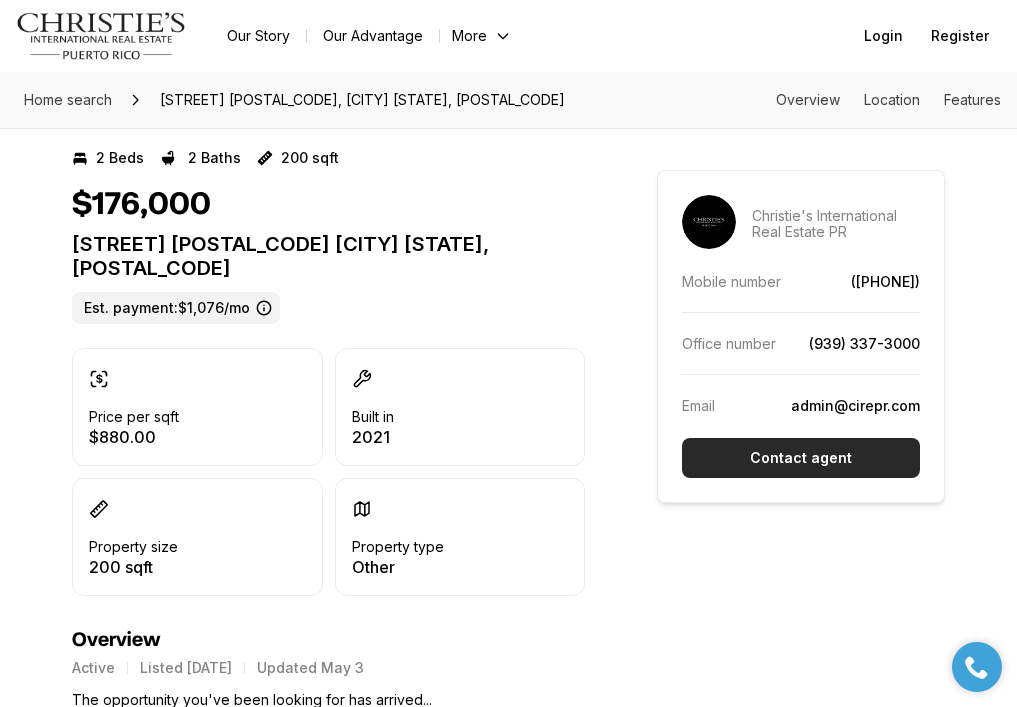 click on "Contact agent" at bounding box center [801, 458] 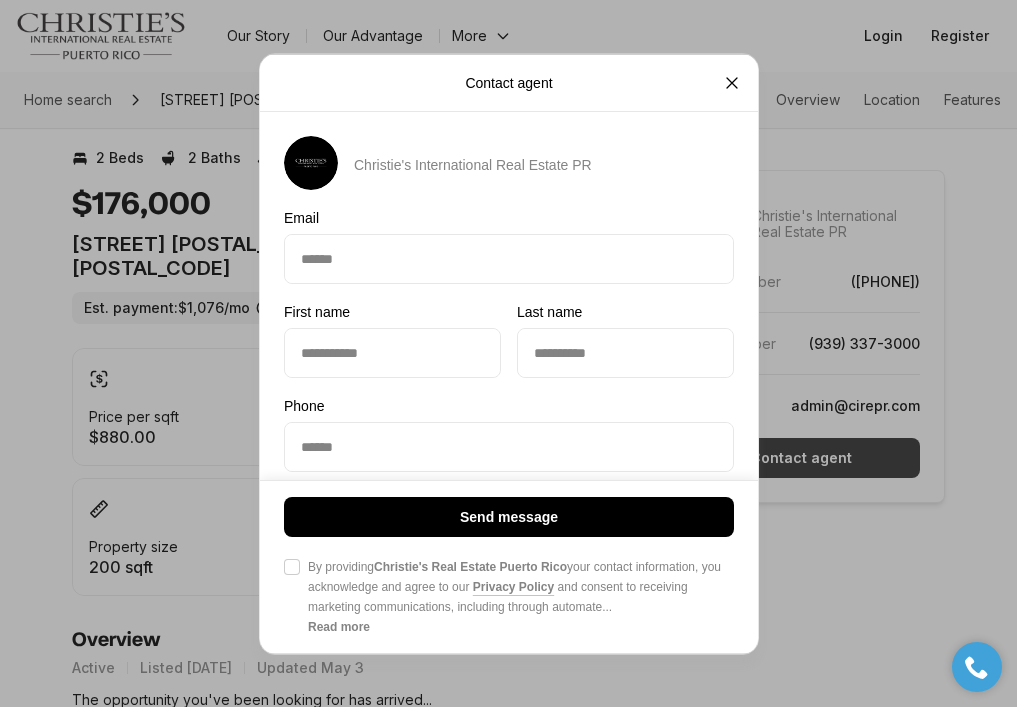 type on "**********" 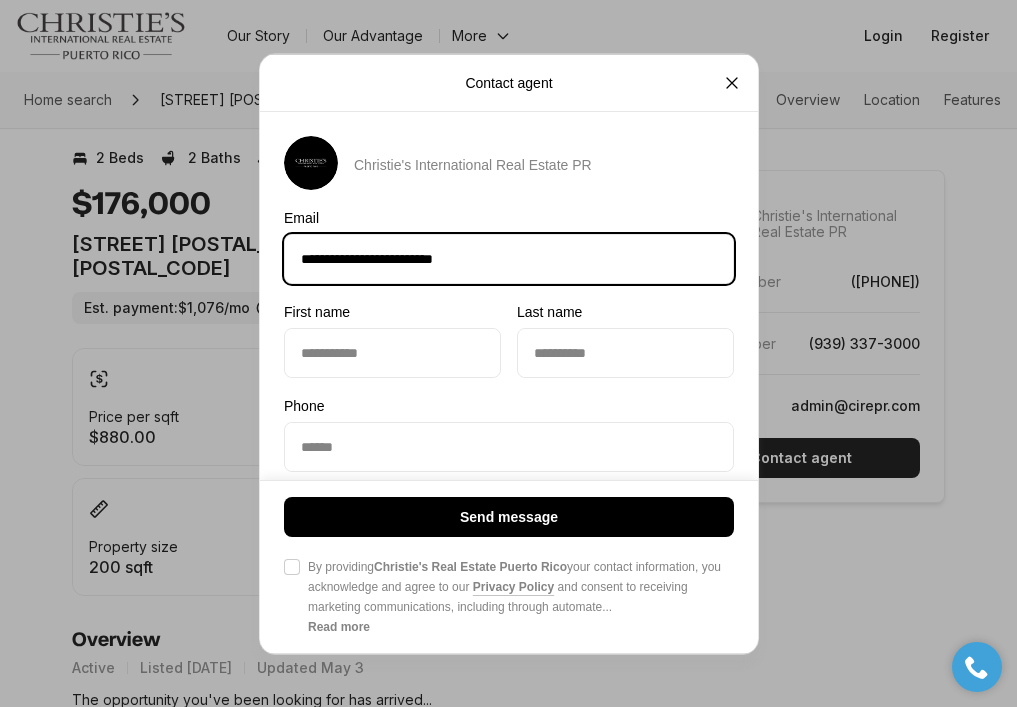 type on "**********" 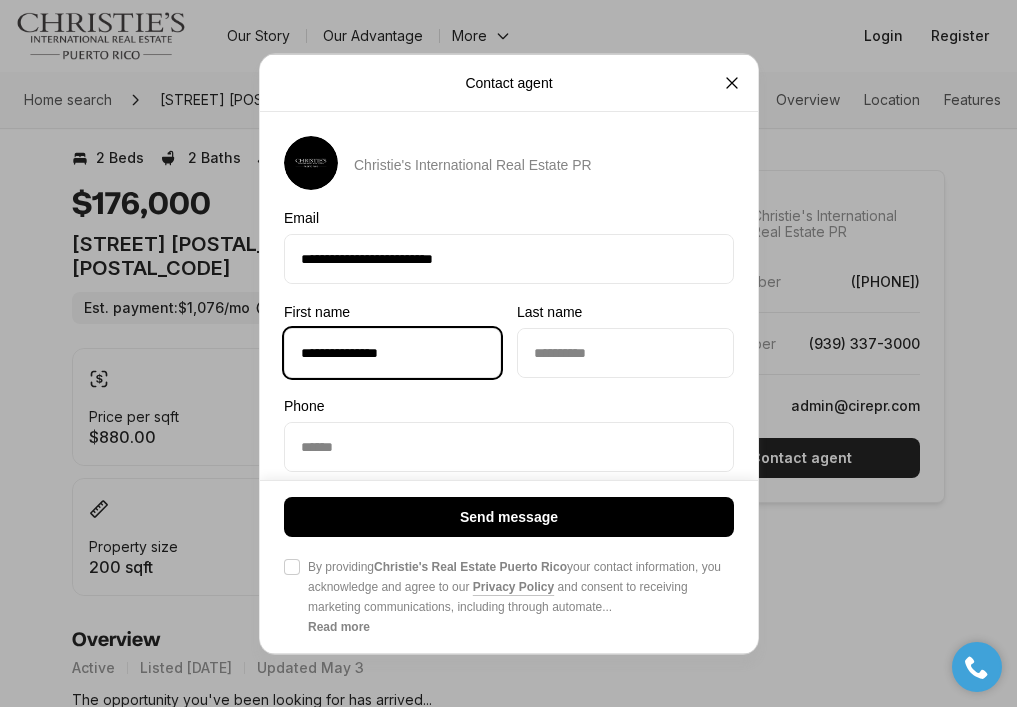type on "**********" 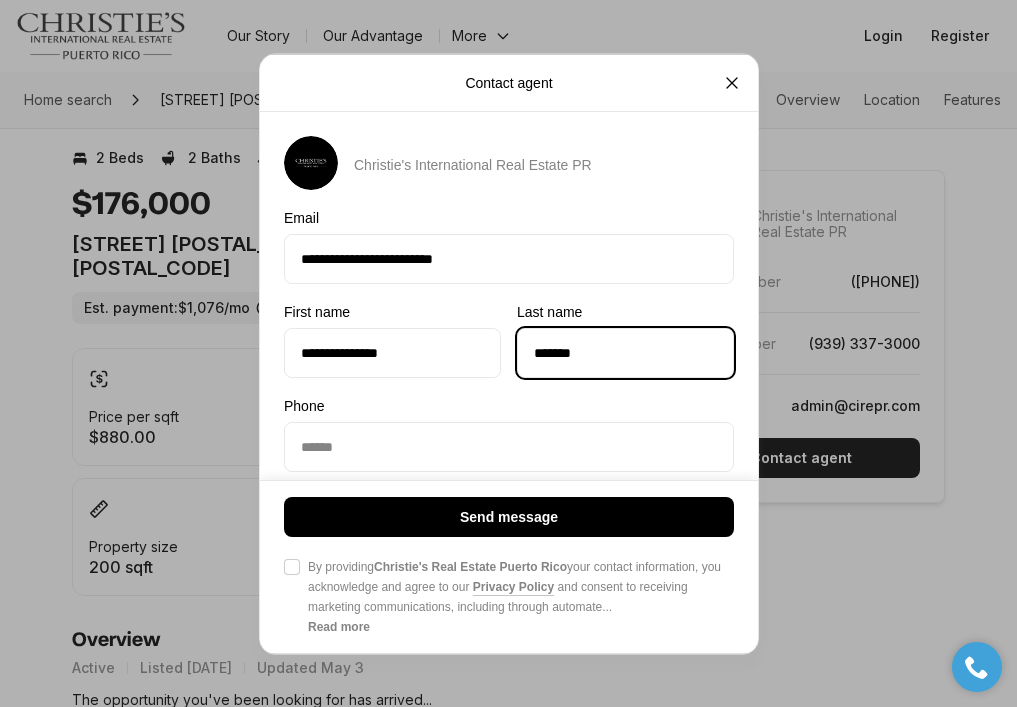type on "*******" 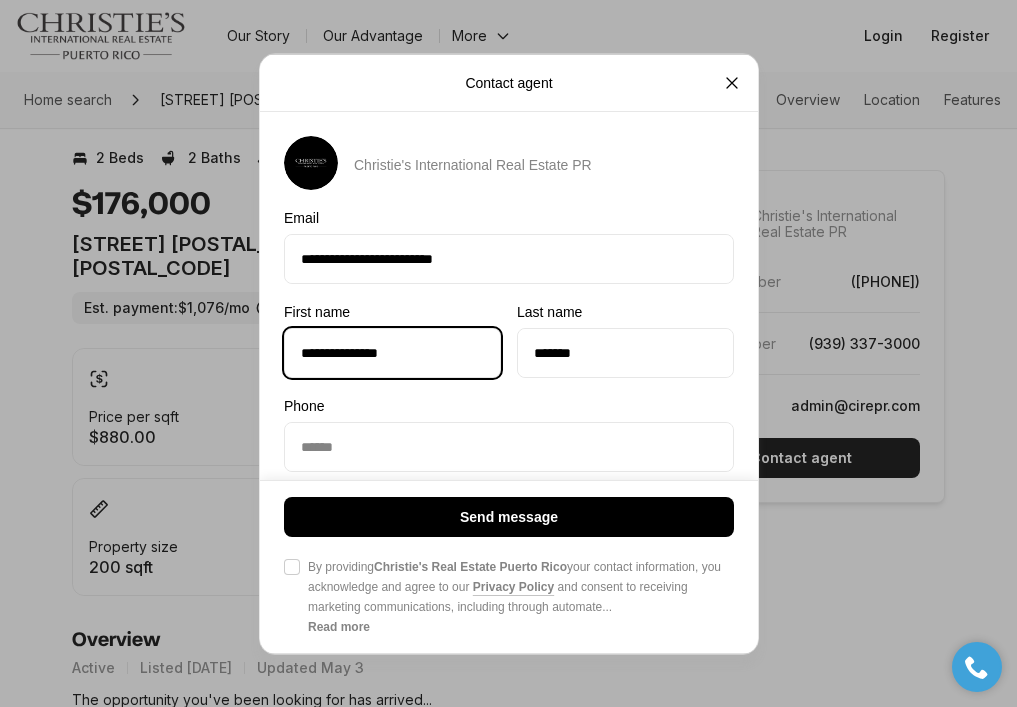 click on "**********" at bounding box center (392, 352) 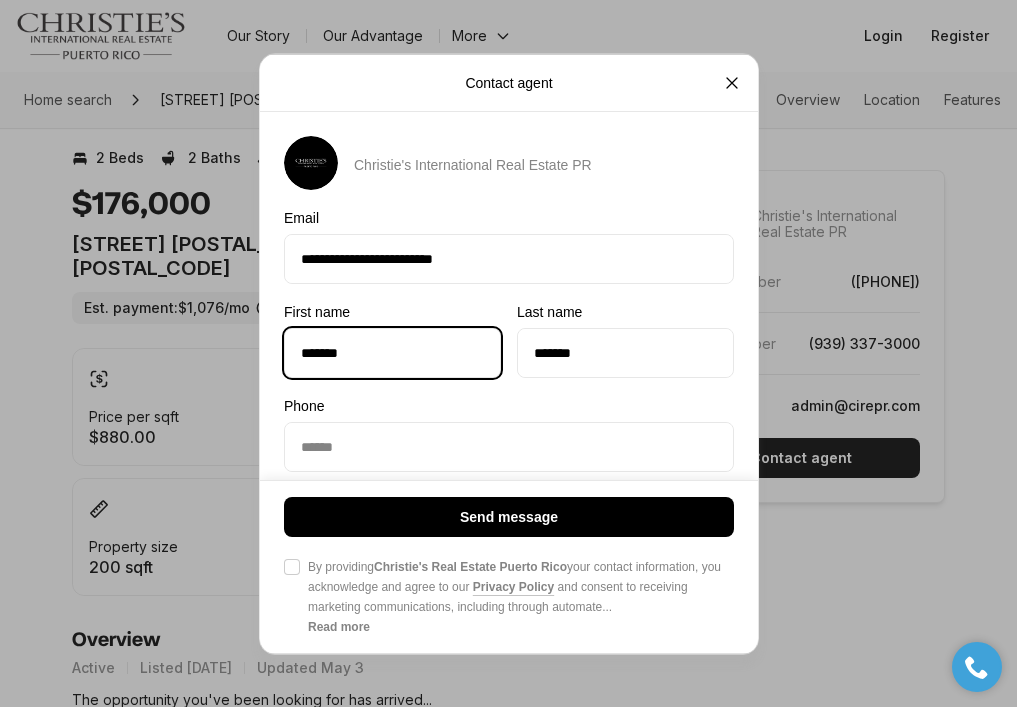 type on "*******" 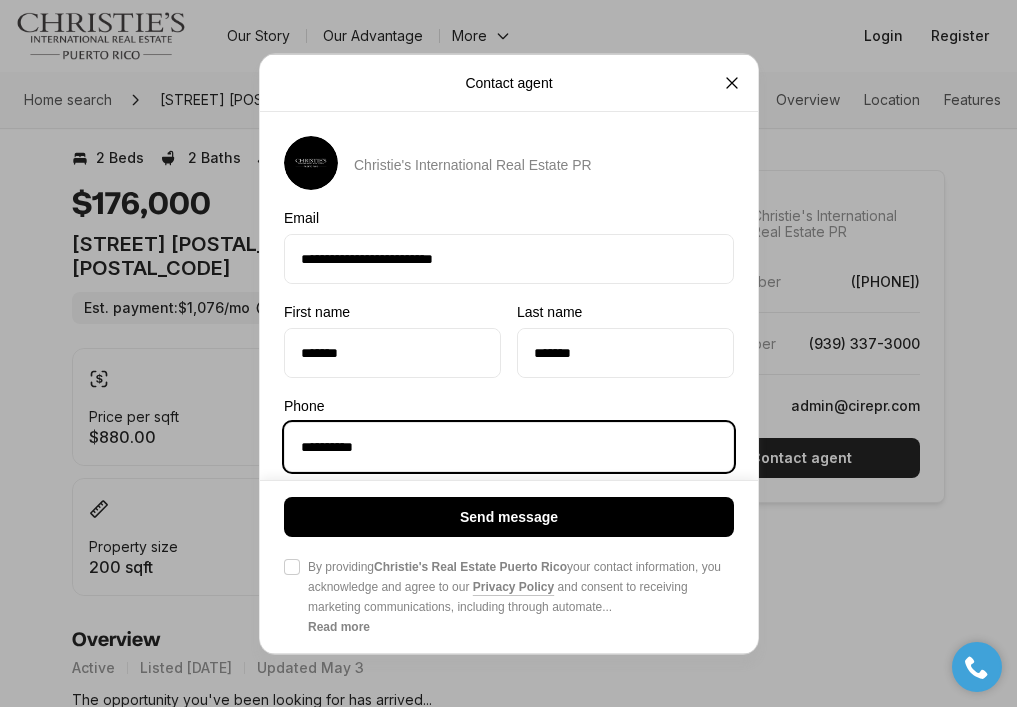 type on "**********" 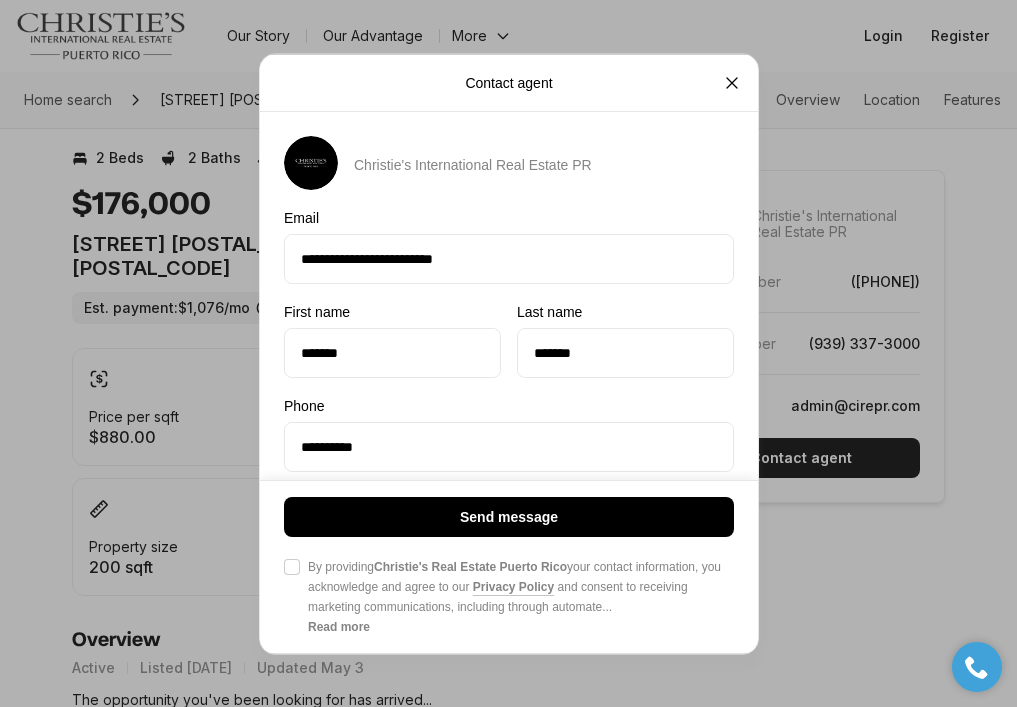 click on "Agree to Privacy Policy By providing  Christie's Real Estate Puerto Rico  your contact information, you acknowledge and agree to our   Privacy Policy   and consent to receiving marketing communications, including through automate ... Read more" at bounding box center [292, 567] 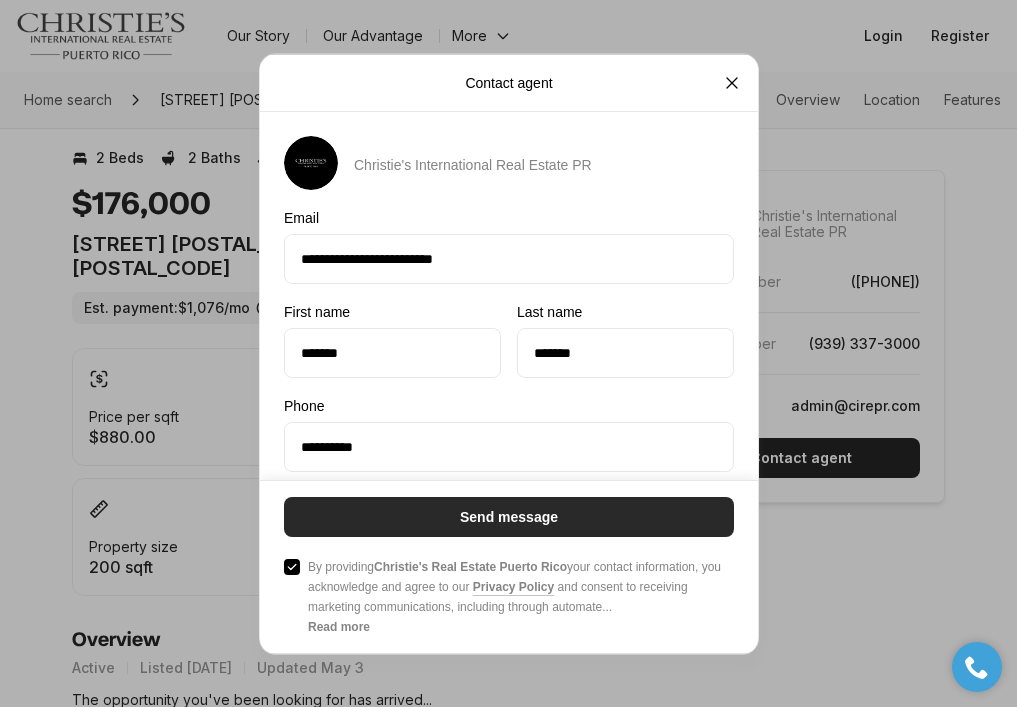 click on "Send message" at bounding box center [508, 517] 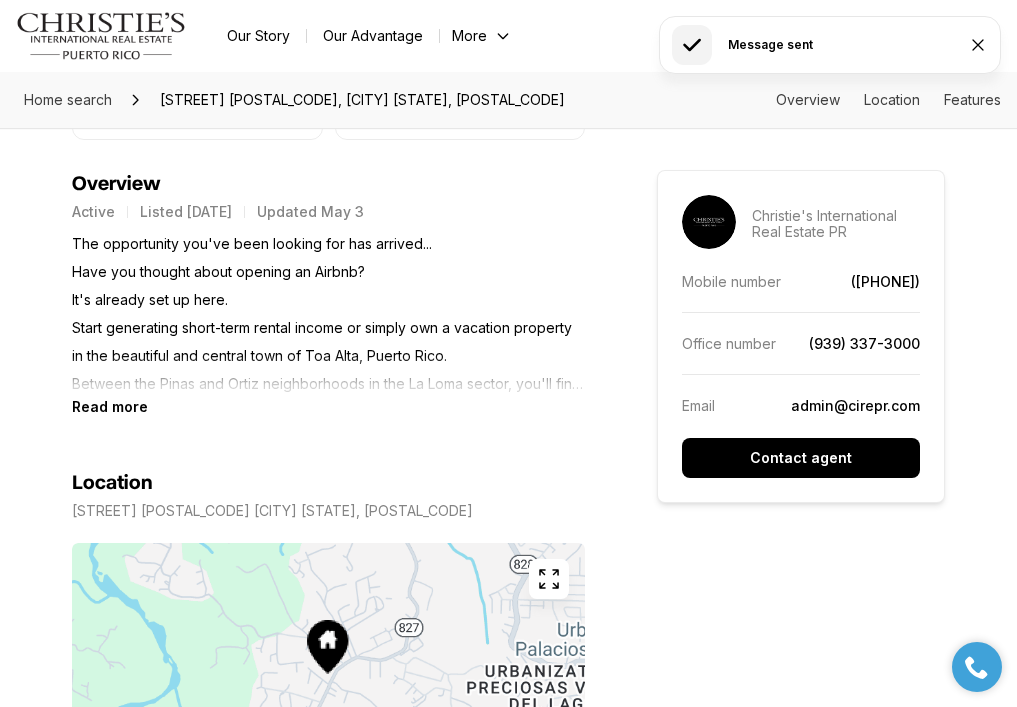 scroll, scrollTop: 856, scrollLeft: 0, axis: vertical 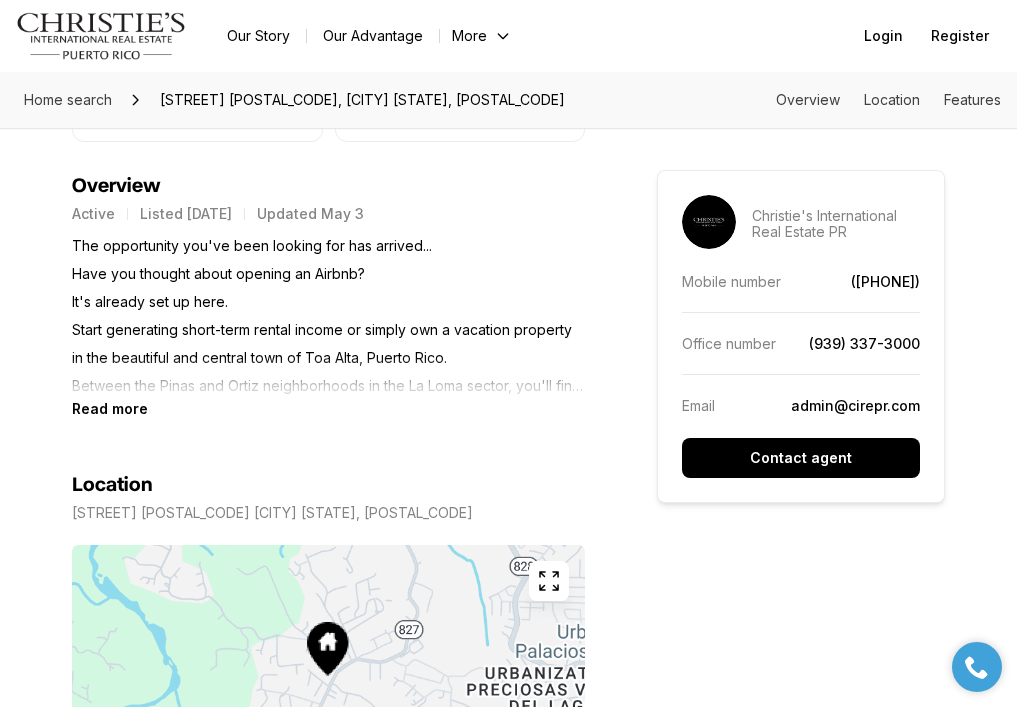 click on "Read more" at bounding box center (110, 408) 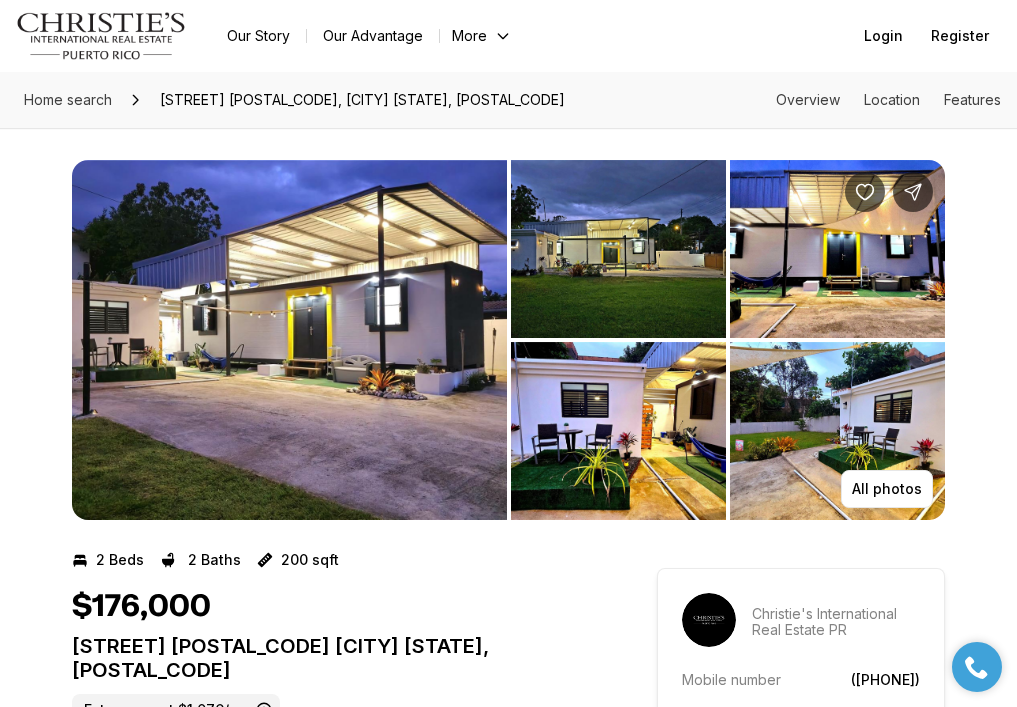 scroll, scrollTop: 0, scrollLeft: 0, axis: both 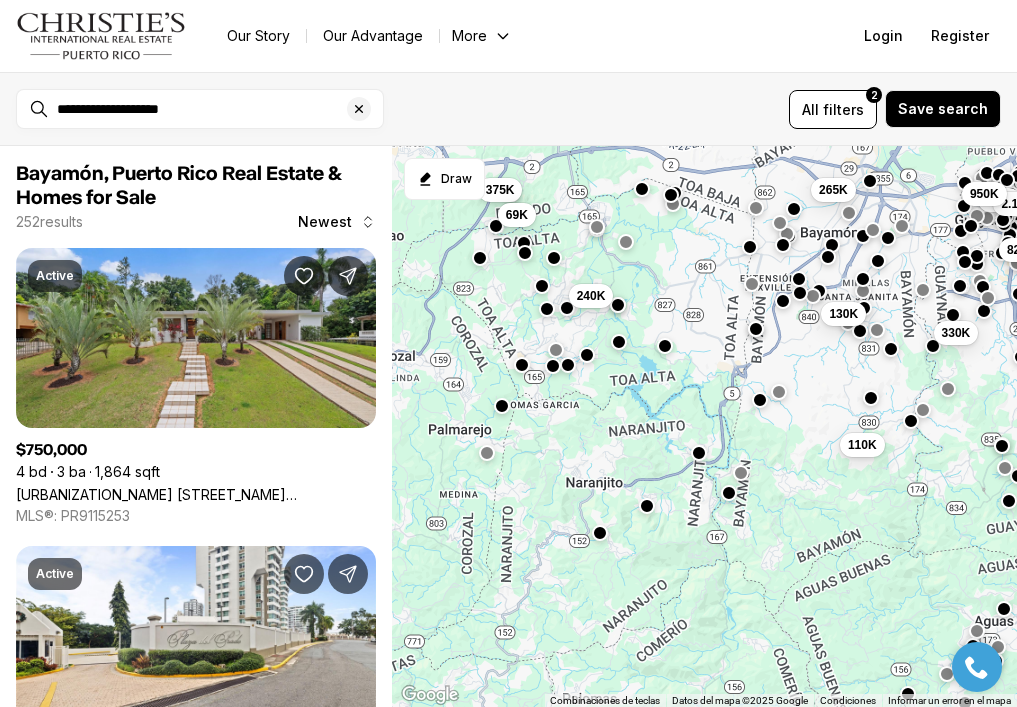drag, startPoint x: 473, startPoint y: 450, endPoint x: 550, endPoint y: 465, distance: 78.44743 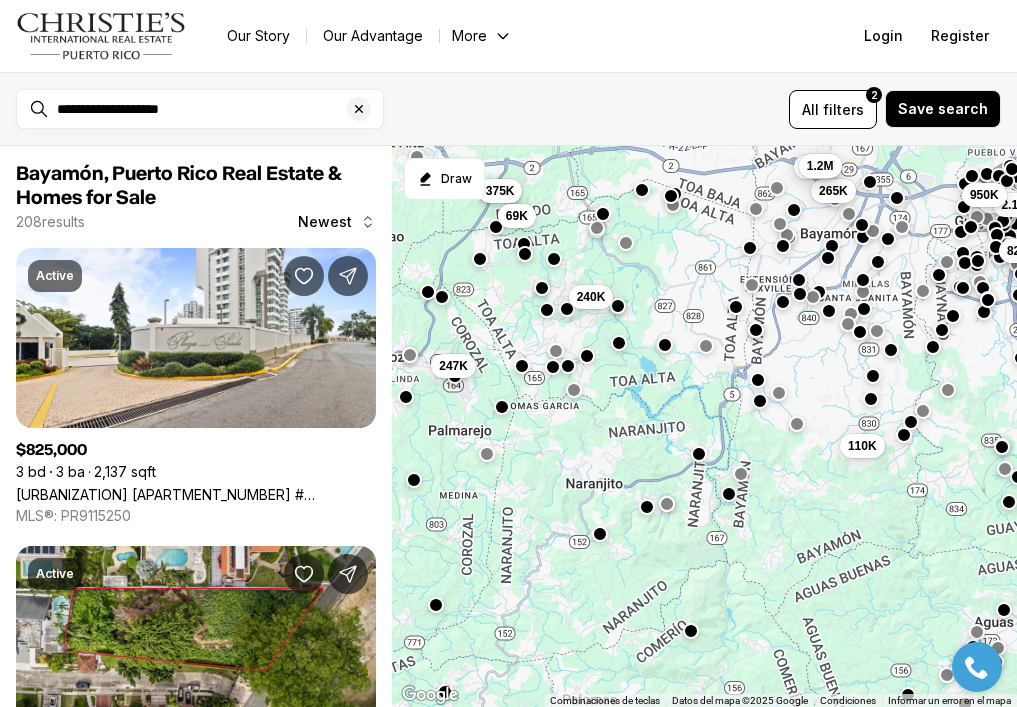 click at bounding box center [665, 345] 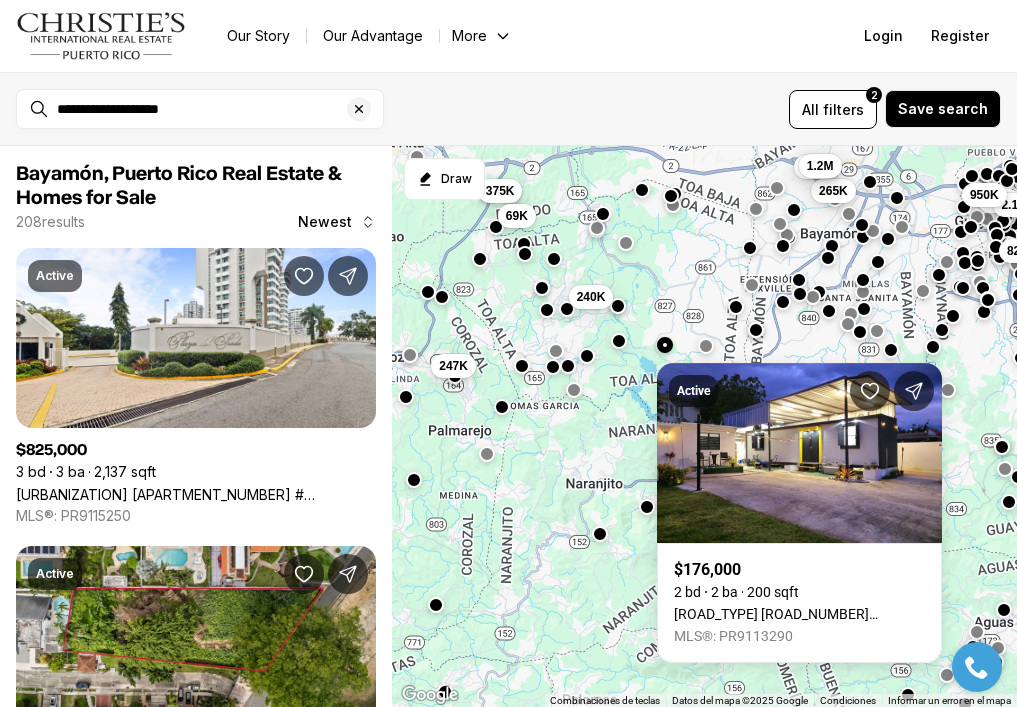 click at bounding box center (618, 341) 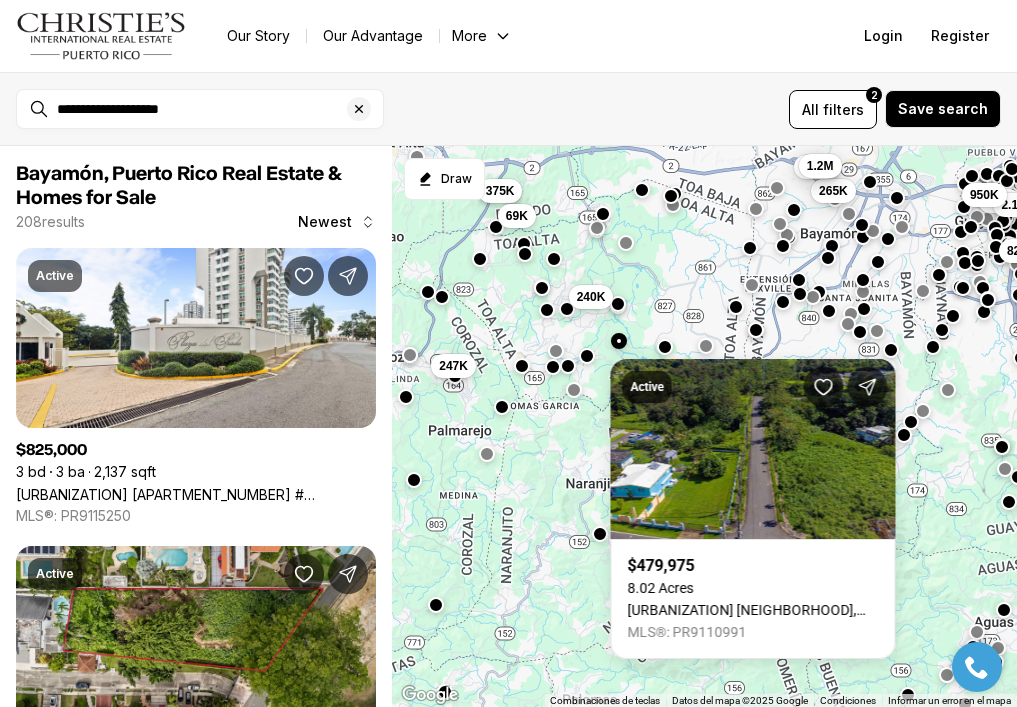 click at bounding box center [617, 304] 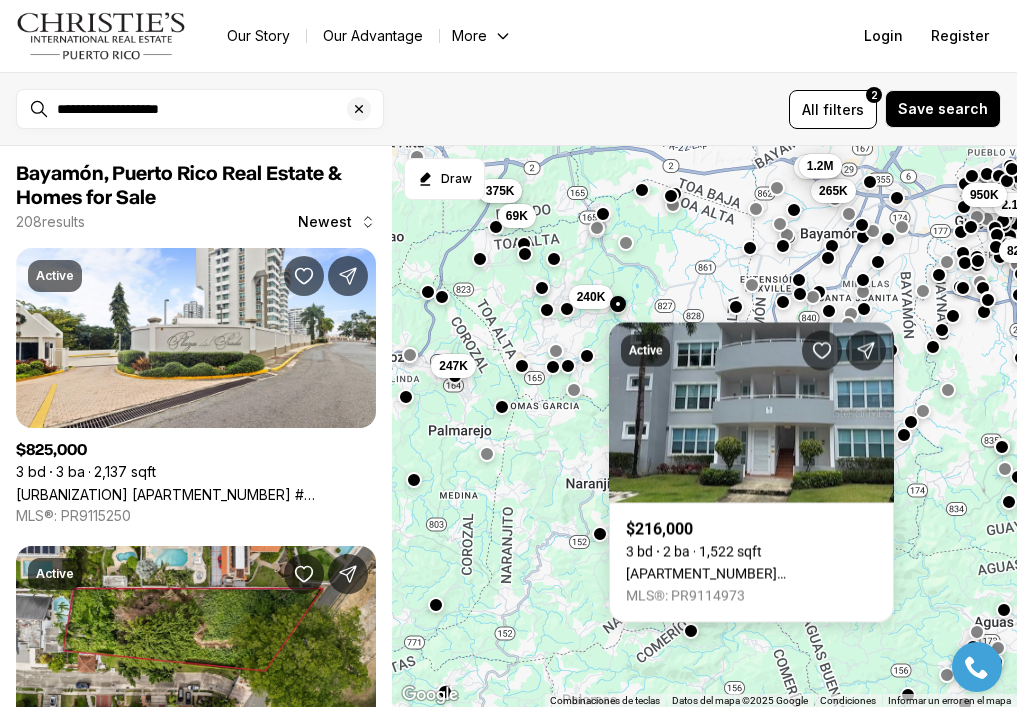 click at bounding box center (566, 309) 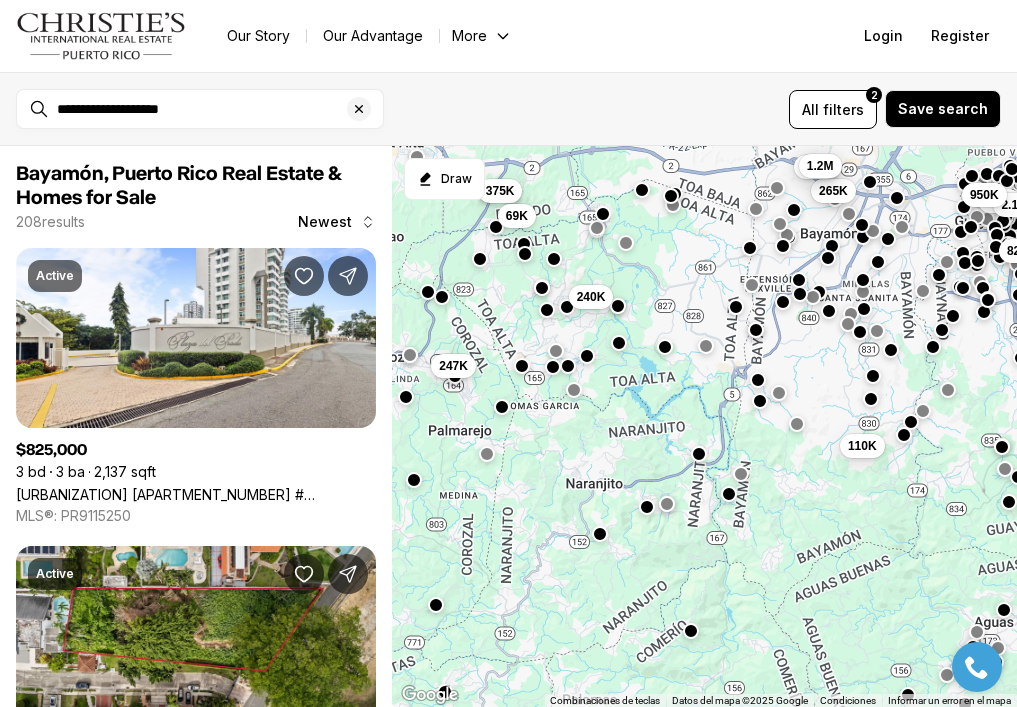 click at bounding box center (566, 307) 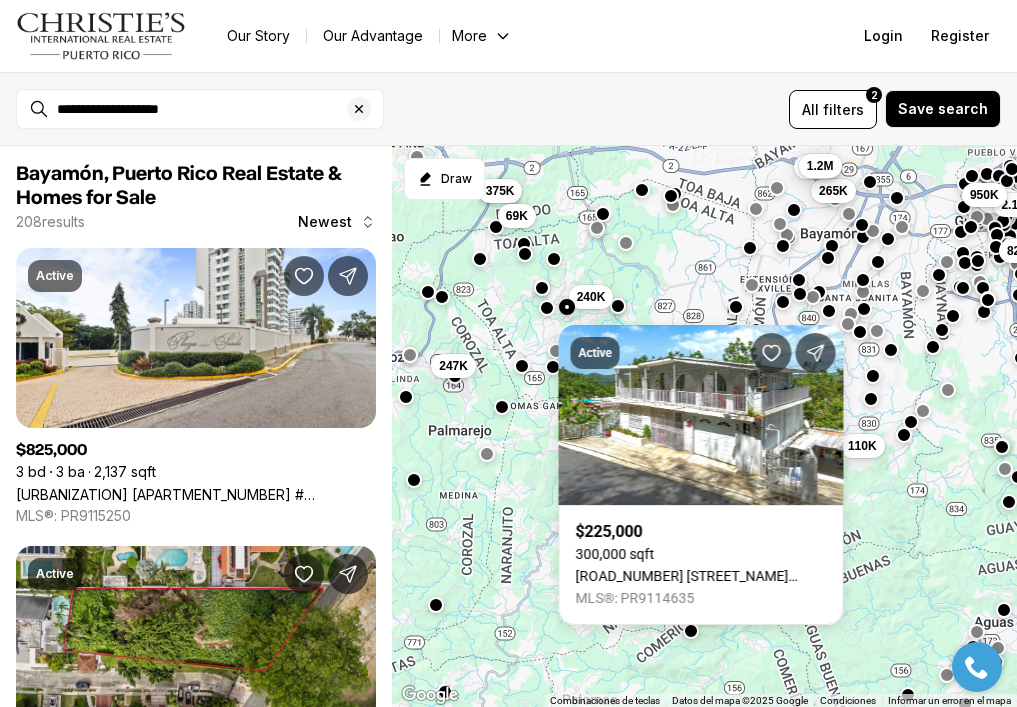 click at bounding box center [547, 308] 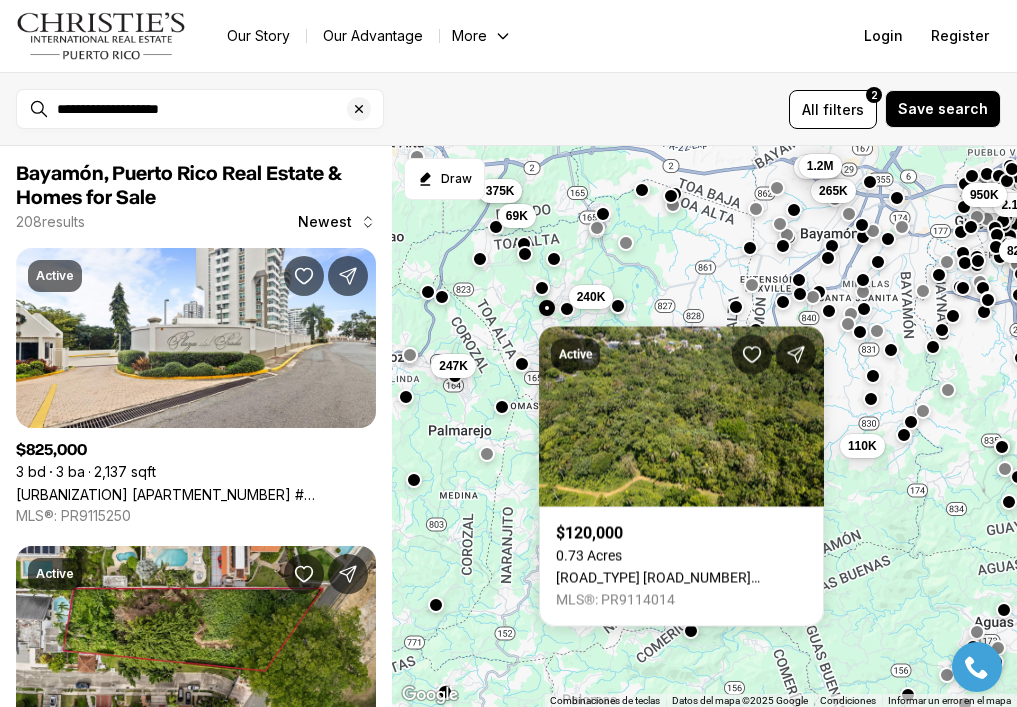 click at bounding box center [521, 364] 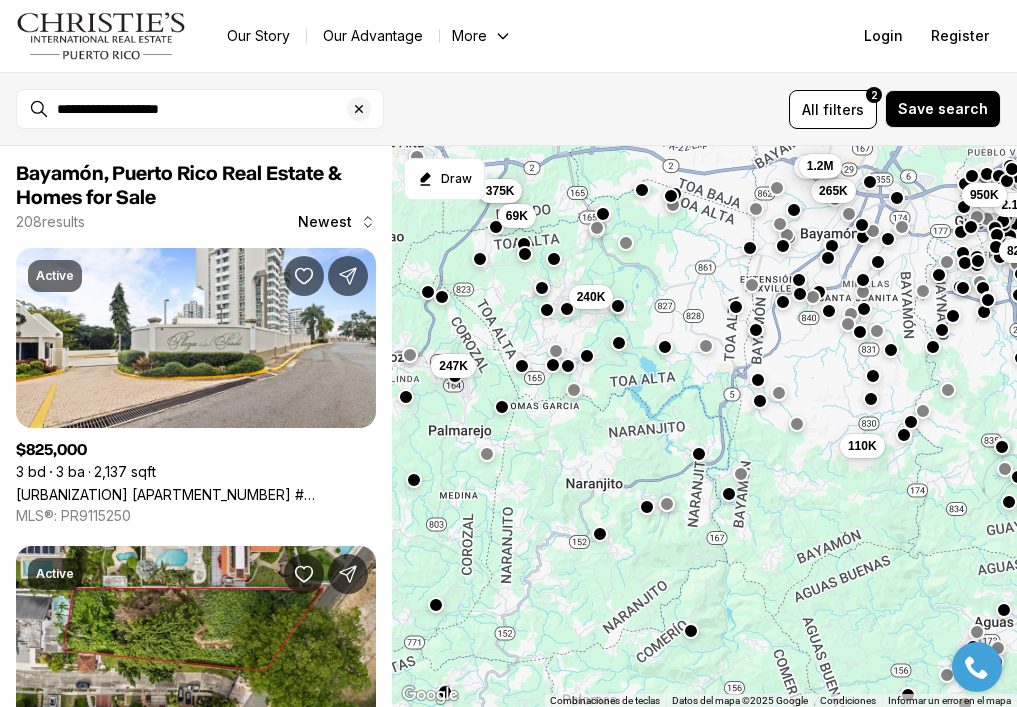 click at bounding box center (553, 365) 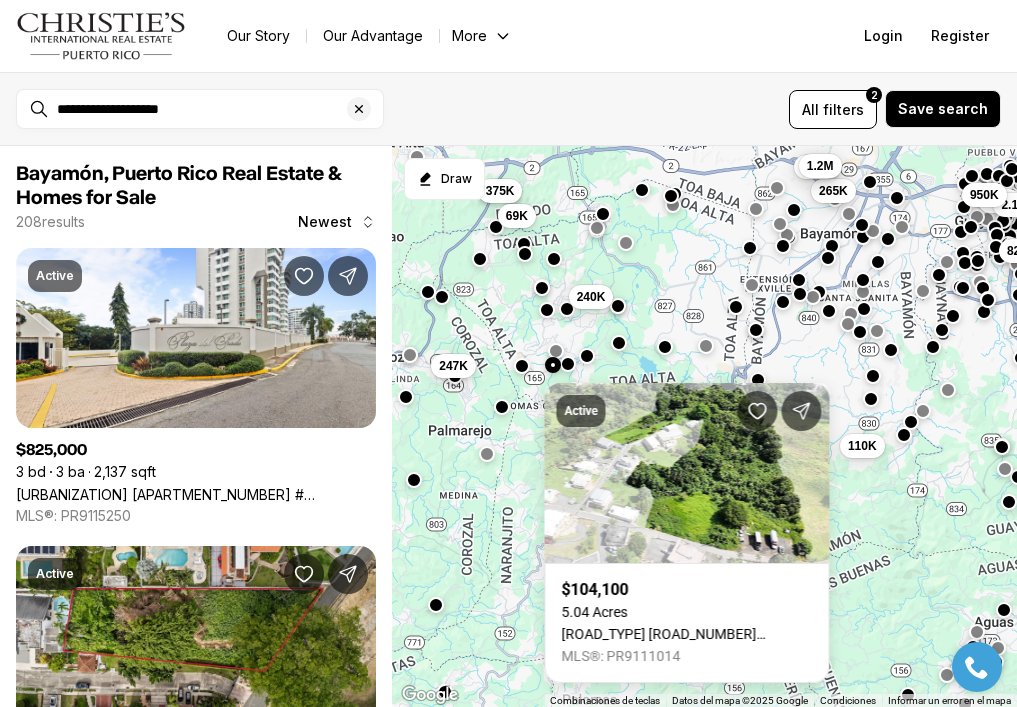click at bounding box center (568, 364) 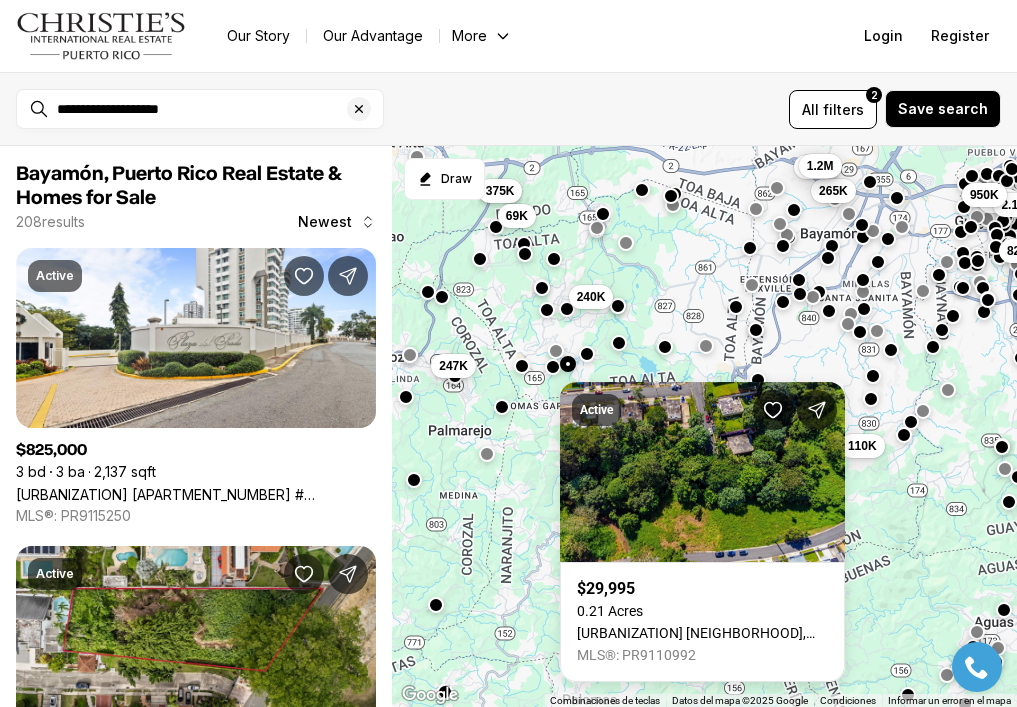 click at bounding box center [586, 354] 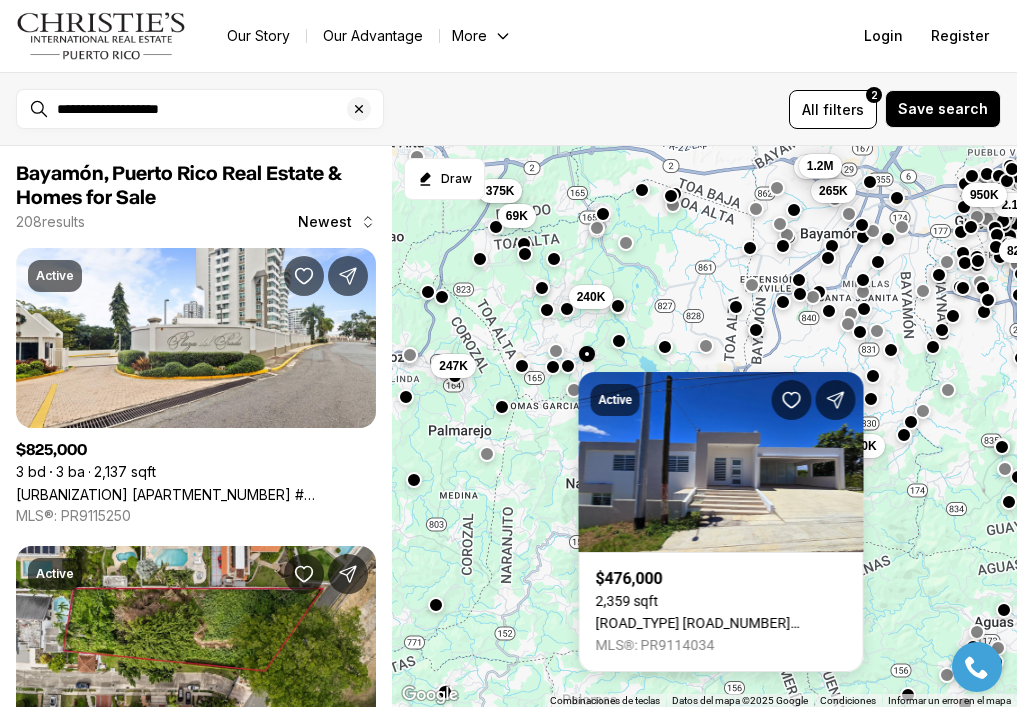 click at bounding box center (618, 341) 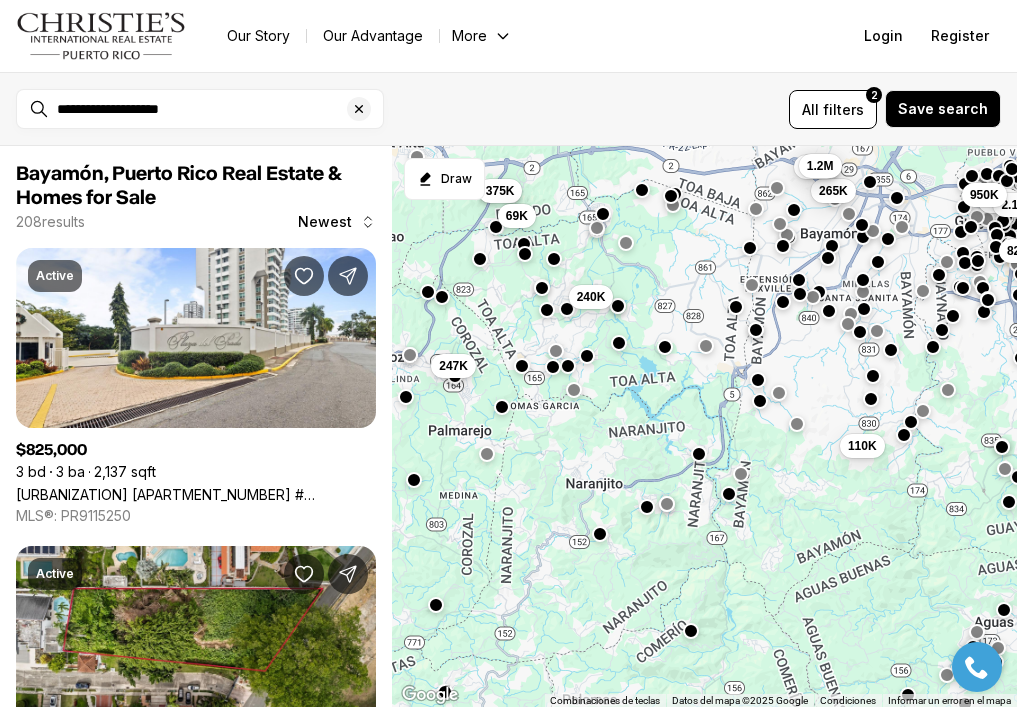 click at bounding box center (665, 347) 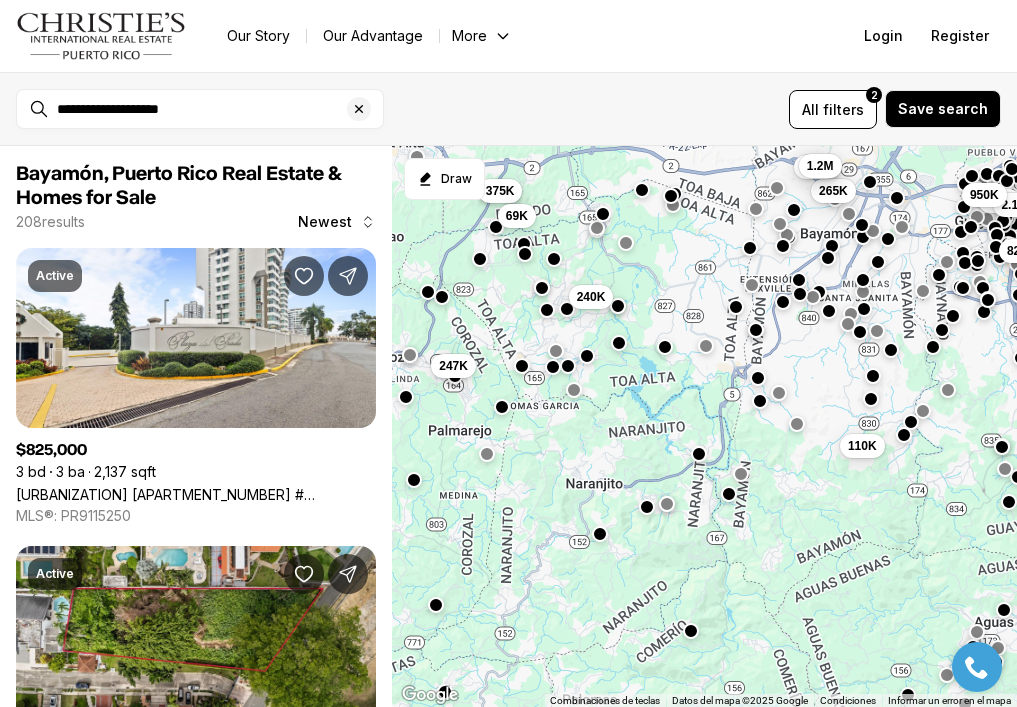 click at bounding box center (757, 378) 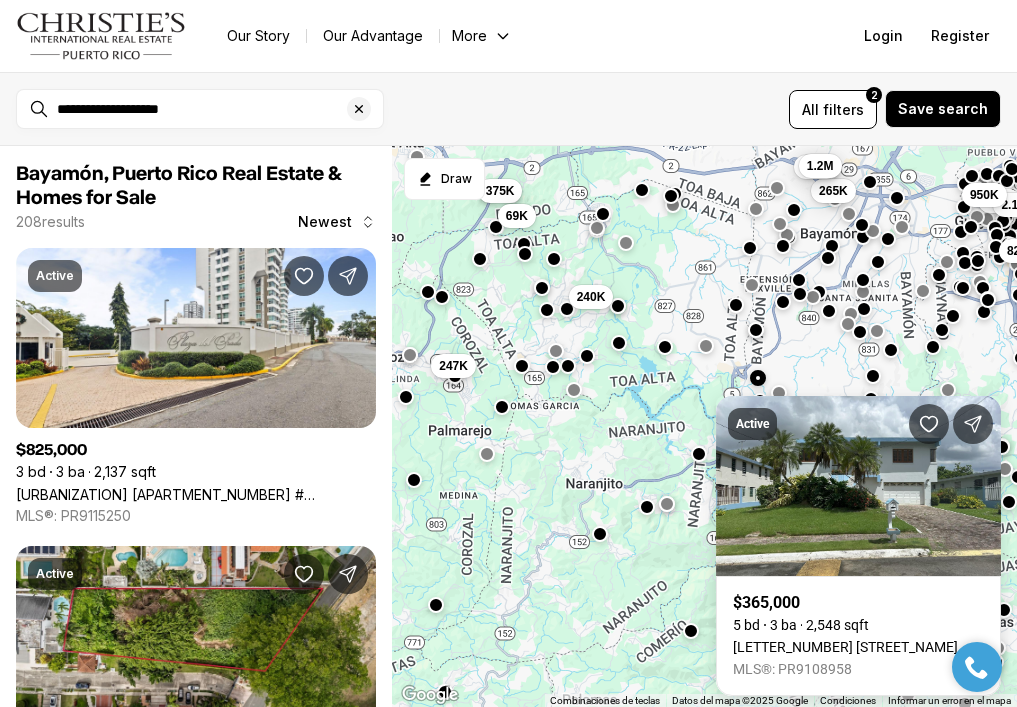 click at bounding box center (735, 305) 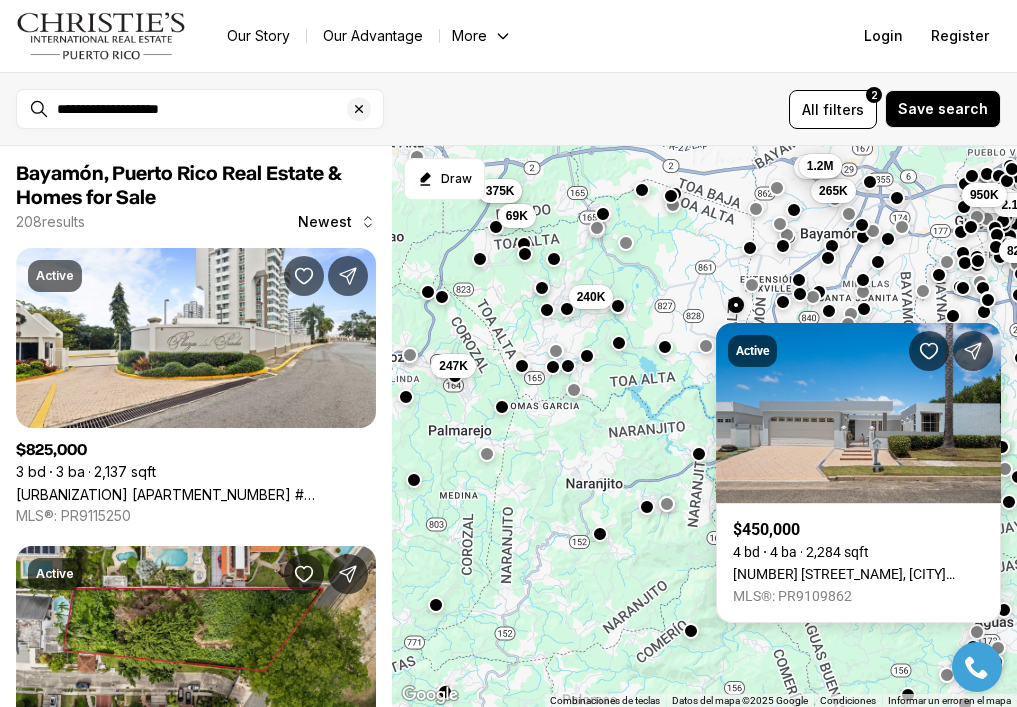 click at bounding box center (735, 305) 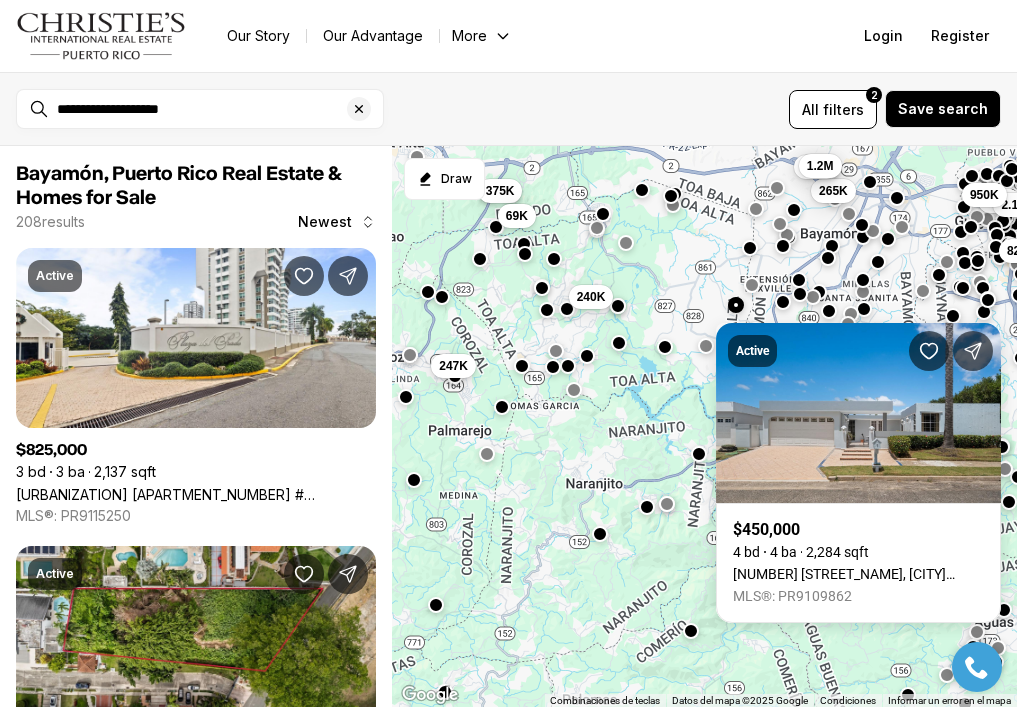 click on "2.5M 2.15M 825K 240K 110K 950K 375K 265K 69K 247K 425K 1.2M" at bounding box center (704, 427) 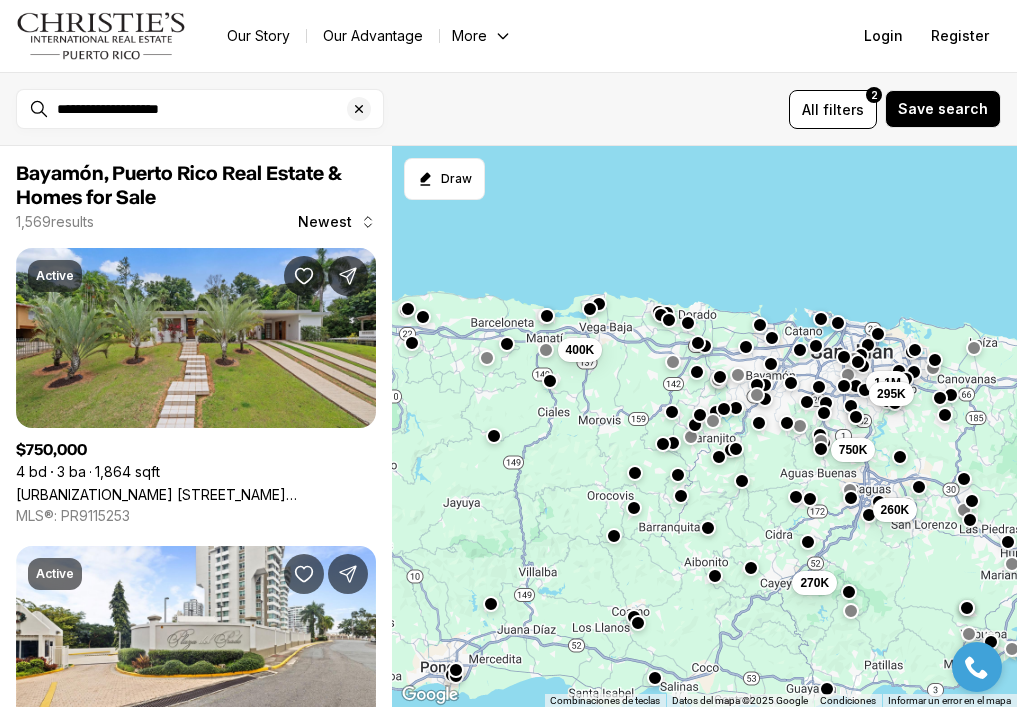 click at bounding box center (735, 410) 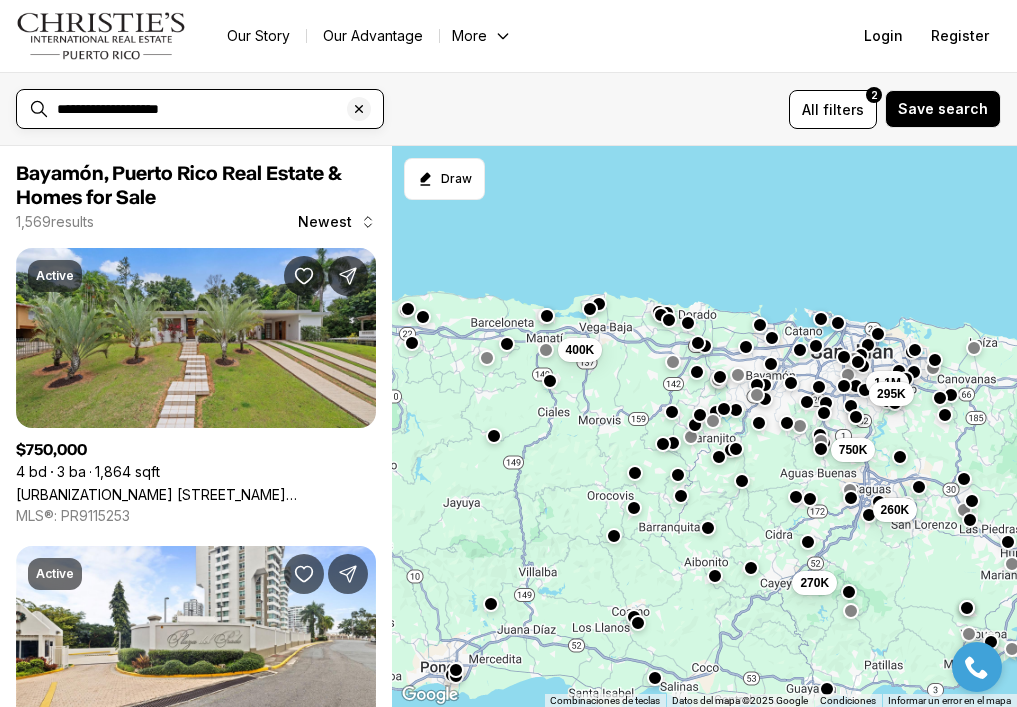 click on "**********" at bounding box center [216, 109] 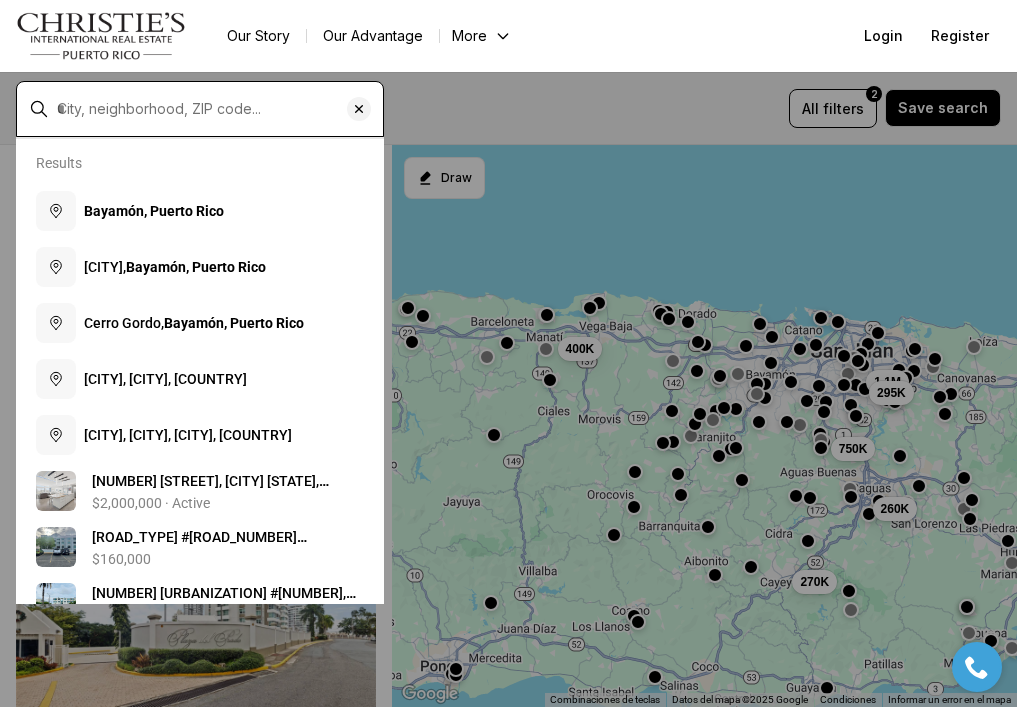 type 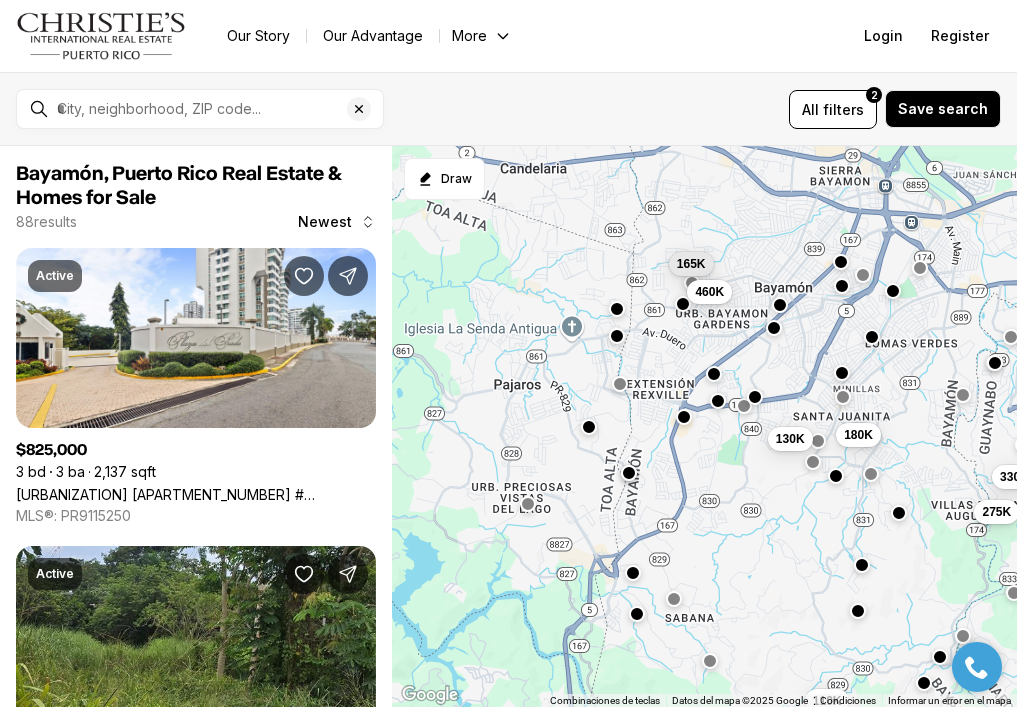 drag, startPoint x: 593, startPoint y: 448, endPoint x: 704, endPoint y: 547, distance: 148.73466 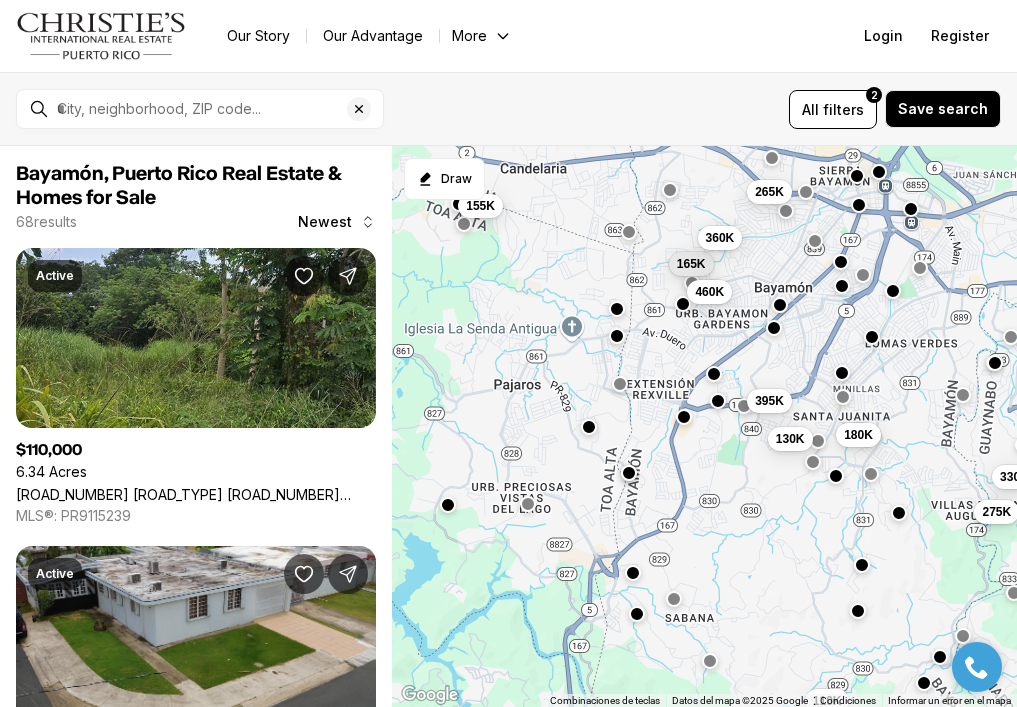 click at bounding box center (447, 505) 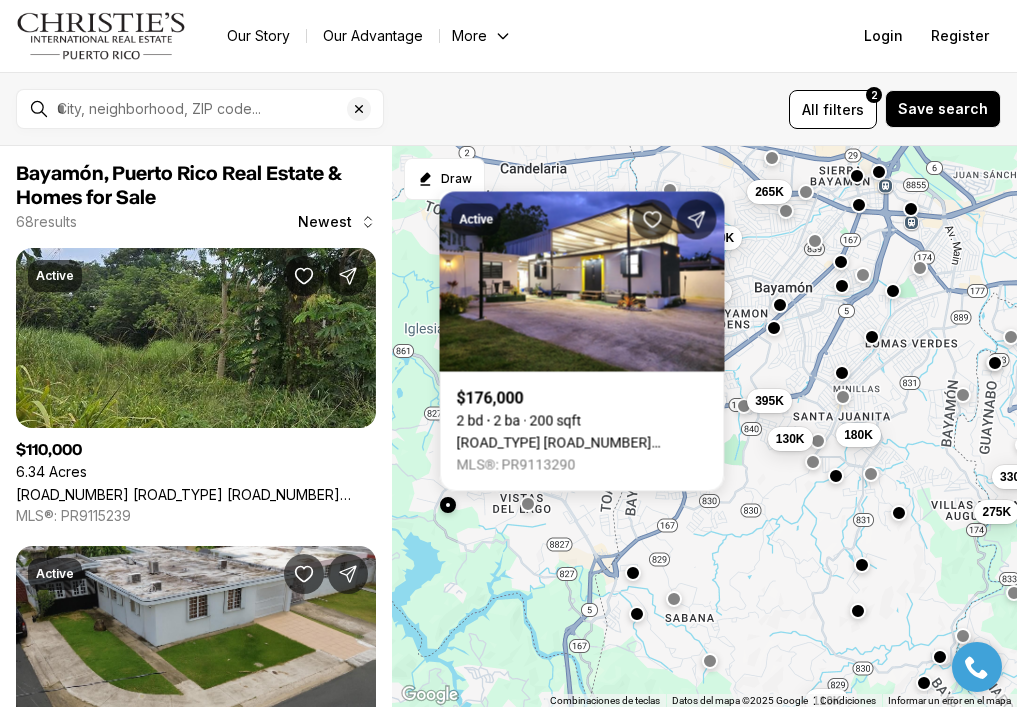 click at bounding box center [447, 505] 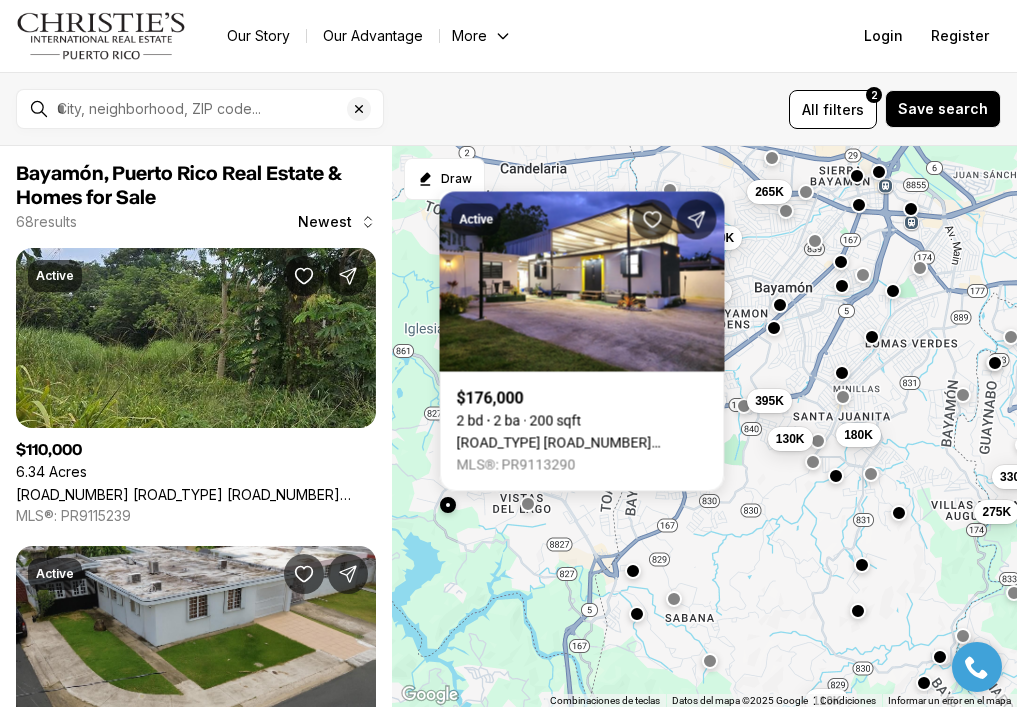 click at bounding box center [632, 571] 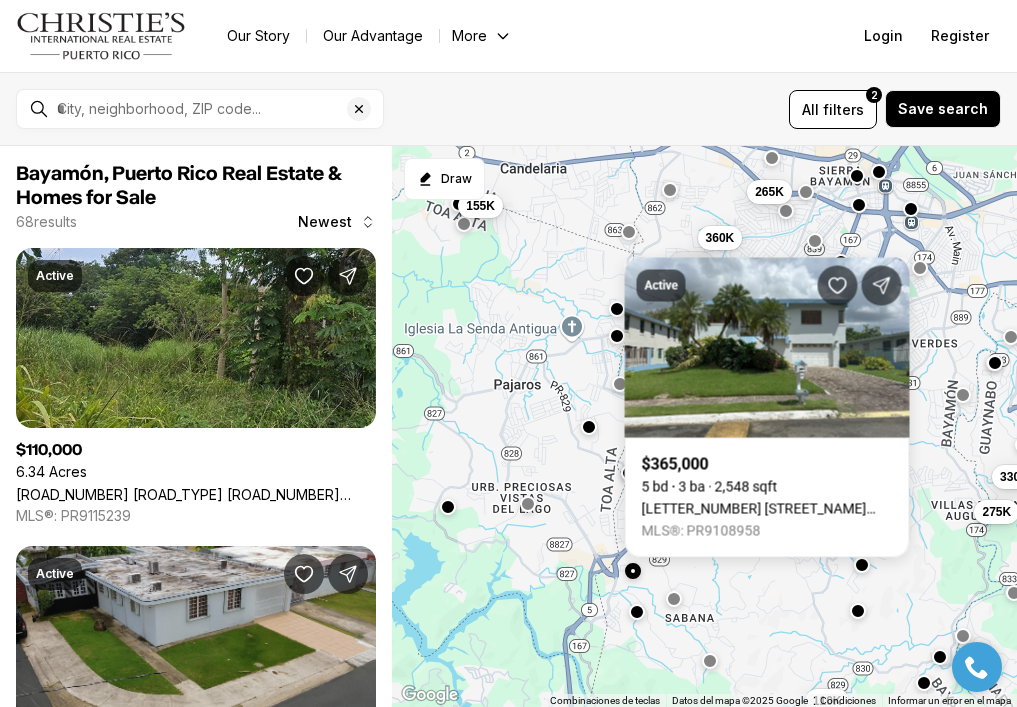 click at bounding box center [637, 612] 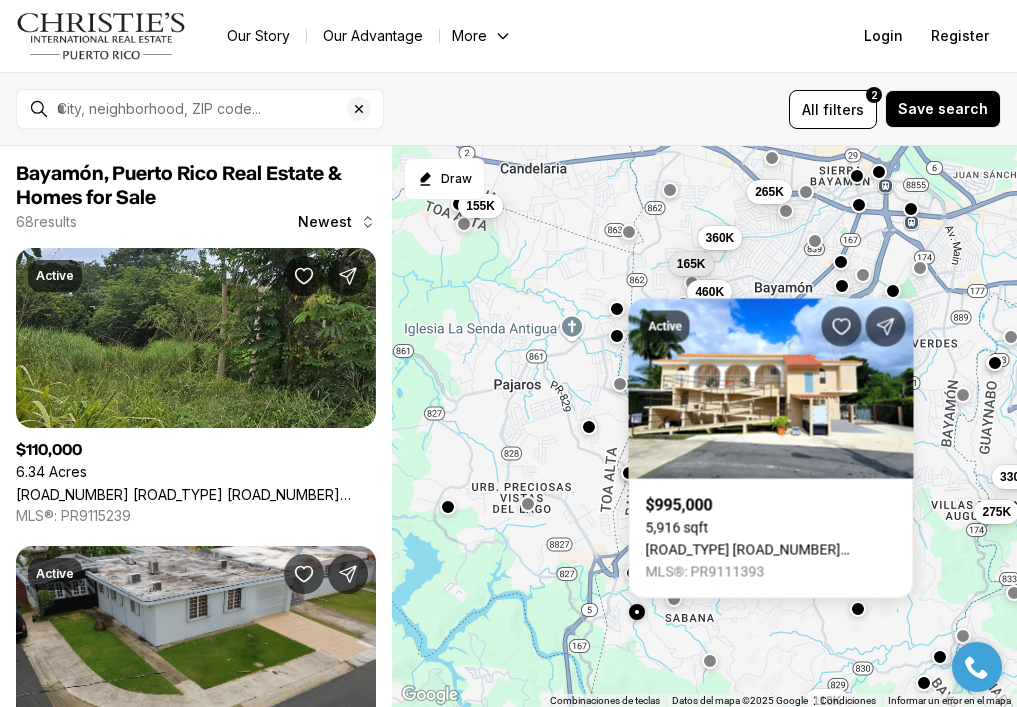 click at bounding box center [858, 609] 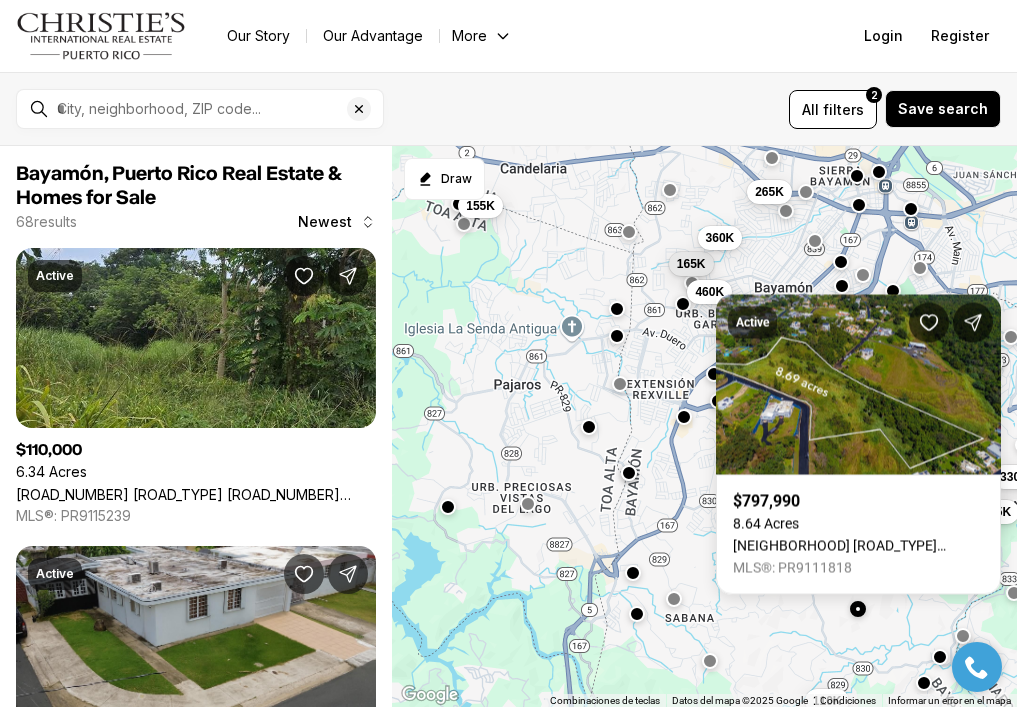 click on "395K 110K 180K 130K 330K 275K 165K 460K 360K 155K 265K" at bounding box center (704, 427) 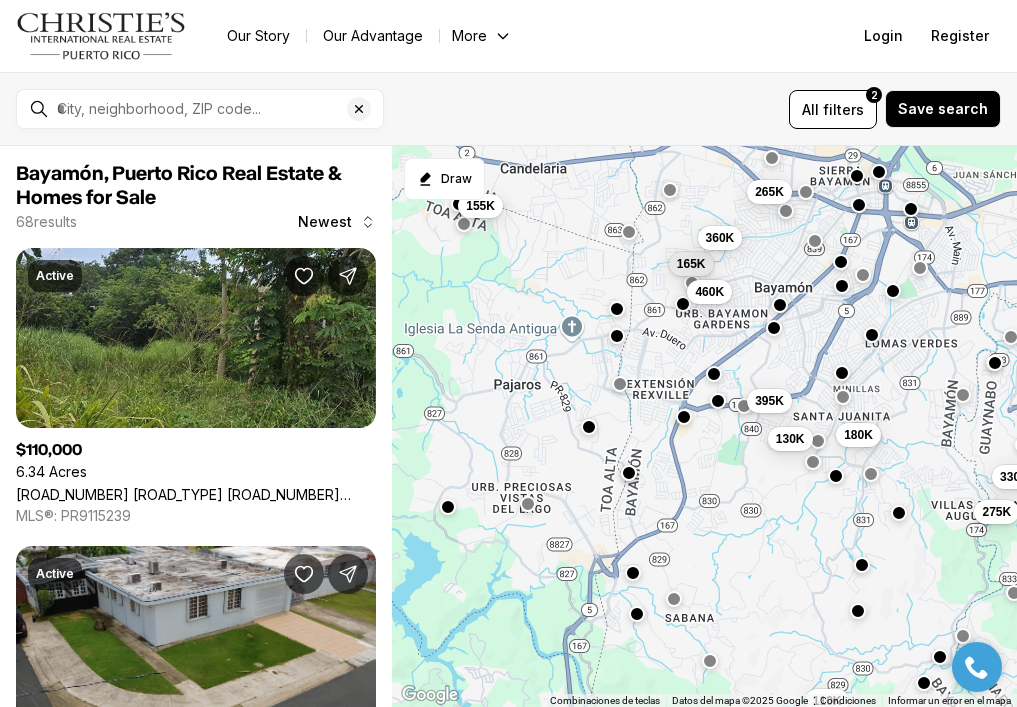 click at bounding box center [872, 335] 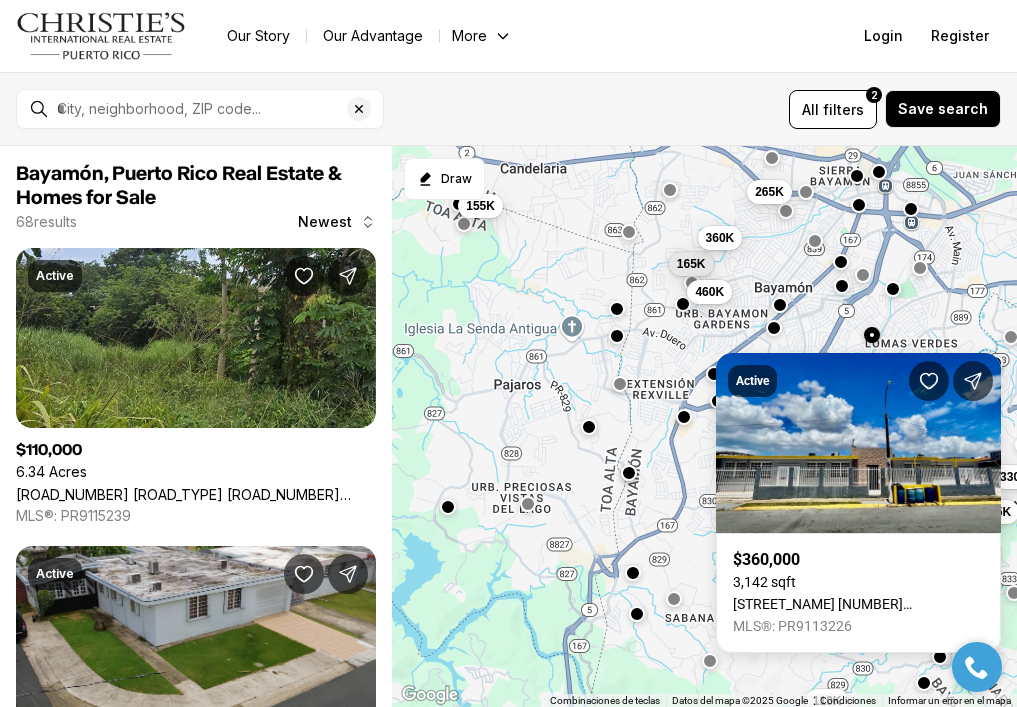 click at bounding box center (893, 289) 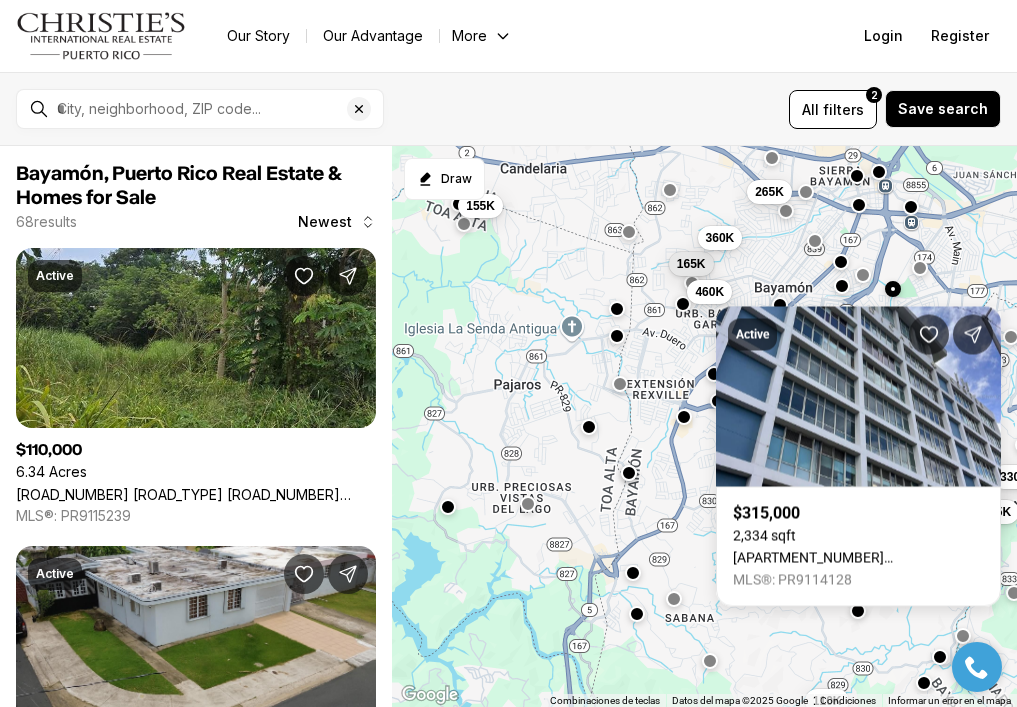 click at bounding box center (910, 207) 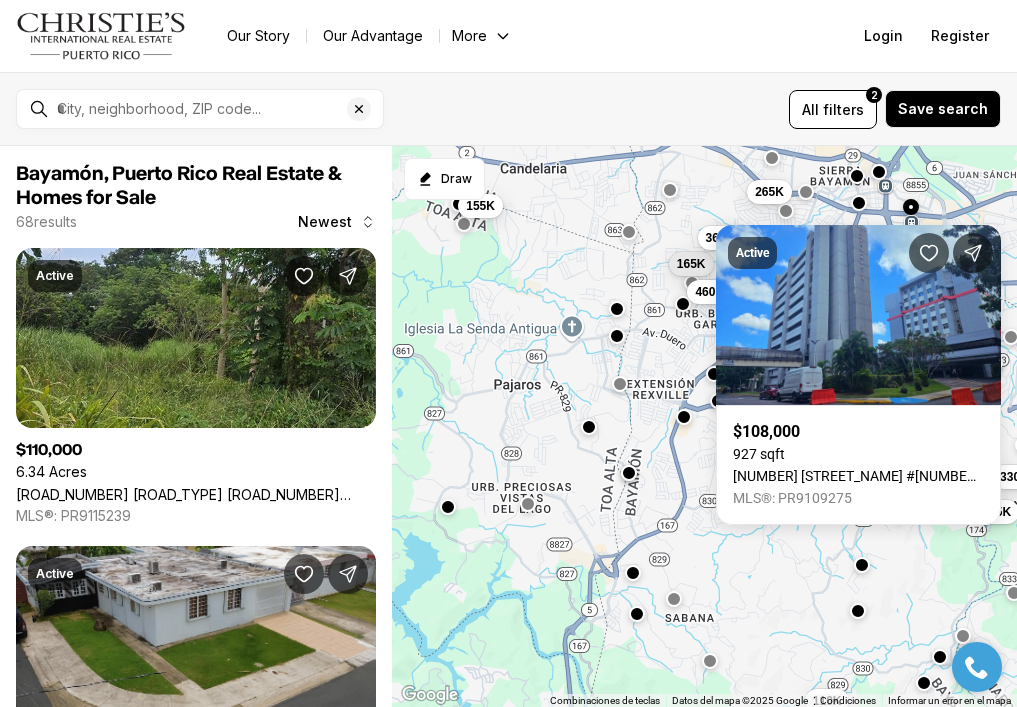 click at bounding box center (859, 203) 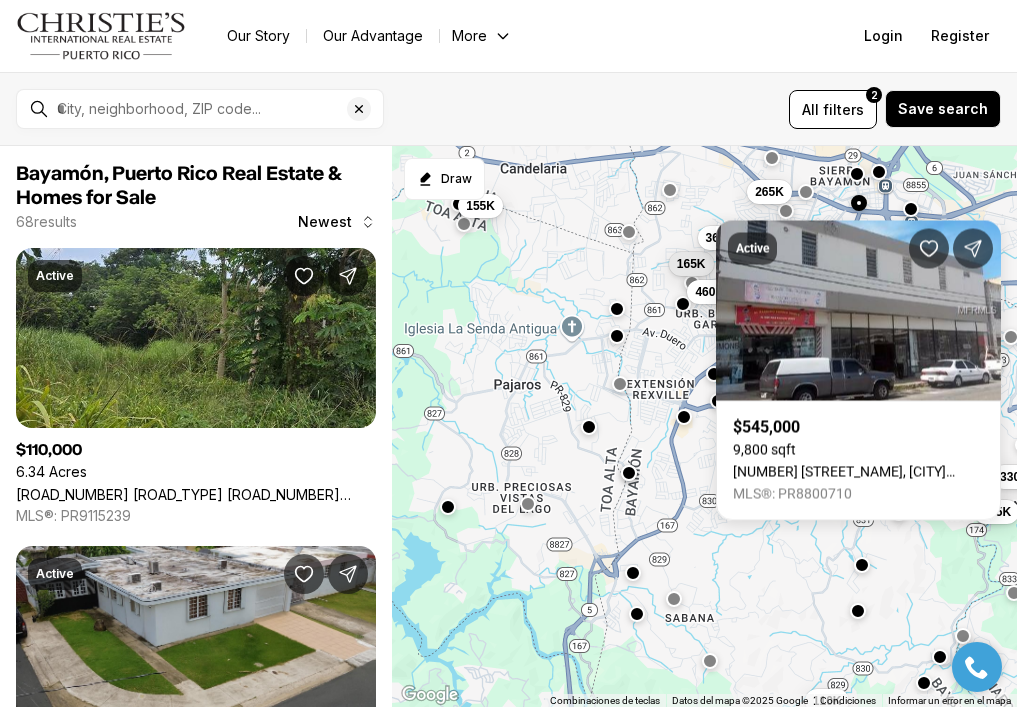 click at bounding box center [857, 174] 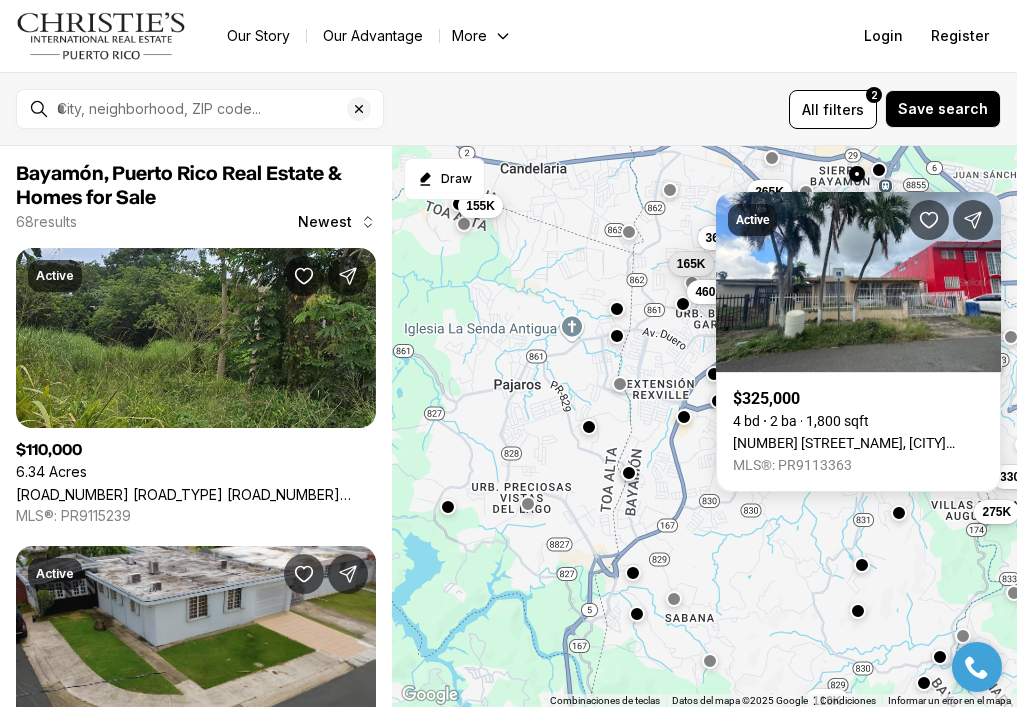 click at bounding box center [879, 170] 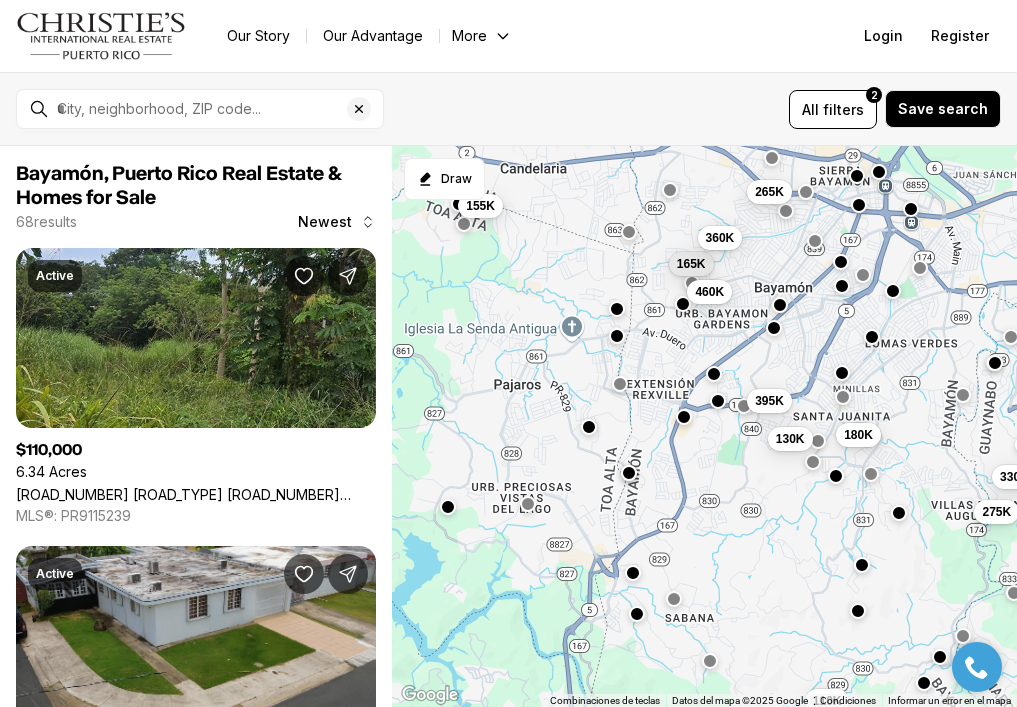 click on "395K 110K 180K 130K 330K 275K 165K 460K 360K 155K 265K" at bounding box center (704, 427) 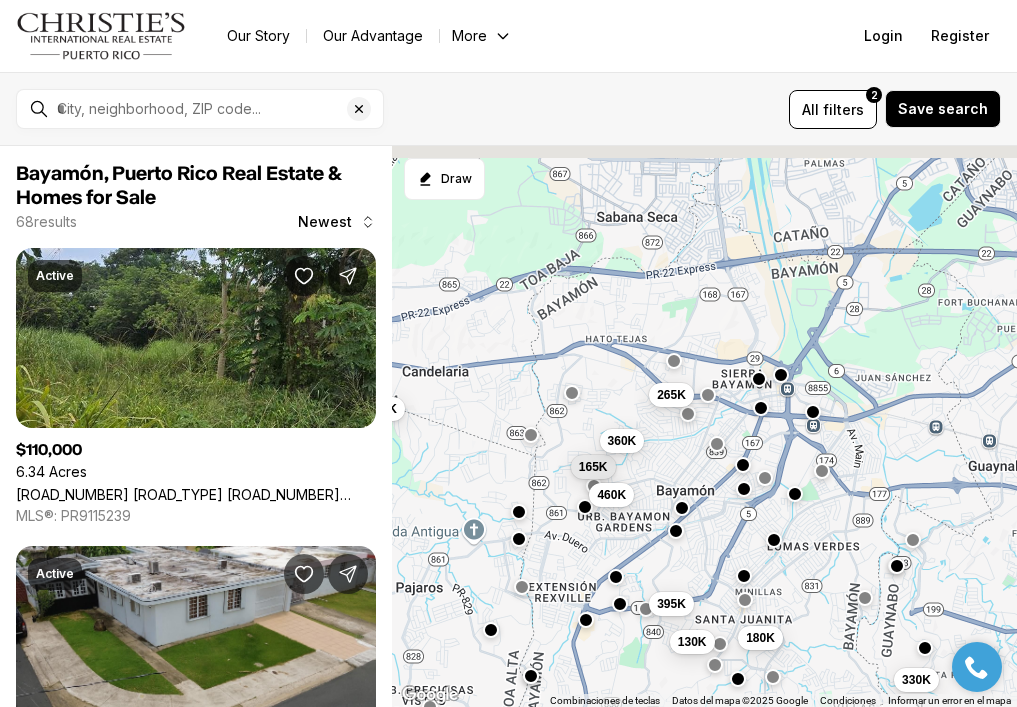 drag, startPoint x: 816, startPoint y: 171, endPoint x: 728, endPoint y: 393, distance: 238.80536 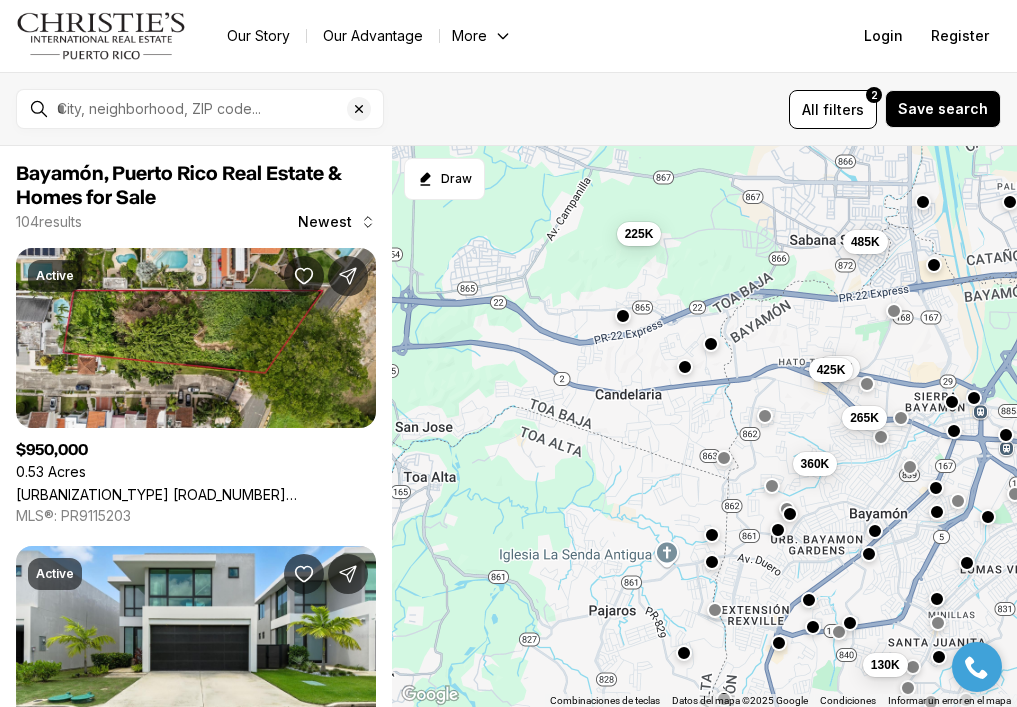 drag, startPoint x: 540, startPoint y: 336, endPoint x: 725, endPoint y: 341, distance: 185.06755 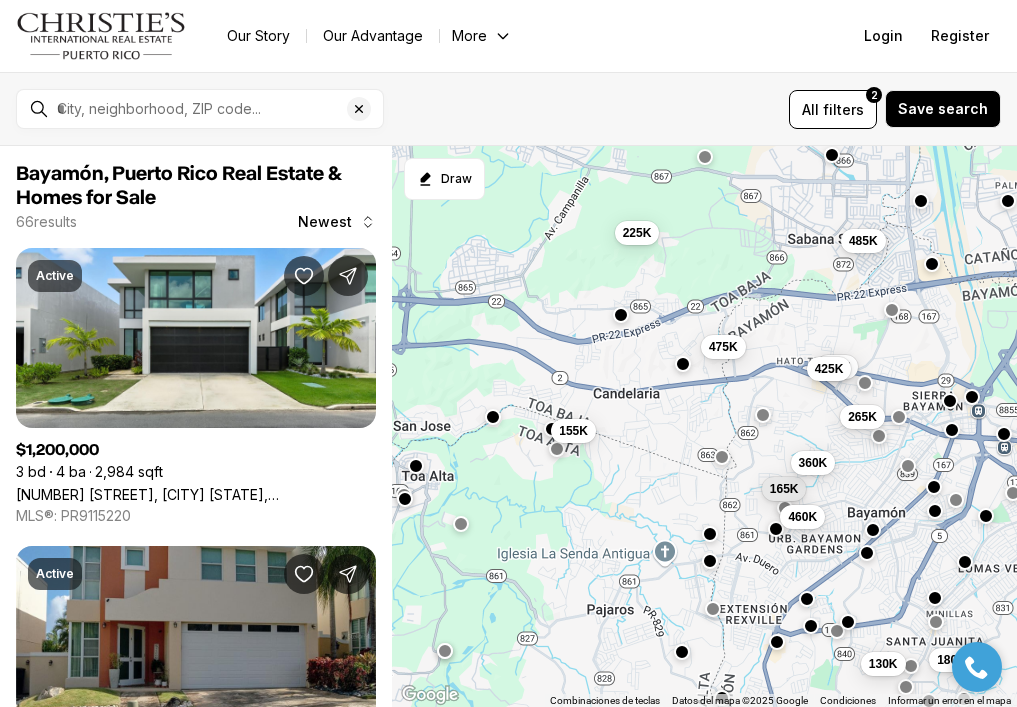 click at bounding box center (682, 364) 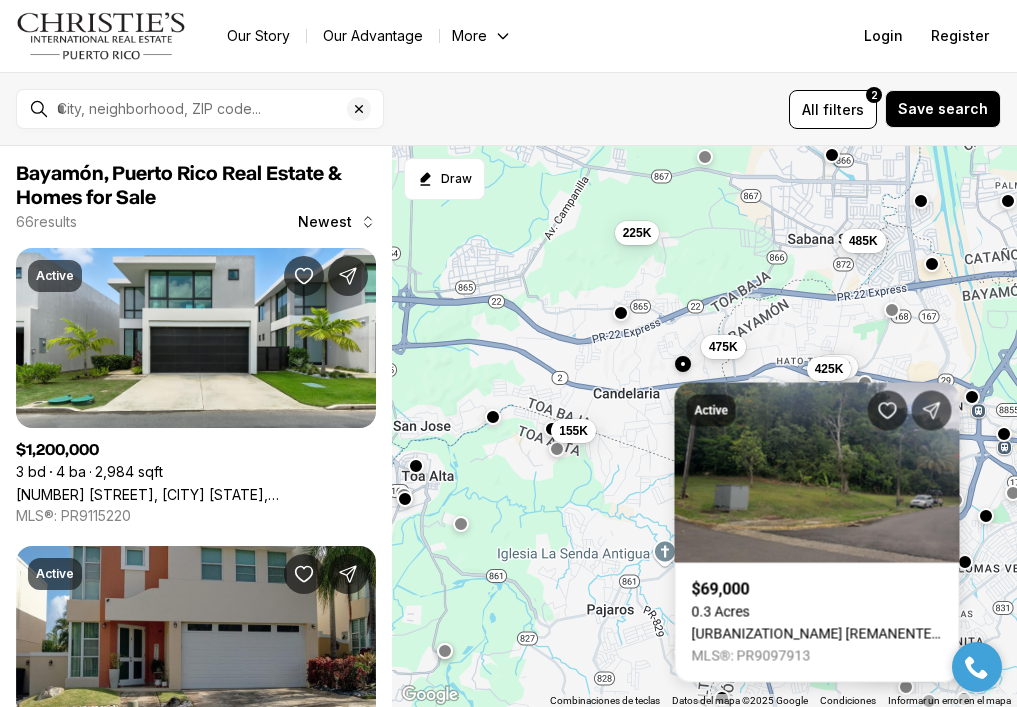 click at bounding box center [621, 313] 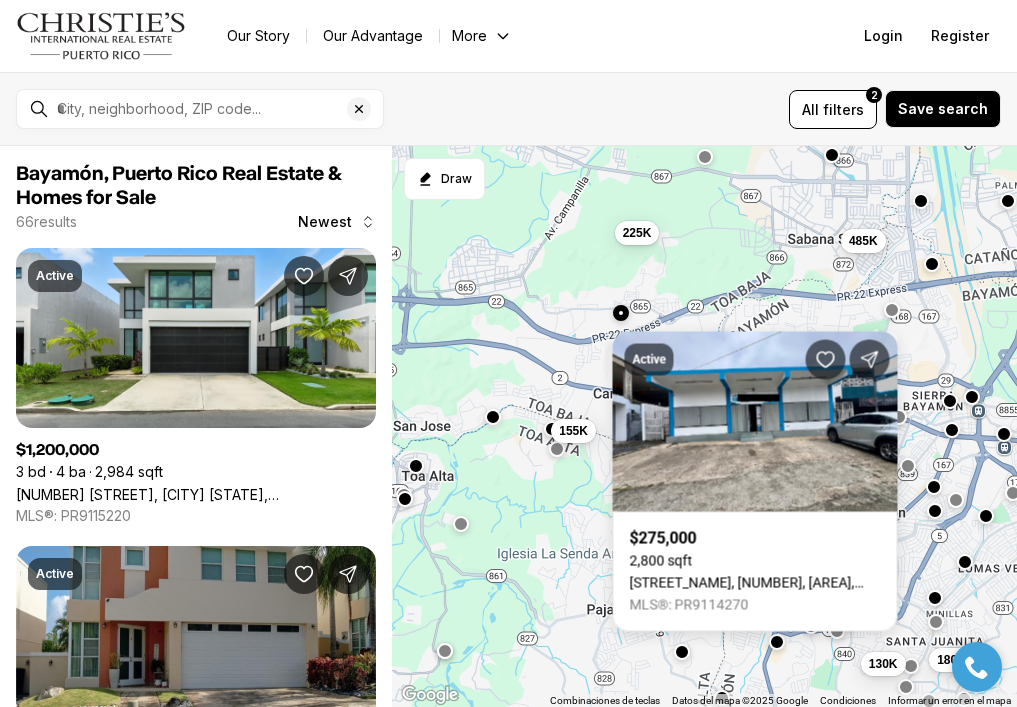 click on "180K 130K 165K 460K 360K 265K 225K 475K 1.2M 425K 485K 155K" at bounding box center [704, 427] 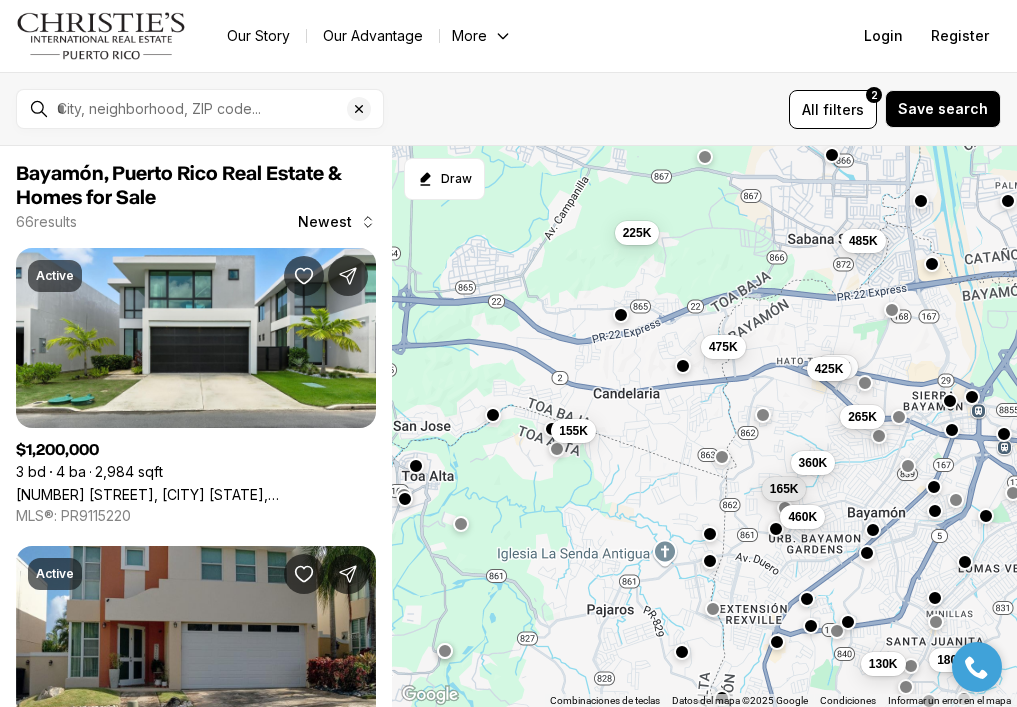 click at bounding box center (493, 415) 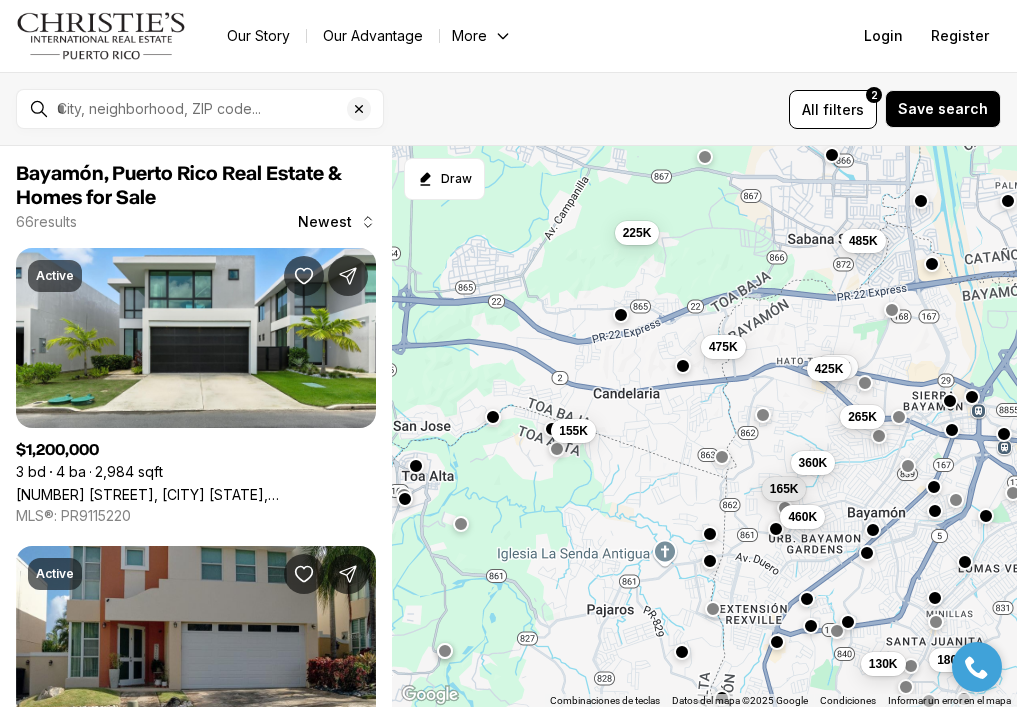 click on "180K 130K 165K 460K 360K 265K 225K 475K 1.2M 425K 485K 155K" at bounding box center [704, 427] 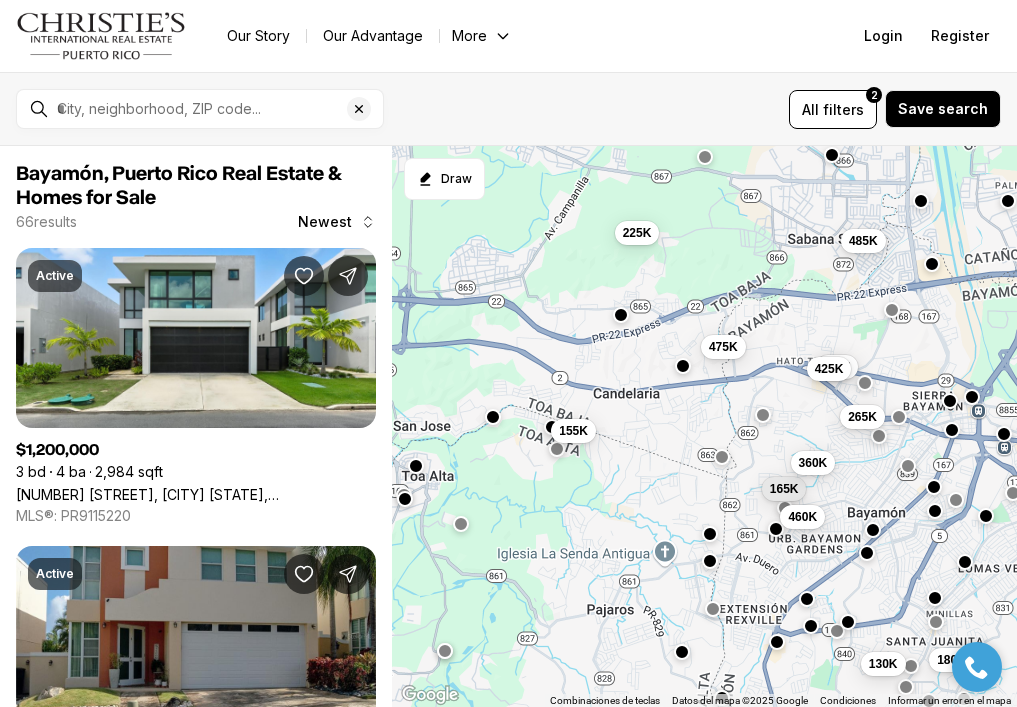 click at bounding box center [552, 427] 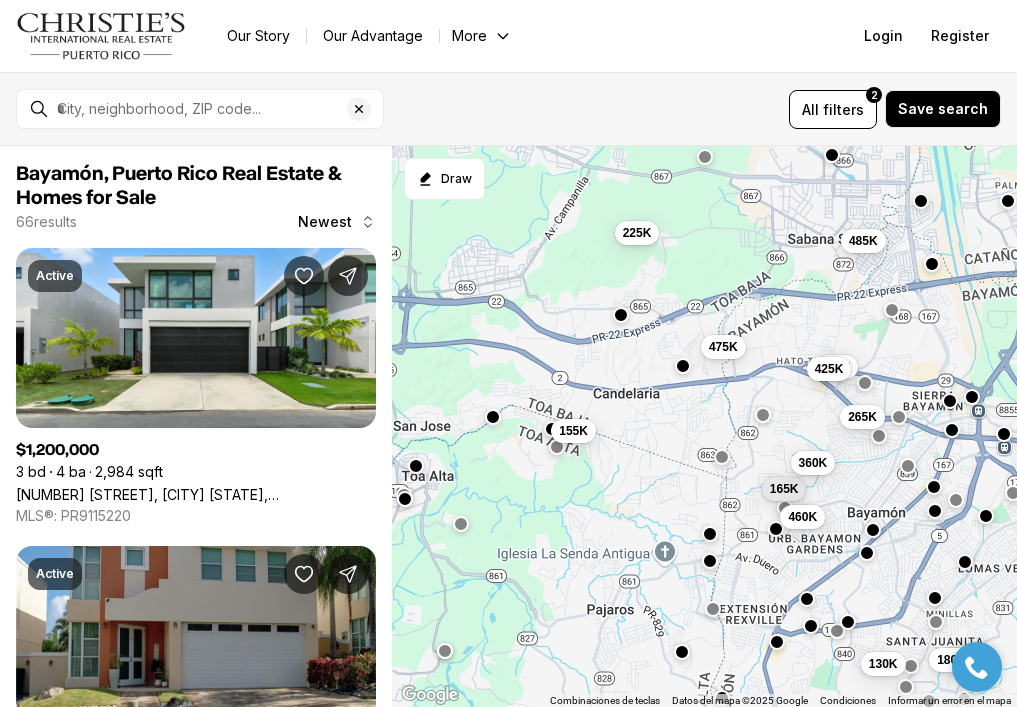 click at bounding box center [556, 447] 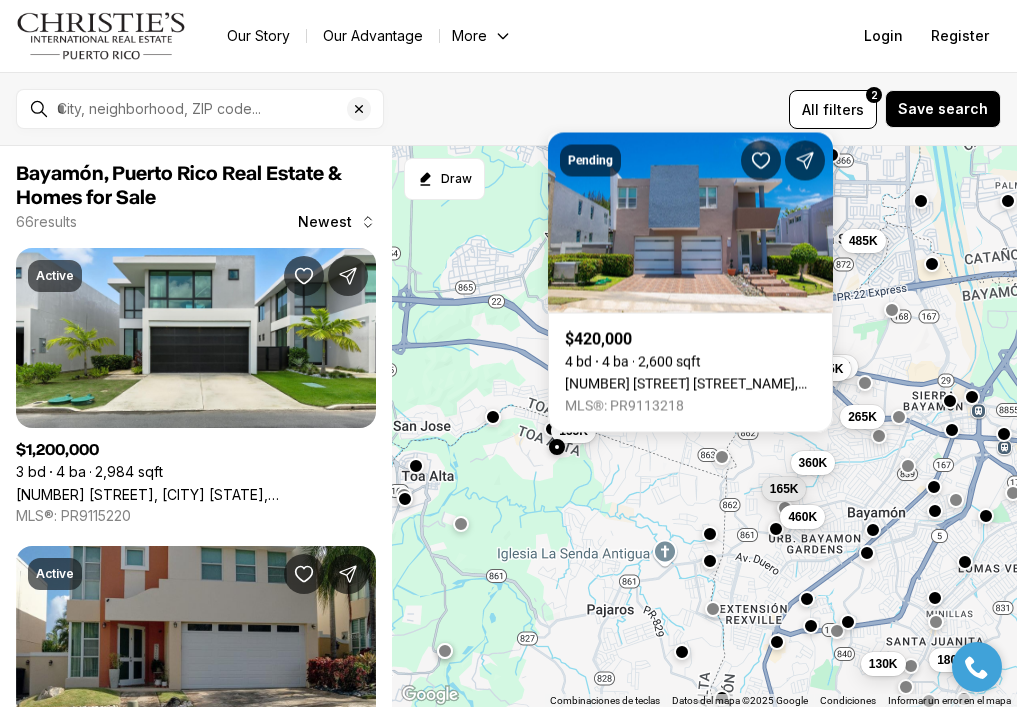 click on "180K 130K 165K 460K 360K 265K 225K 475K 1.2M 425K 485K 155K" at bounding box center (704, 427) 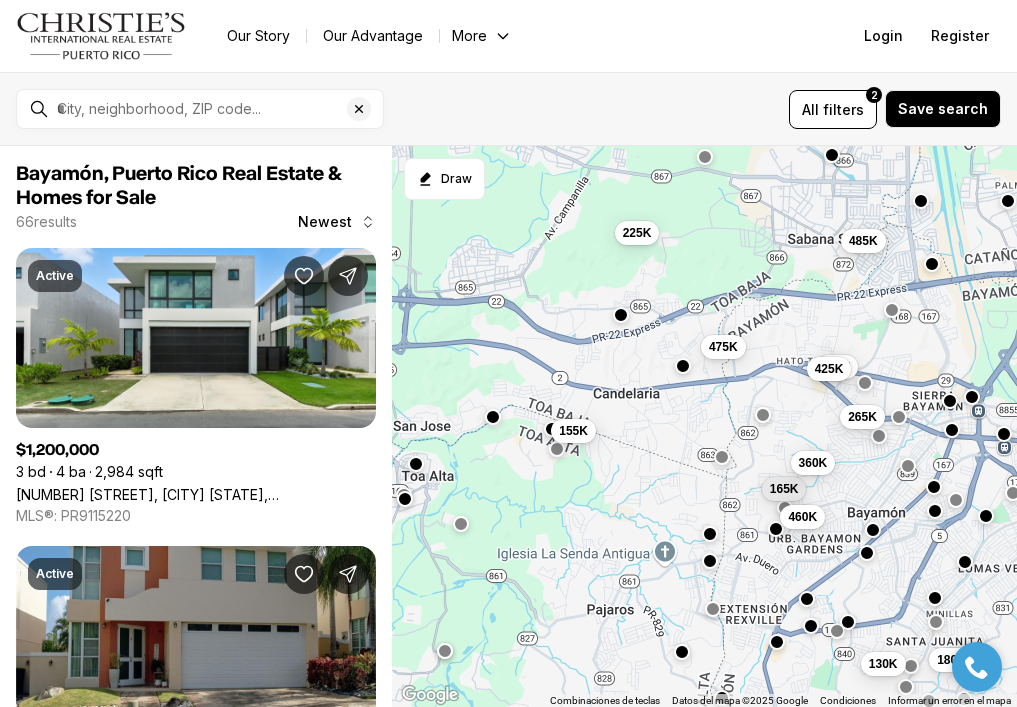 click at bounding box center (416, 464) 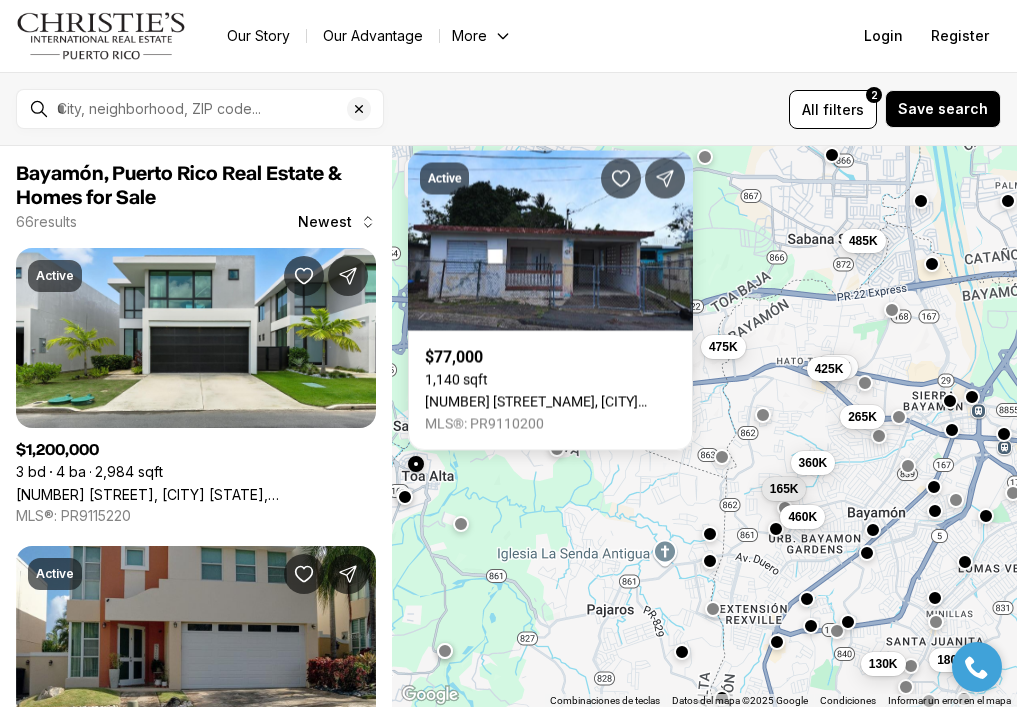 click at bounding box center (404, 497) 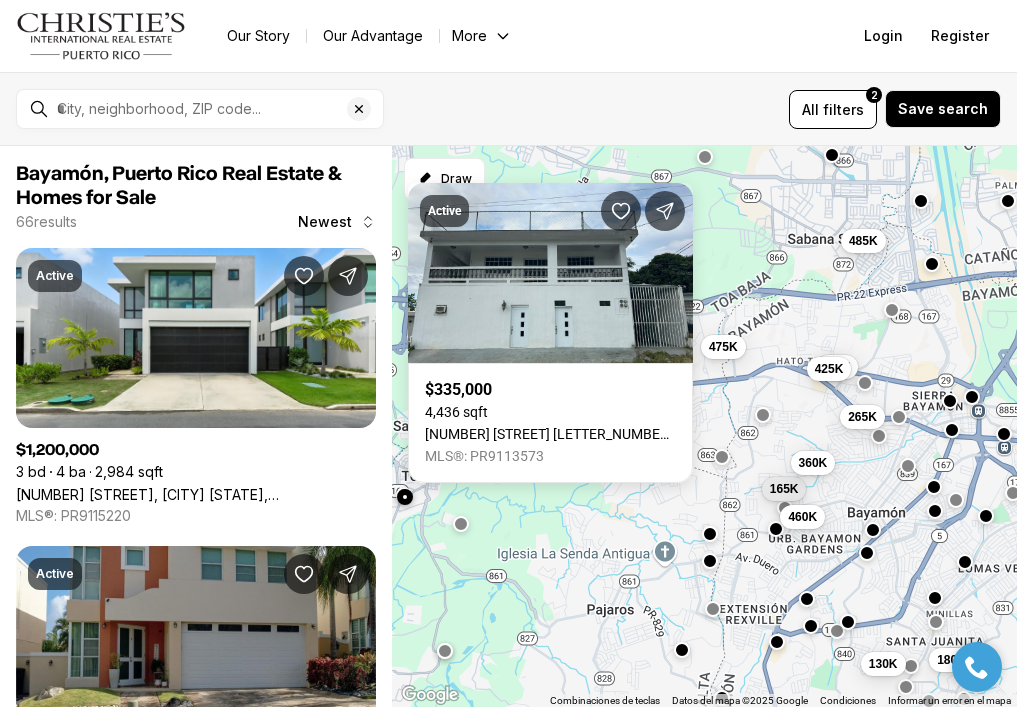 click at bounding box center [681, 650] 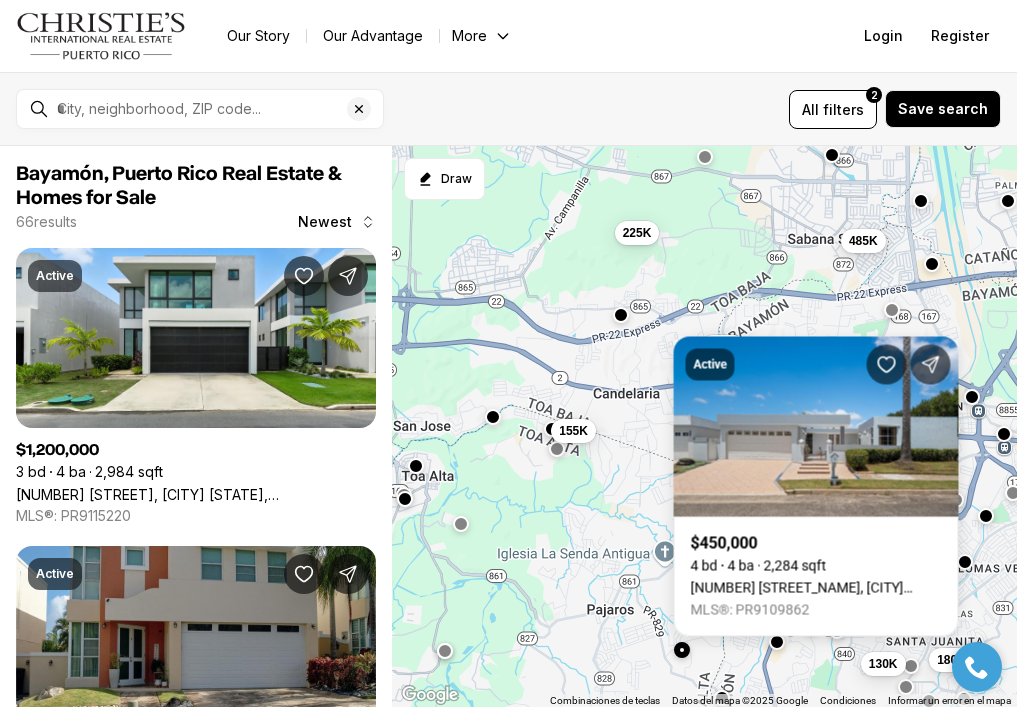 click at bounding box center [681, 650] 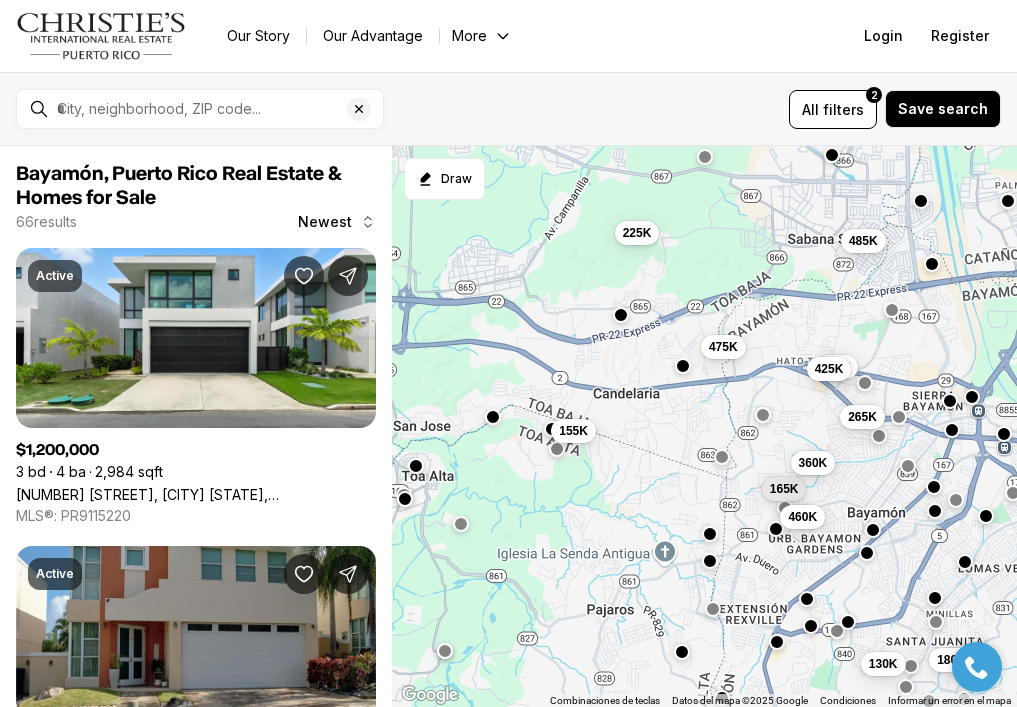 click on "180K 130K 165K 460K 360K 265K 225K 475K 1.2M 425K 485K 155K" at bounding box center [704, 427] 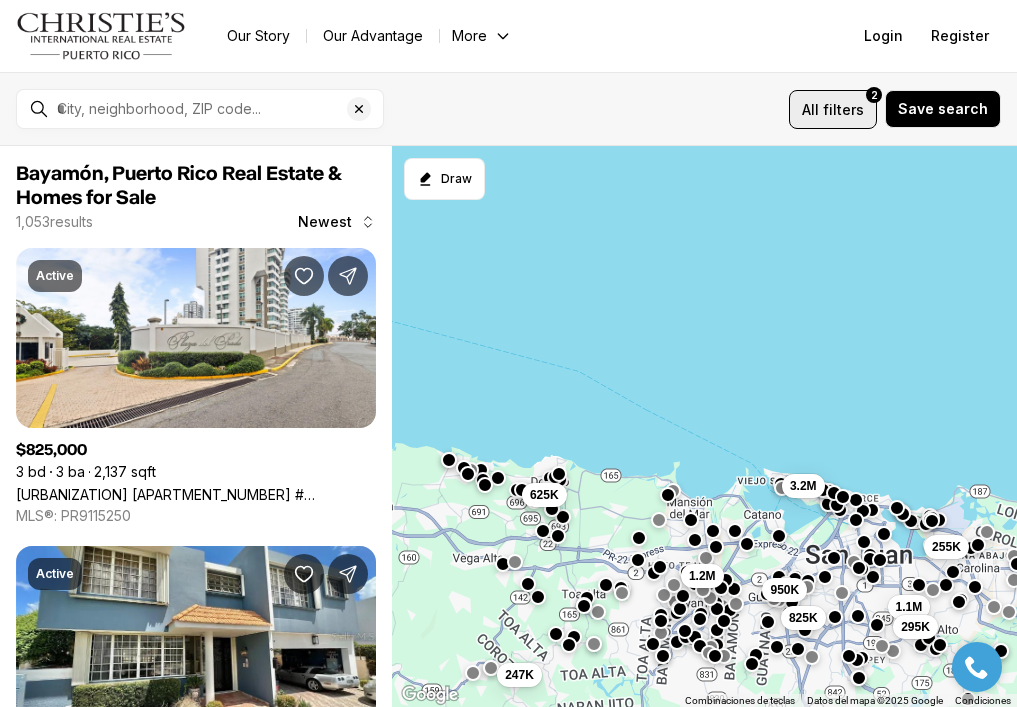 click on "All" at bounding box center [810, 109] 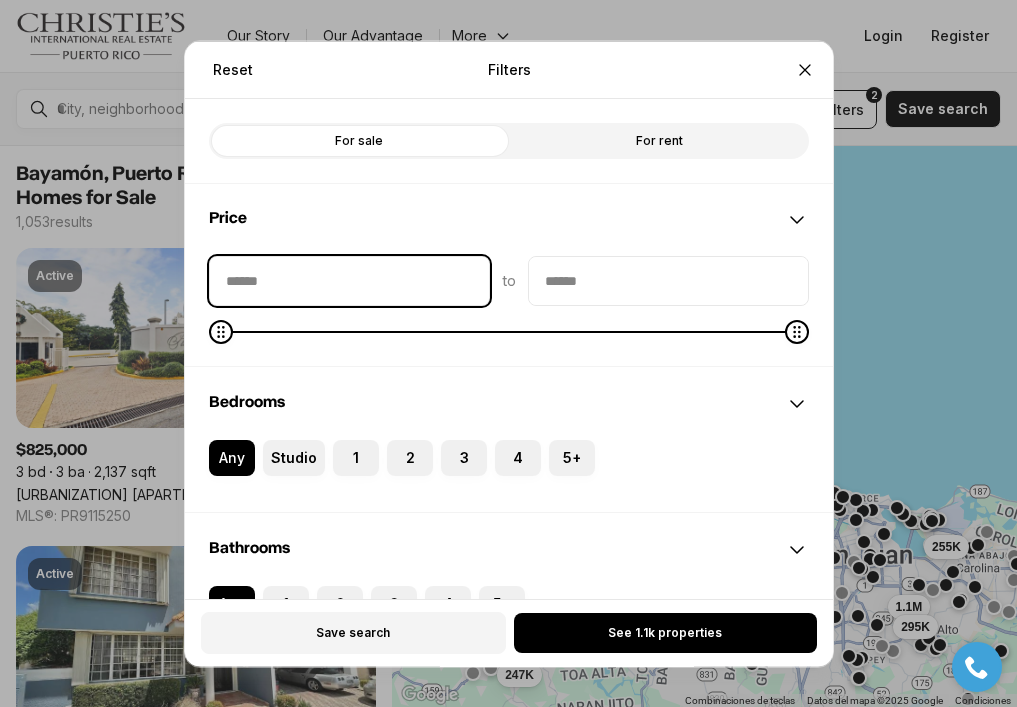 click at bounding box center [349, 280] 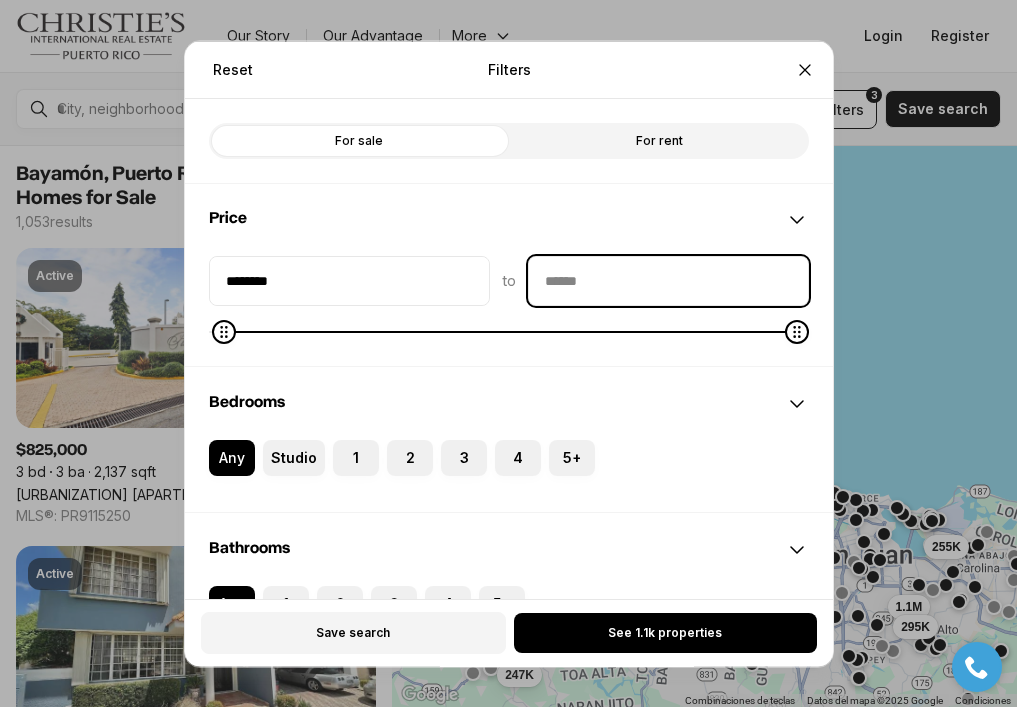 click at bounding box center (668, 280) 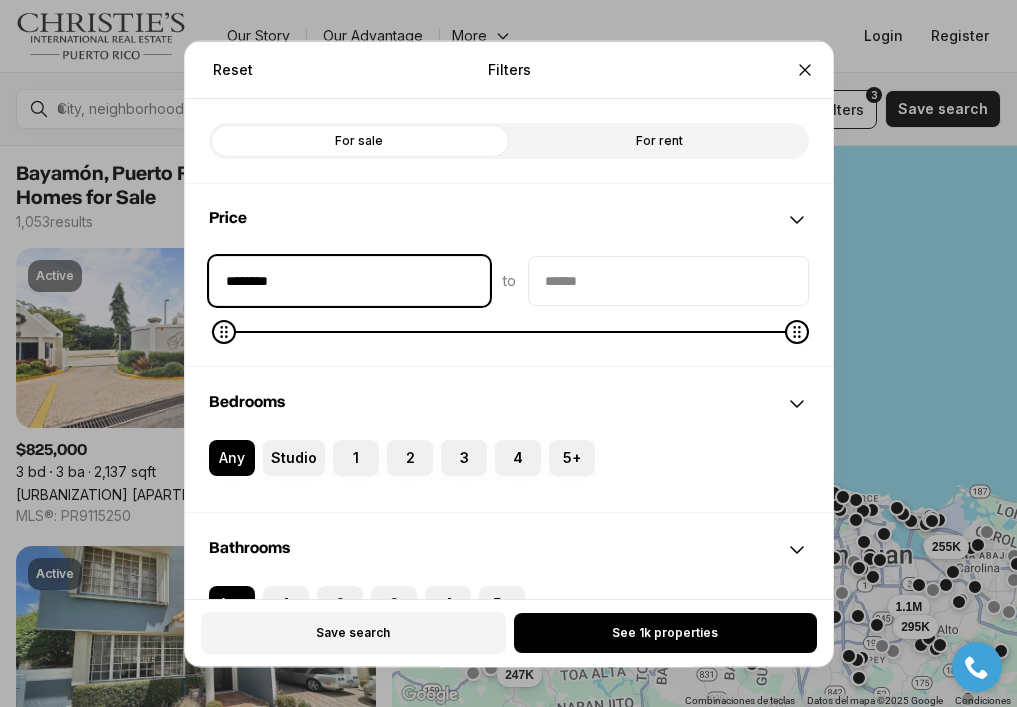 click on "********" at bounding box center [349, 280] 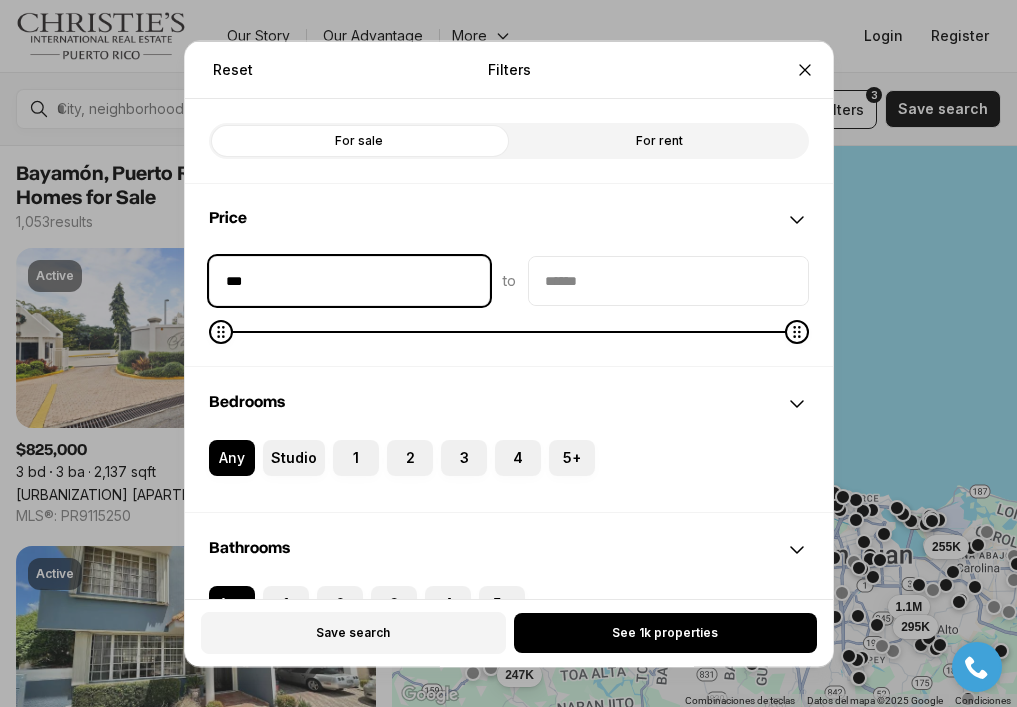 type on "**" 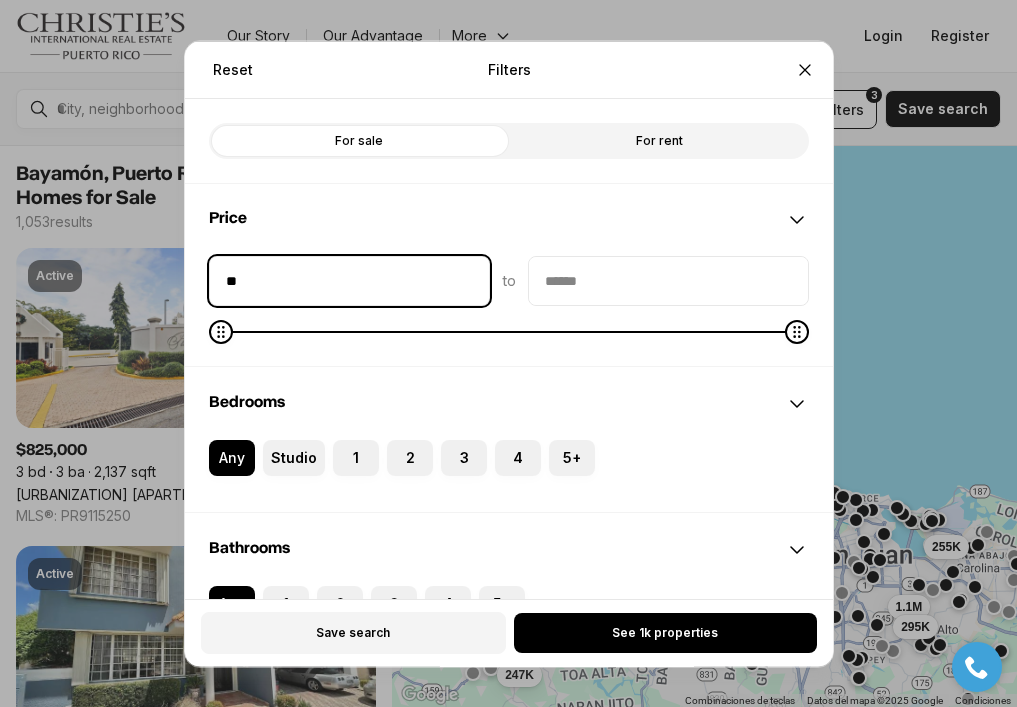type 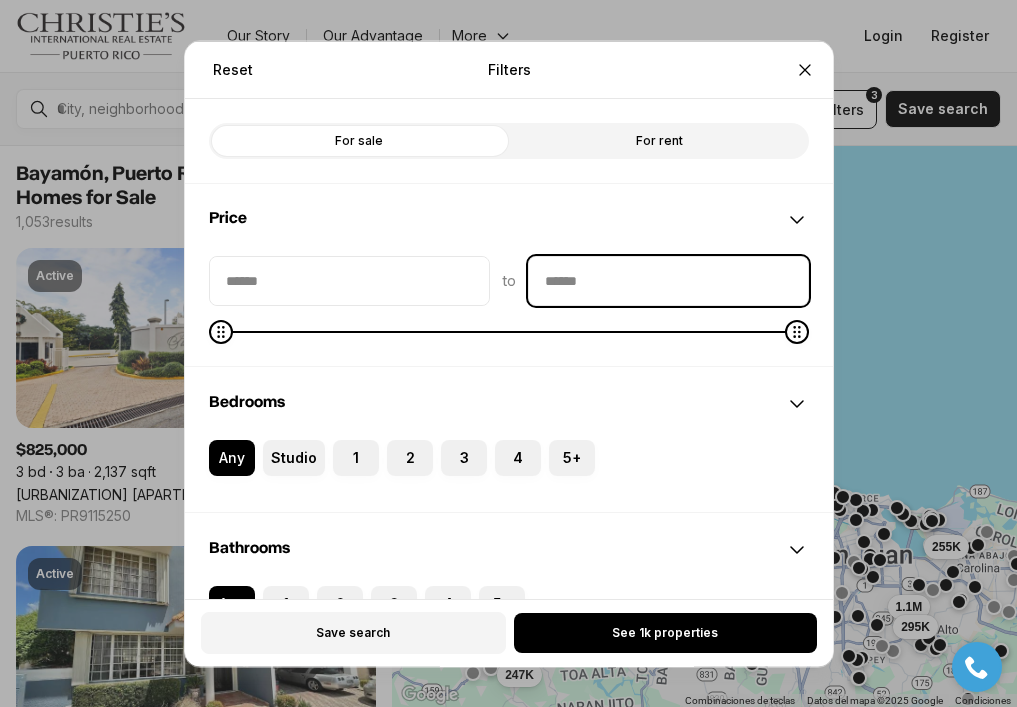click at bounding box center (668, 280) 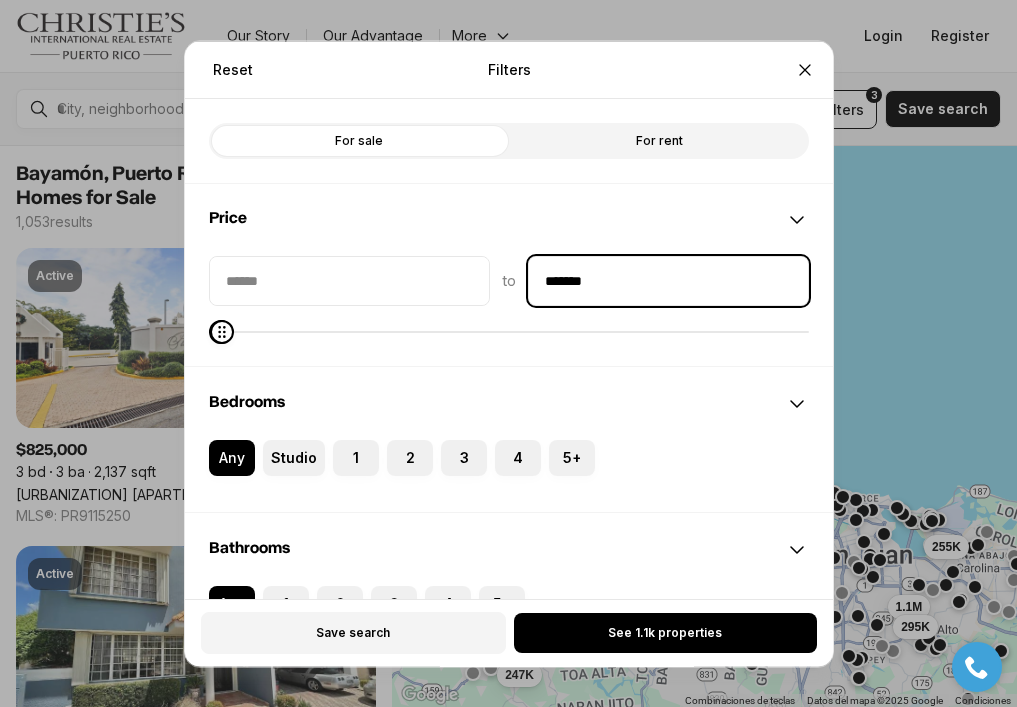 type on "********" 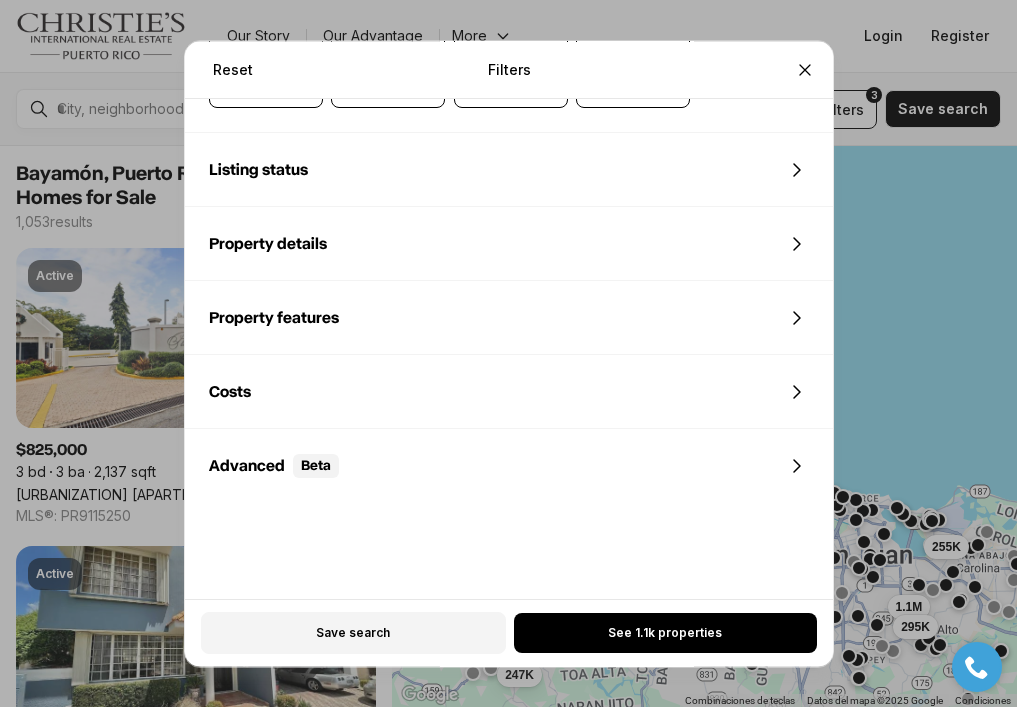 scroll, scrollTop: 801, scrollLeft: 0, axis: vertical 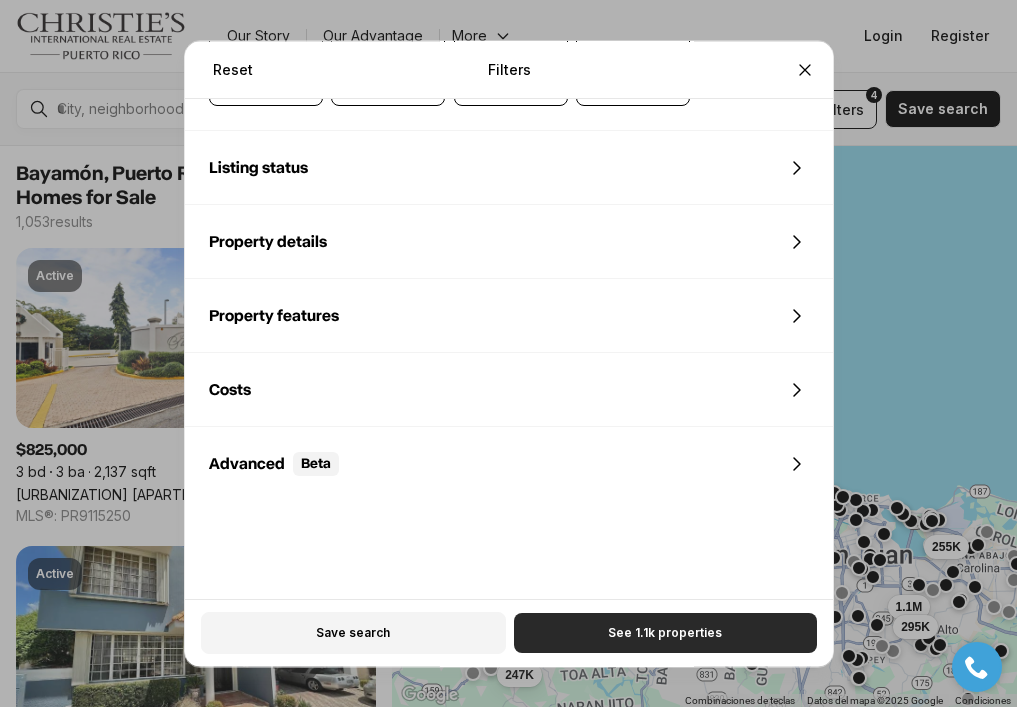 click on "See 1.1k properties" at bounding box center (665, 633) 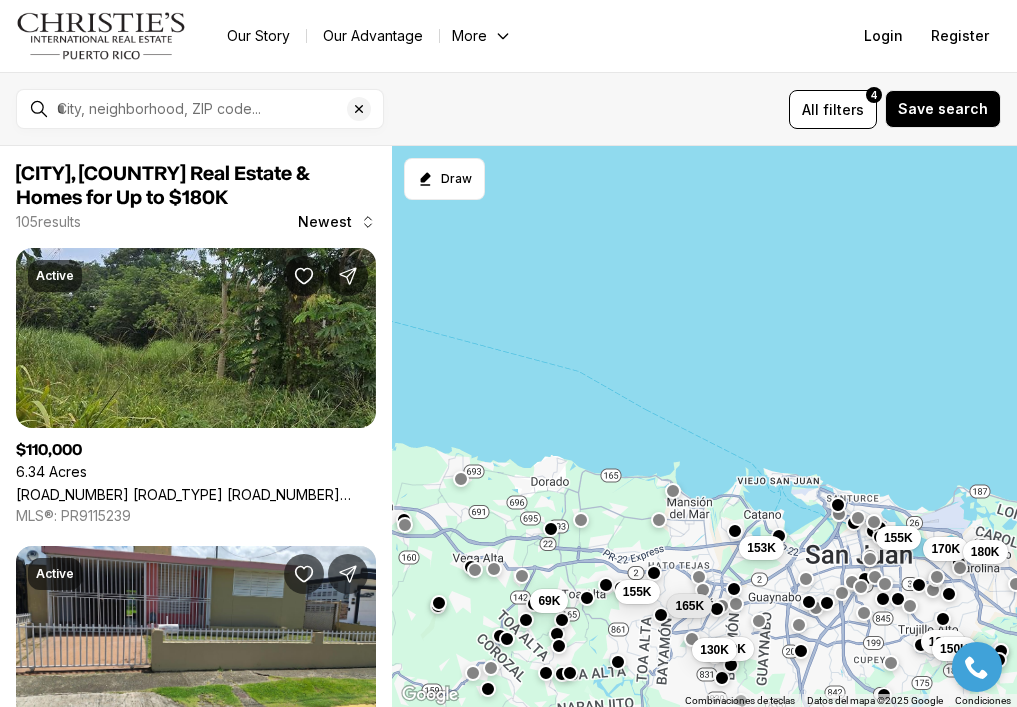 click at bounding box center (618, 662) 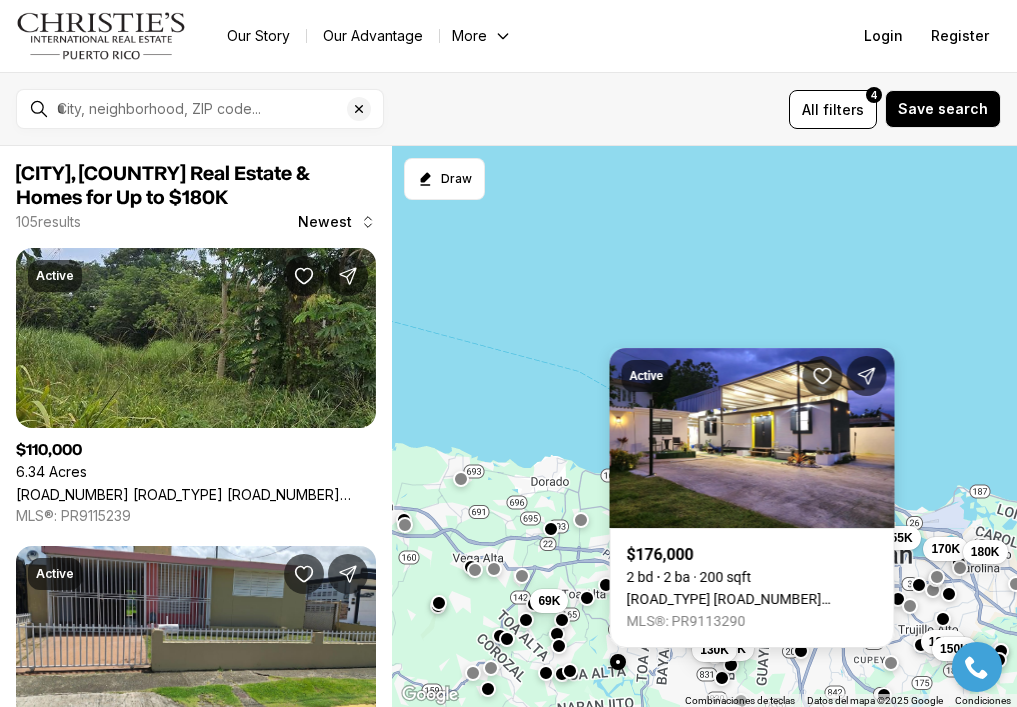 click at bounding box center [569, 671] 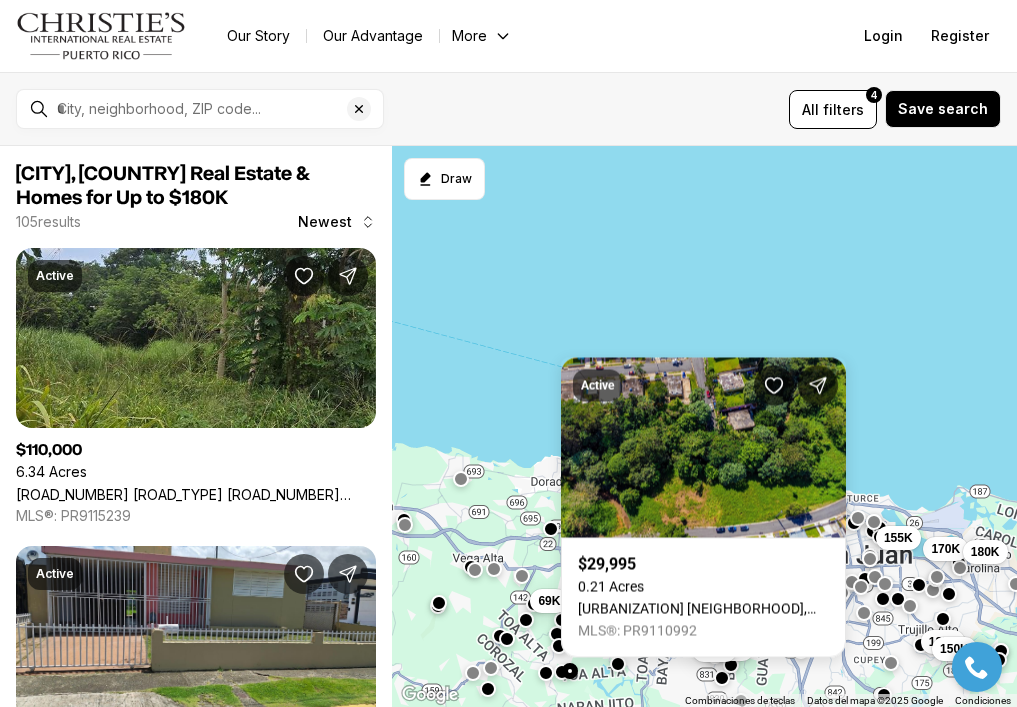 click at bounding box center [562, 672] 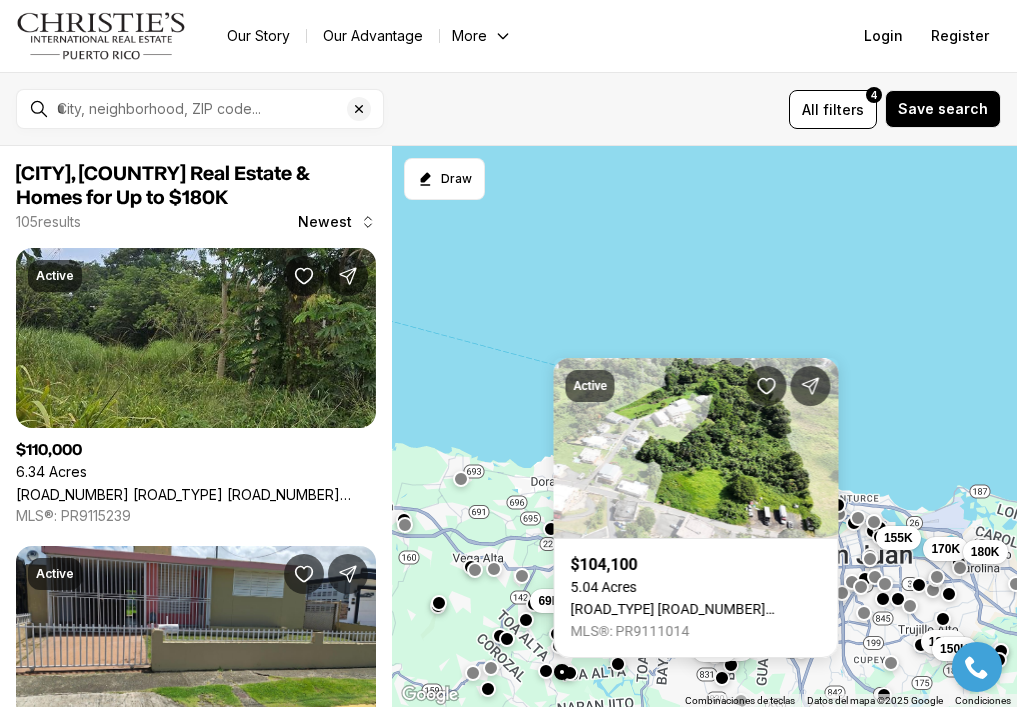 click at bounding box center [546, 671] 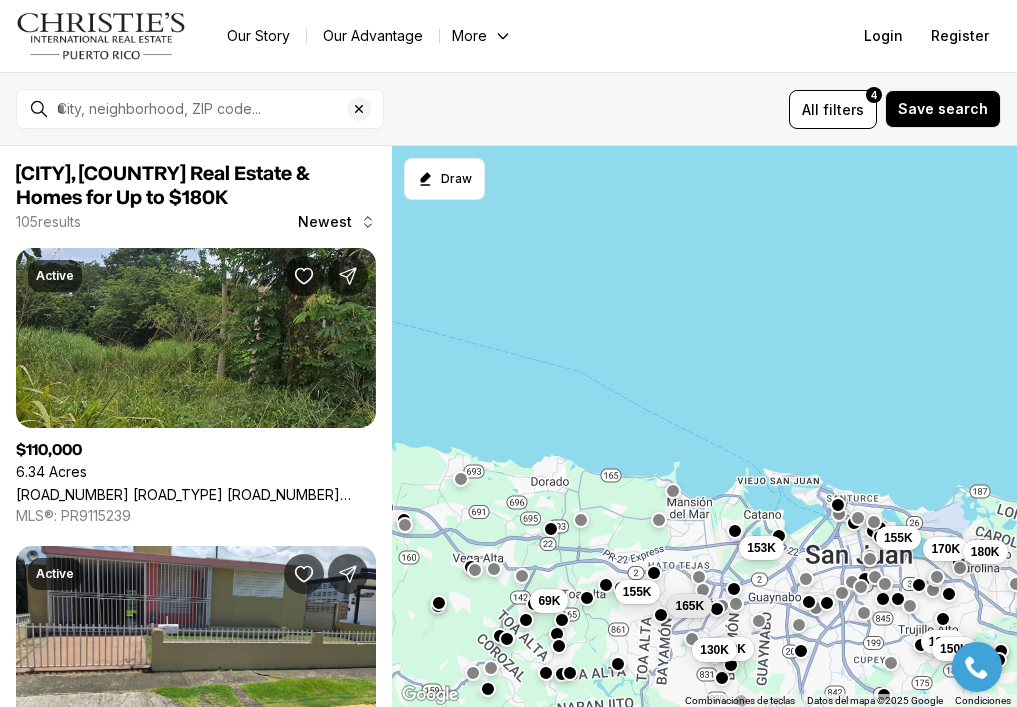 click on "180K 130K 165K 155K 125K 150K 170K 153K 155K 180K 69K 110K" at bounding box center (704, 427) 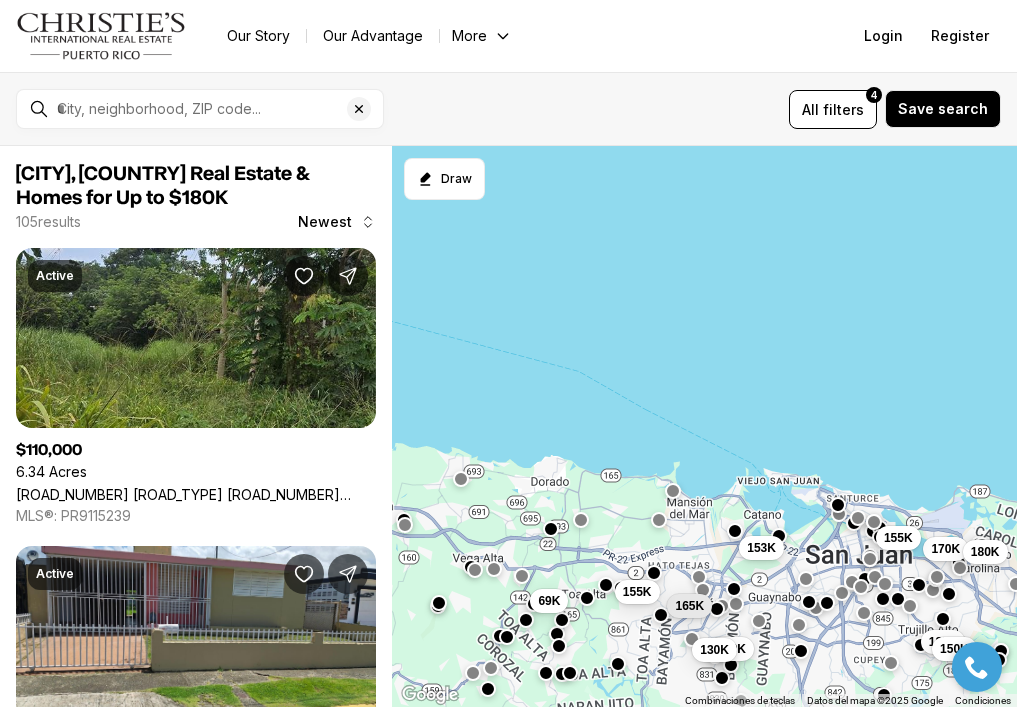 click at bounding box center [506, 637] 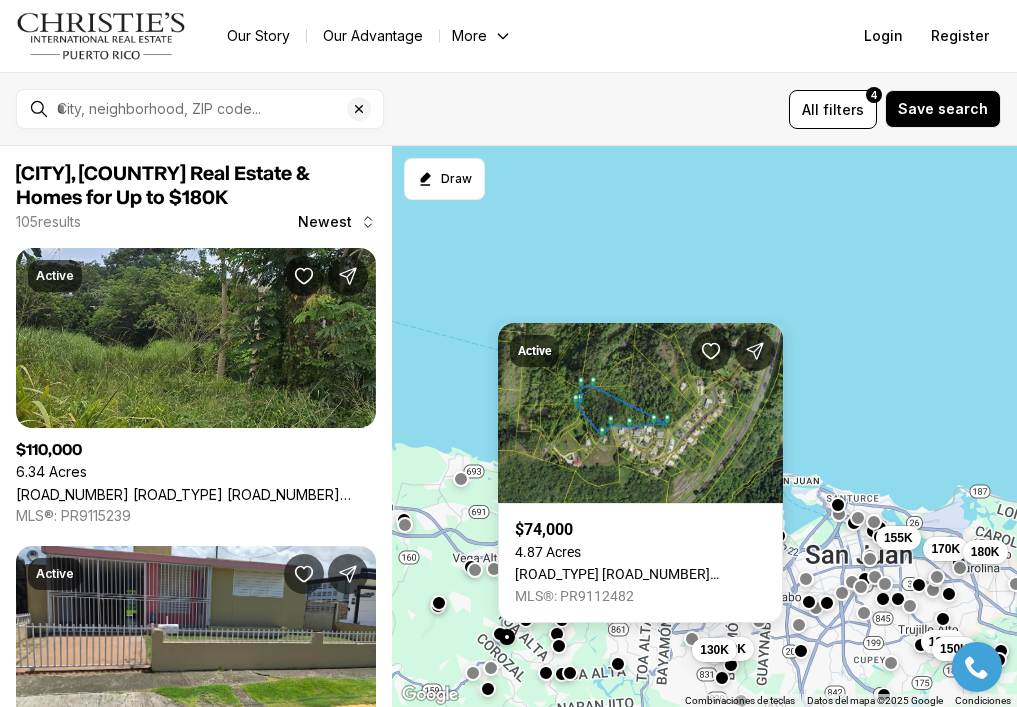 click at bounding box center (499, 634) 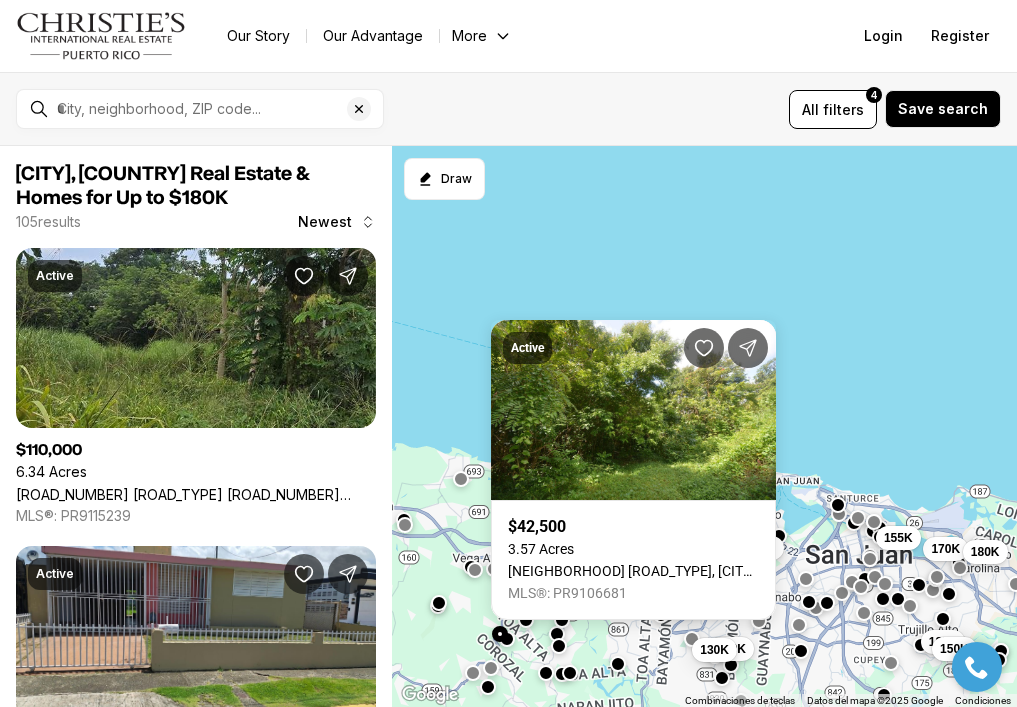 click at bounding box center [488, 687] 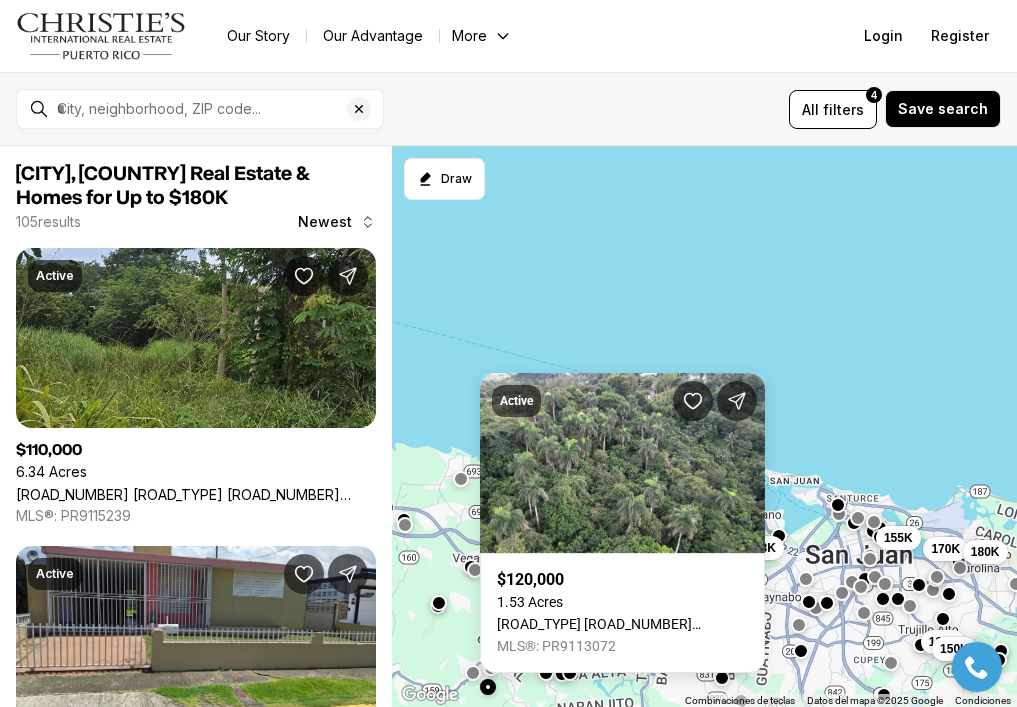 click on "180K 130K 165K 155K 125K 150K 170K 153K 155K 180K 69K 110K" at bounding box center (704, 427) 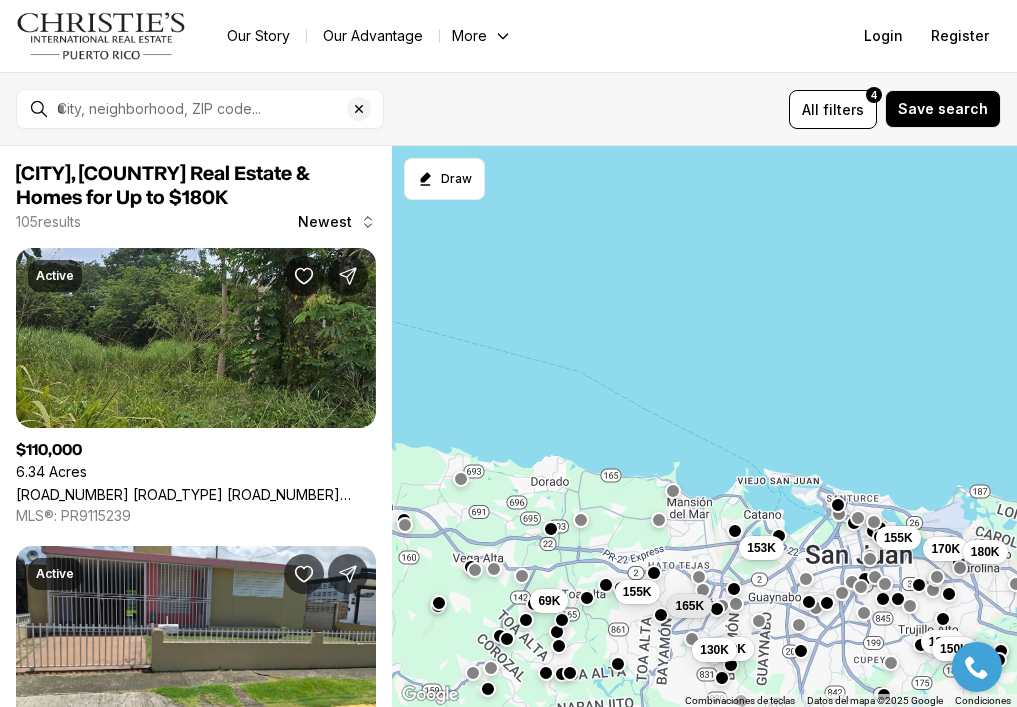 click at bounding box center (556, 632) 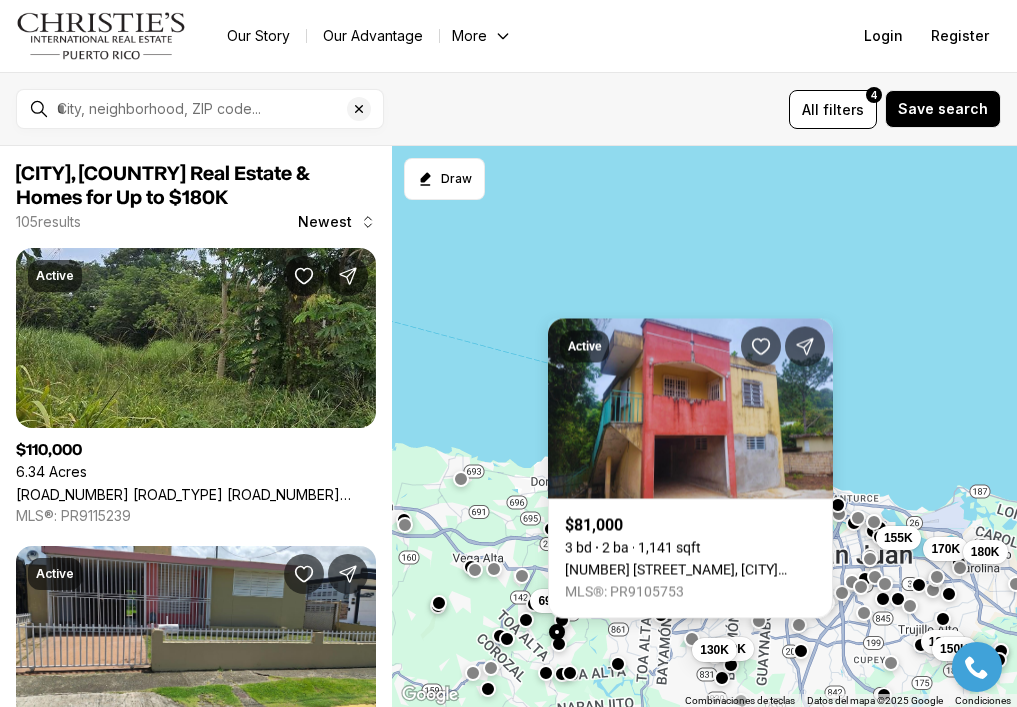 click at bounding box center (559, 644) 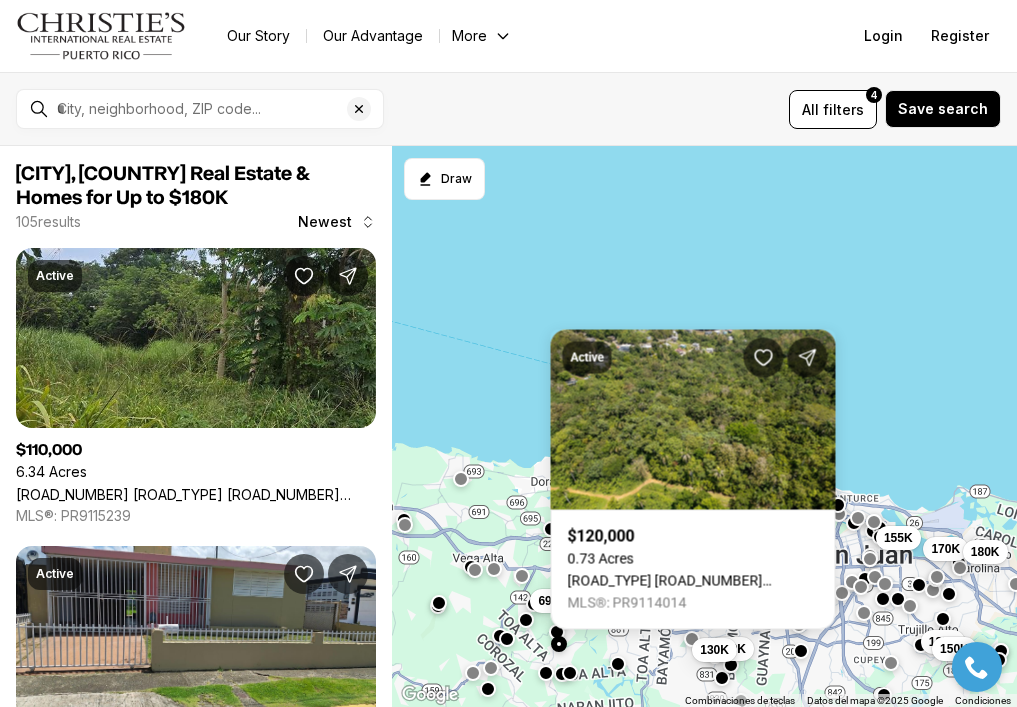 click at bounding box center [556, 632] 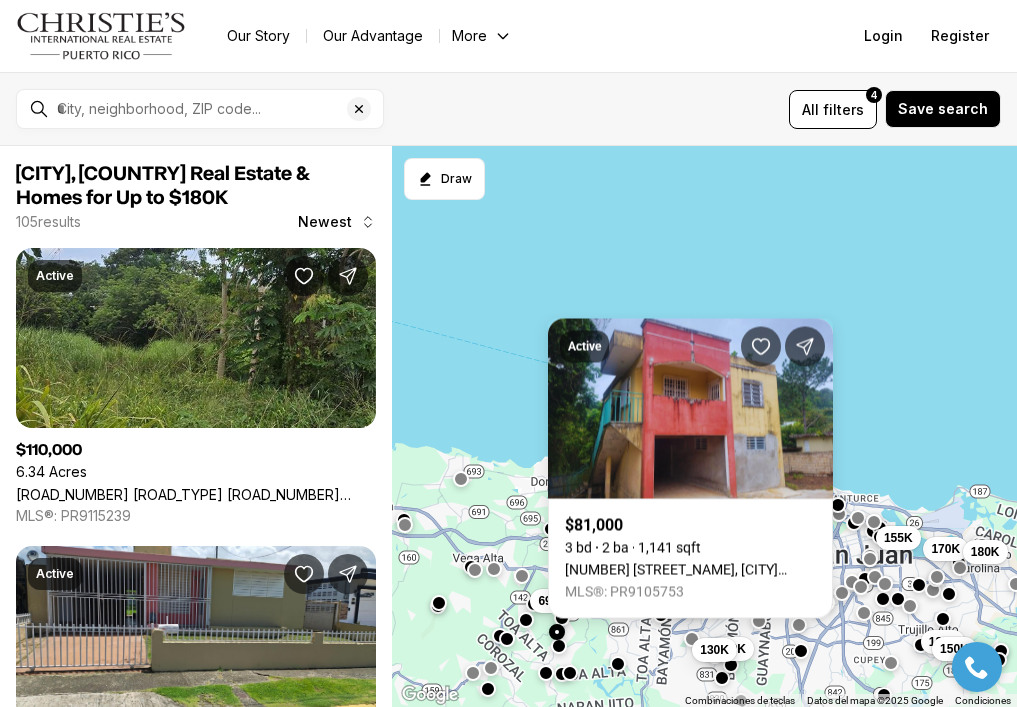 click at bounding box center [562, 618] 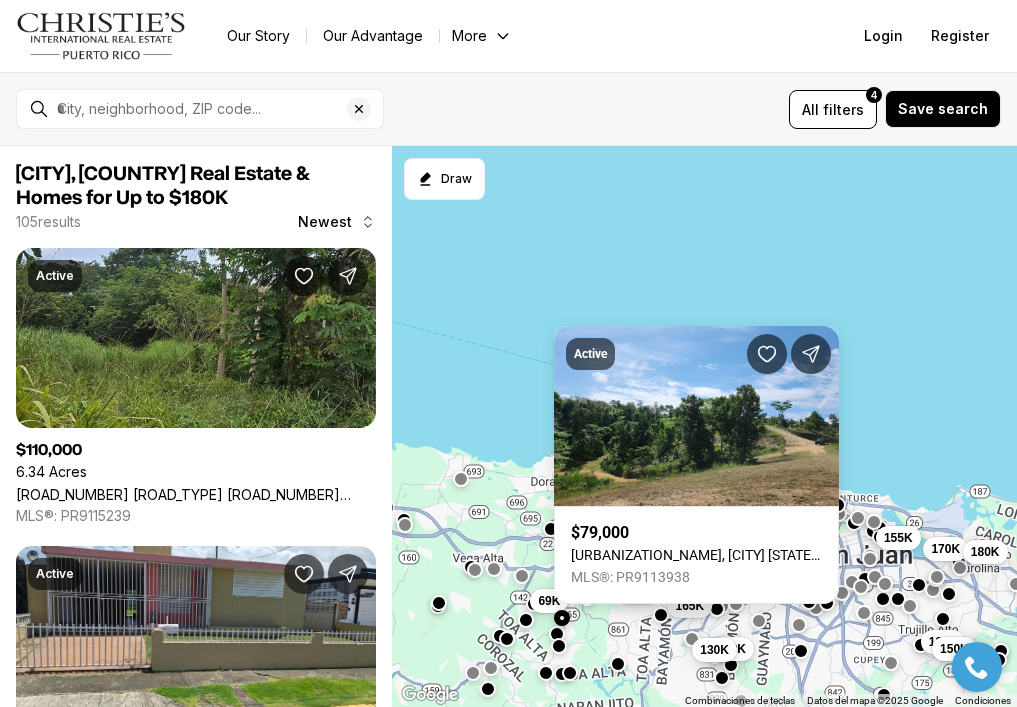 click on "180K 130K 165K 155K 125K 150K 170K 153K 155K 180K 69K 110K" at bounding box center [704, 427] 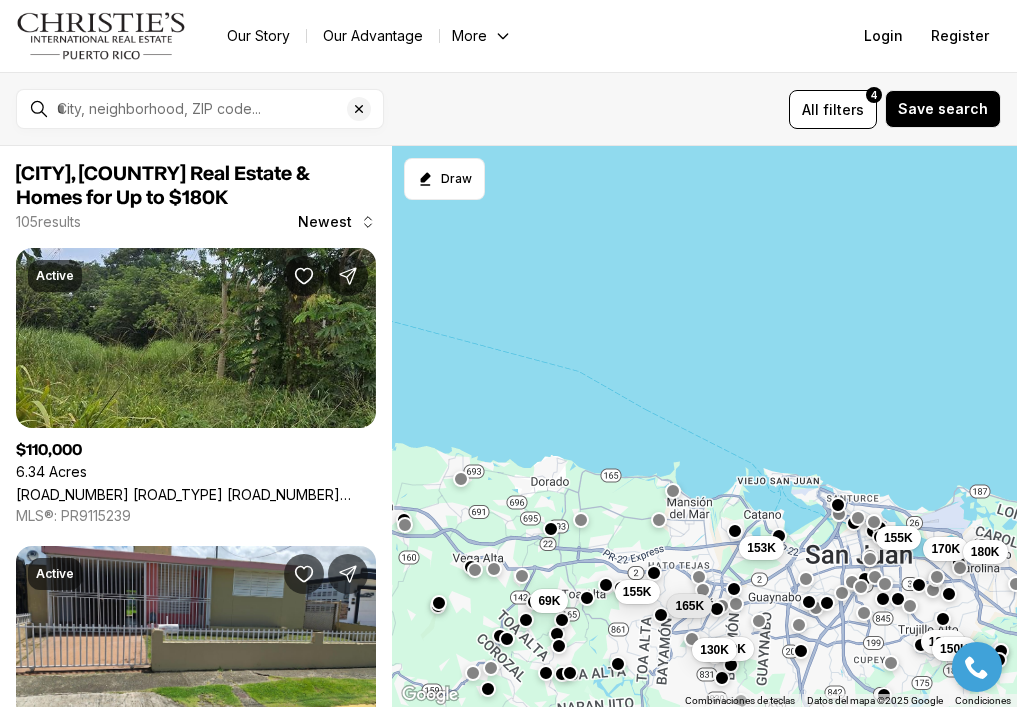 click at bounding box center (533, 602) 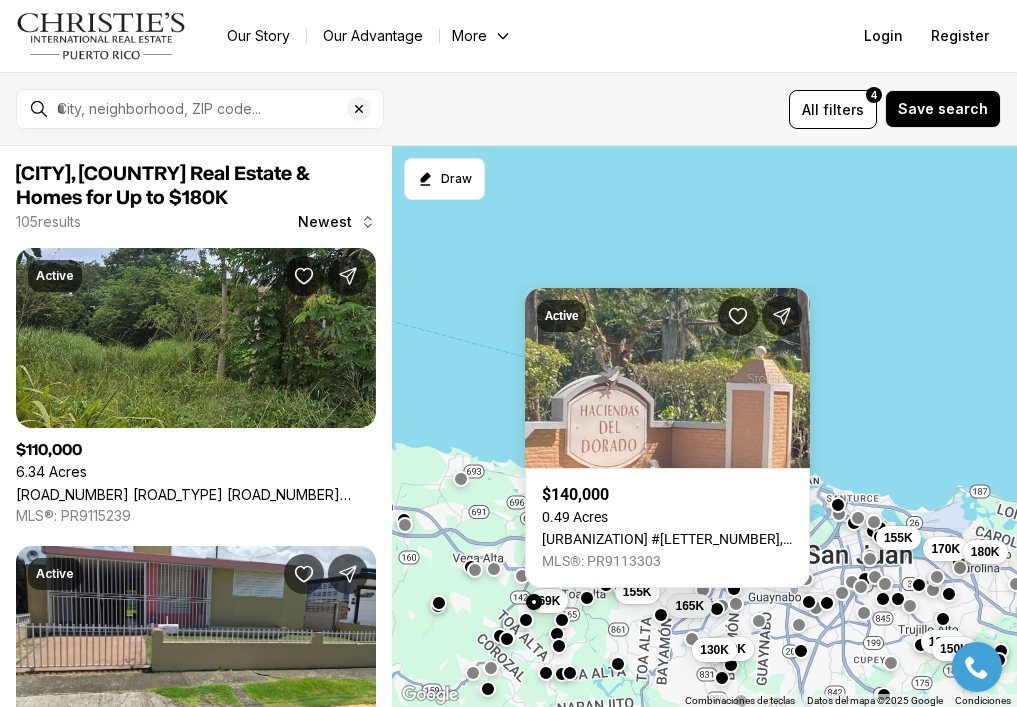 click on "180K 130K 165K 155K 125K 150K 170K 153K 155K 180K 69K 110K" at bounding box center [704, 427] 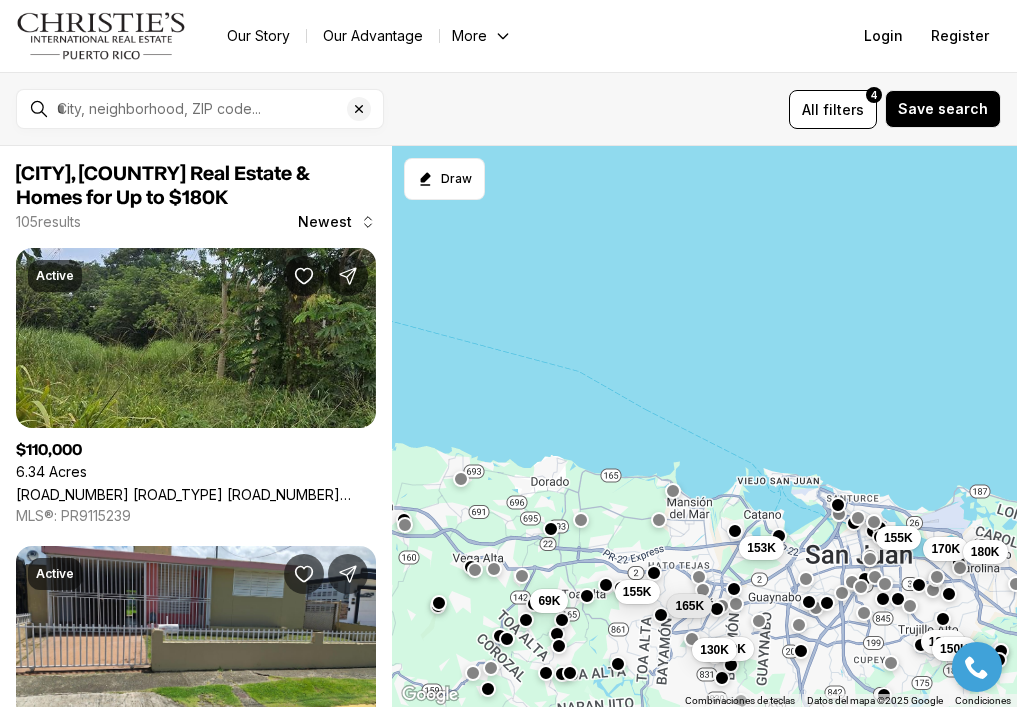 click at bounding box center [587, 596] 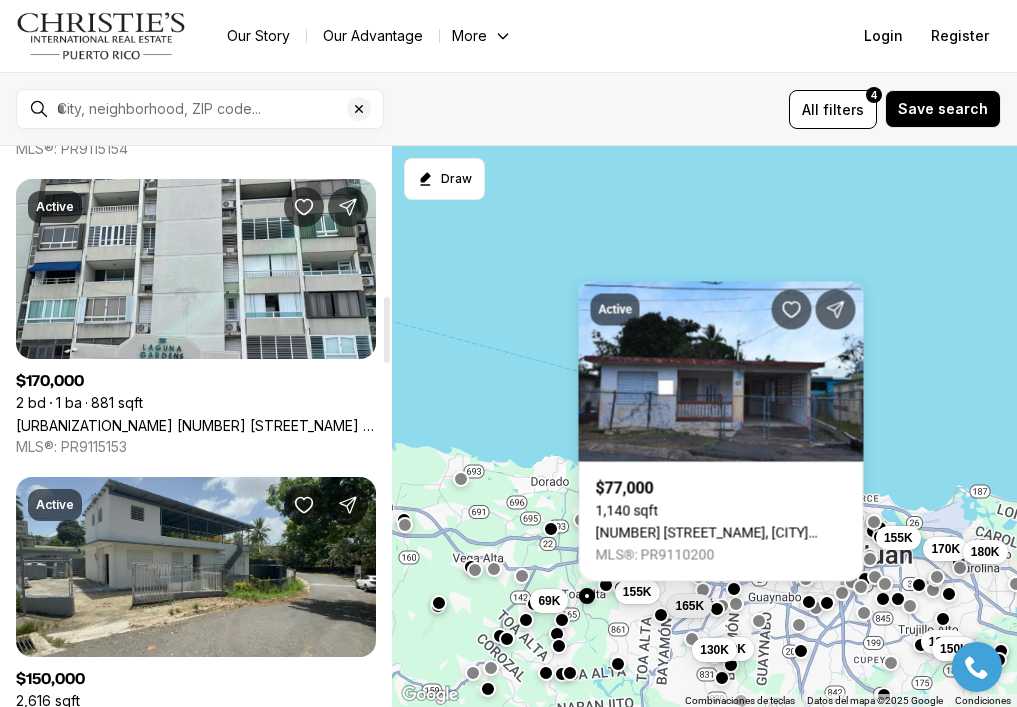 scroll, scrollTop: 1263, scrollLeft: 0, axis: vertical 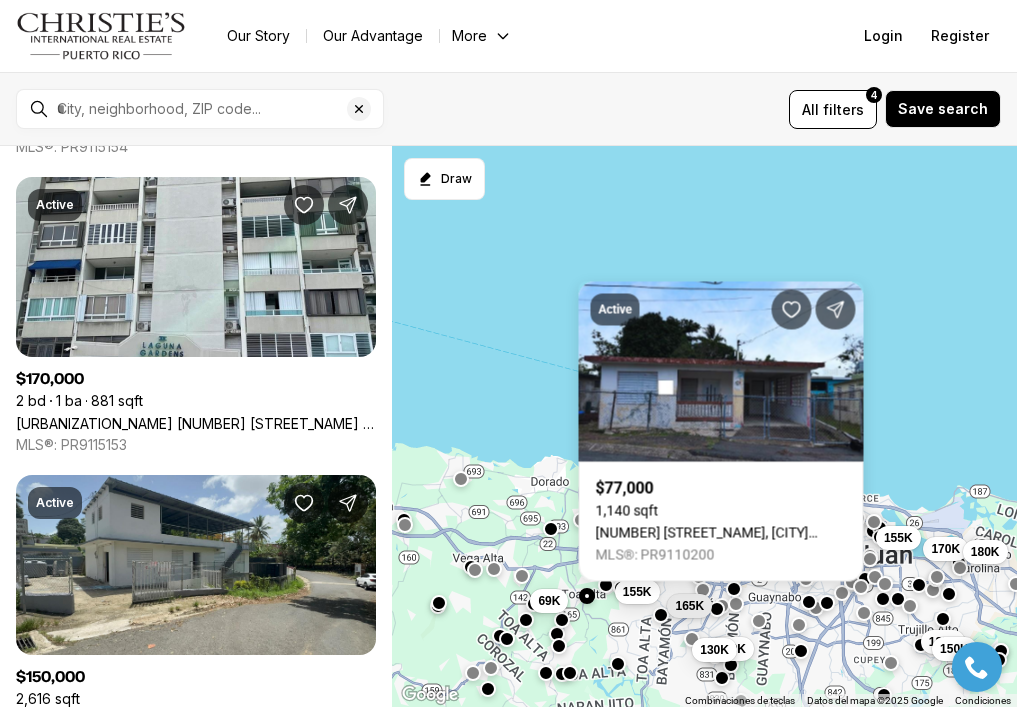 click on "180K 130K 165K 155K 125K 150K 170K 153K 155K 180K 69K 110K" at bounding box center [704, 427] 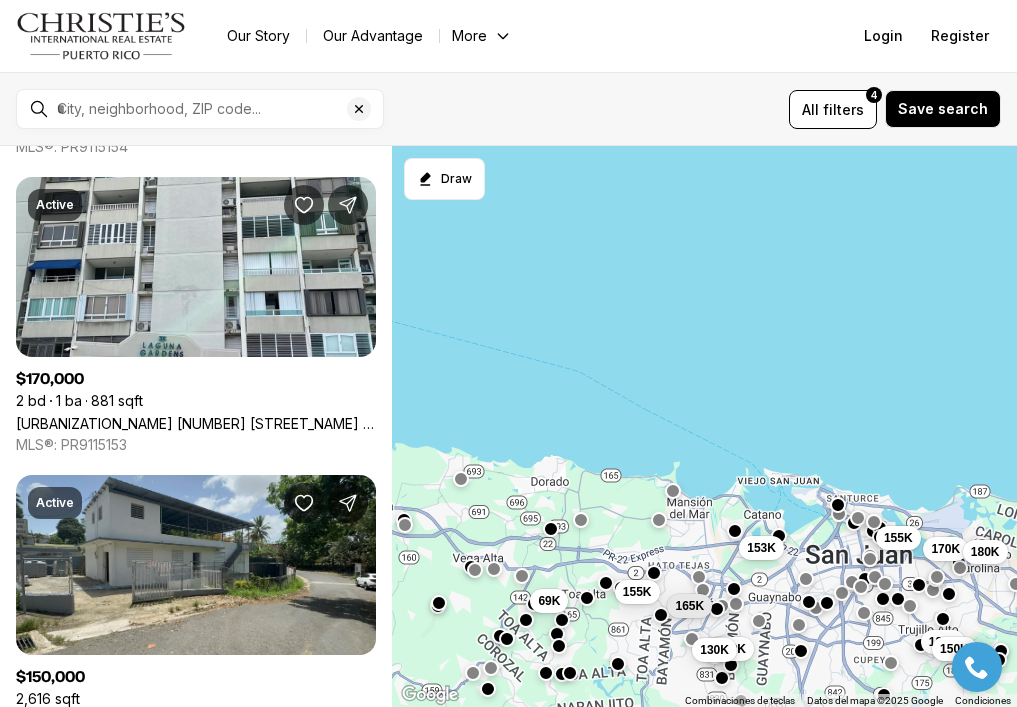 click at bounding box center (606, 583) 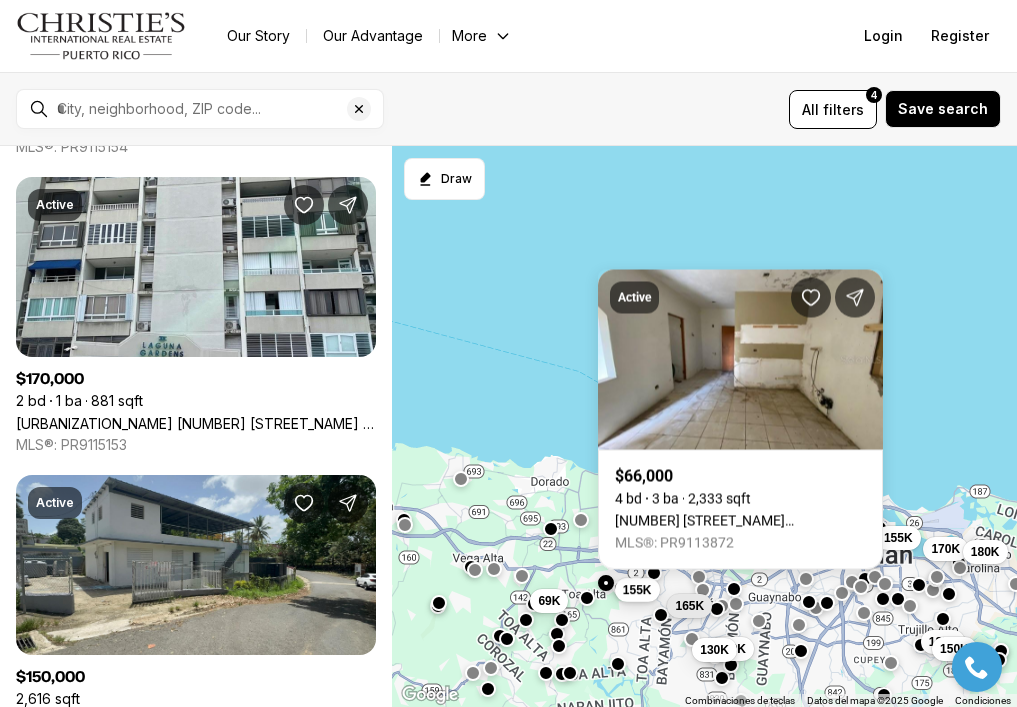 click on "155K" at bounding box center (636, 590) 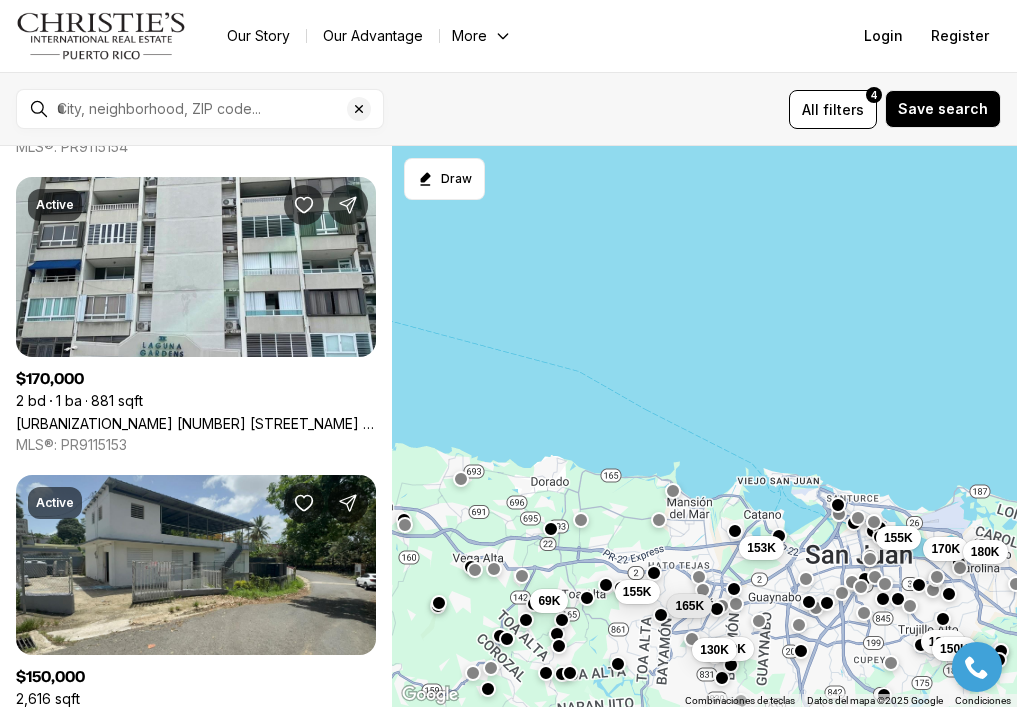 click on "180K 130K 165K 155K 125K 150K 170K 153K 155K 180K 69K 110K" at bounding box center (704, 427) 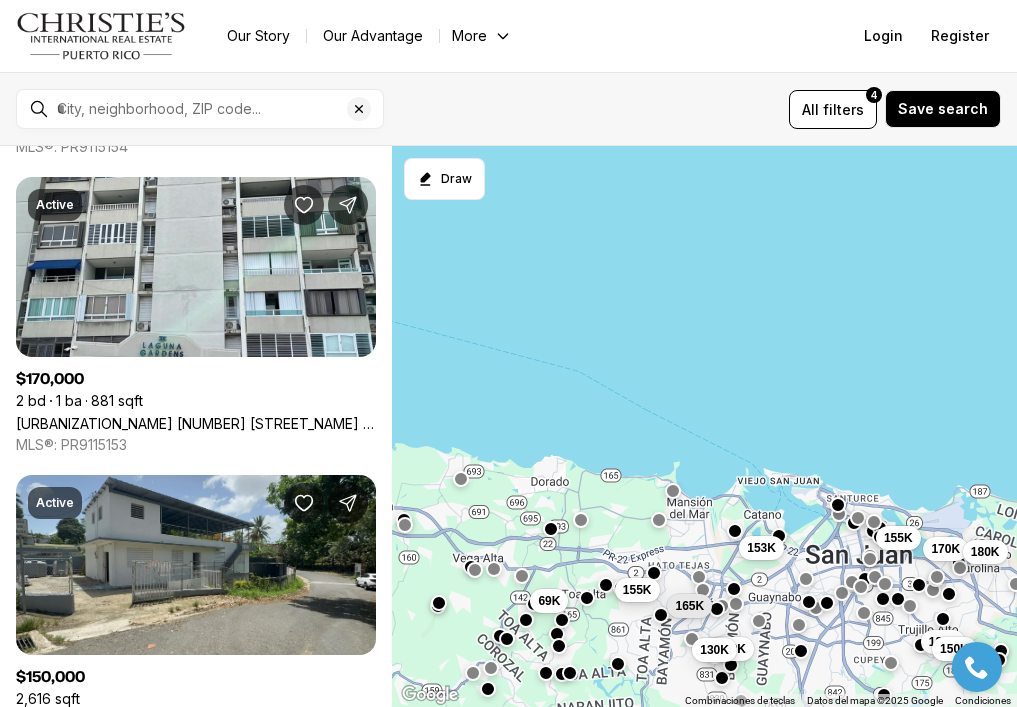 click on "155K" at bounding box center (636, 590) 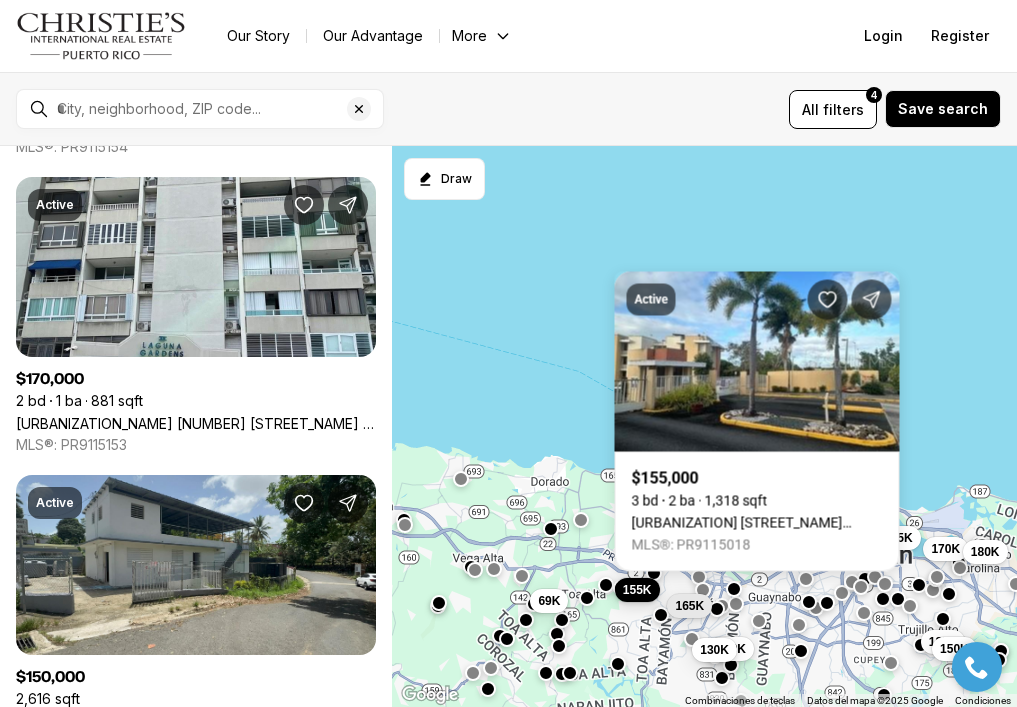 click on "155K" at bounding box center [636, 590] 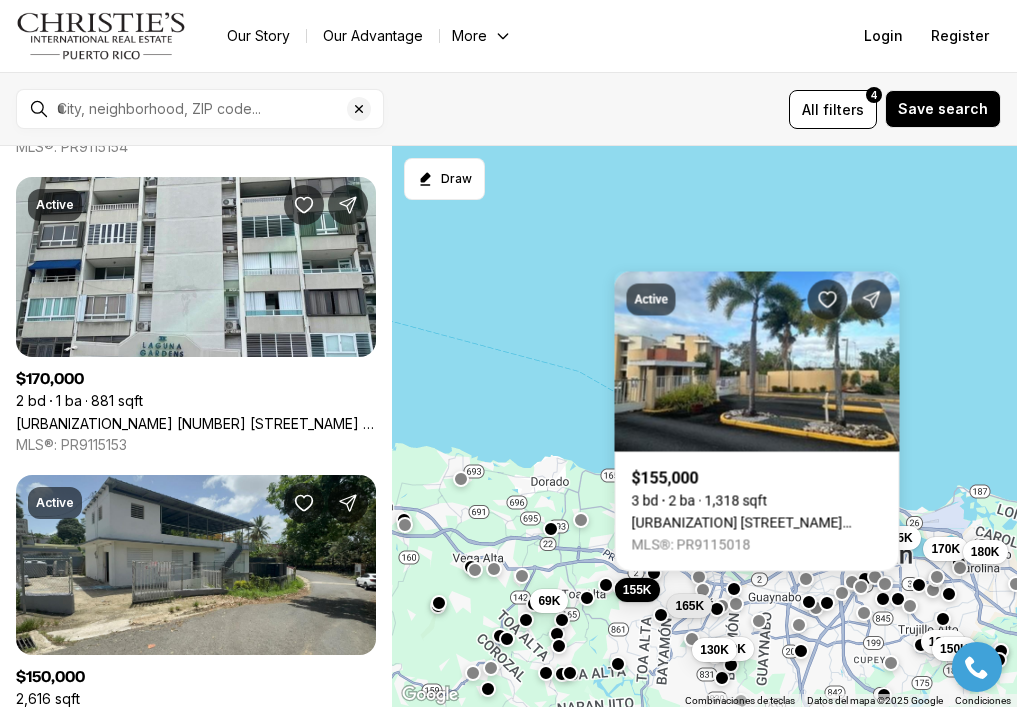click at bounding box center (606, 585) 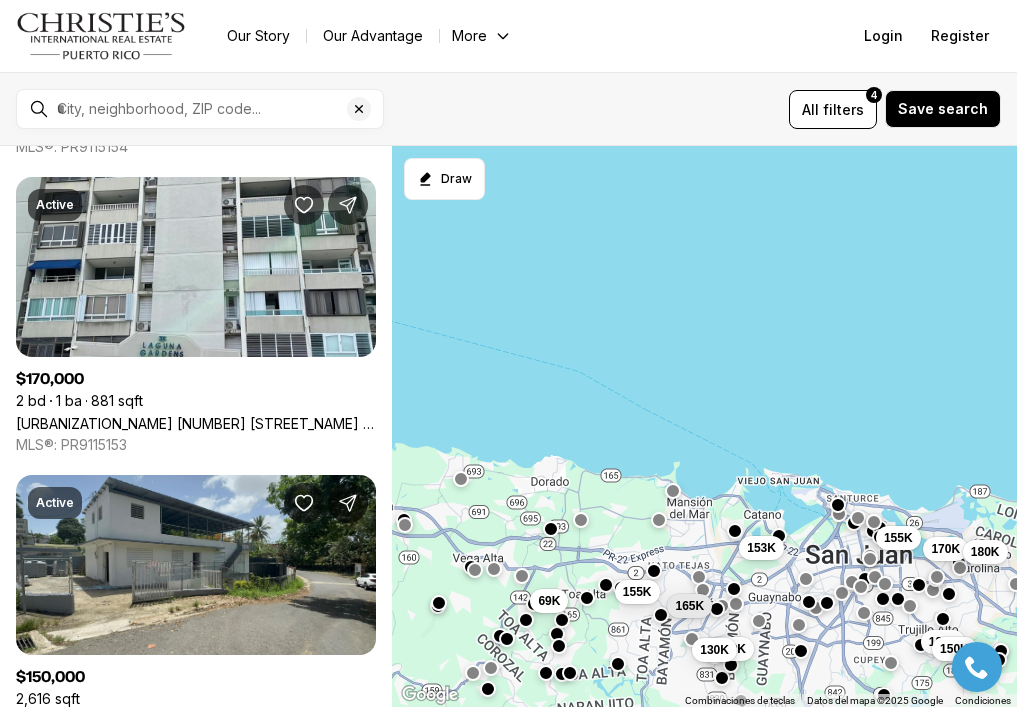 click at bounding box center [653, 571] 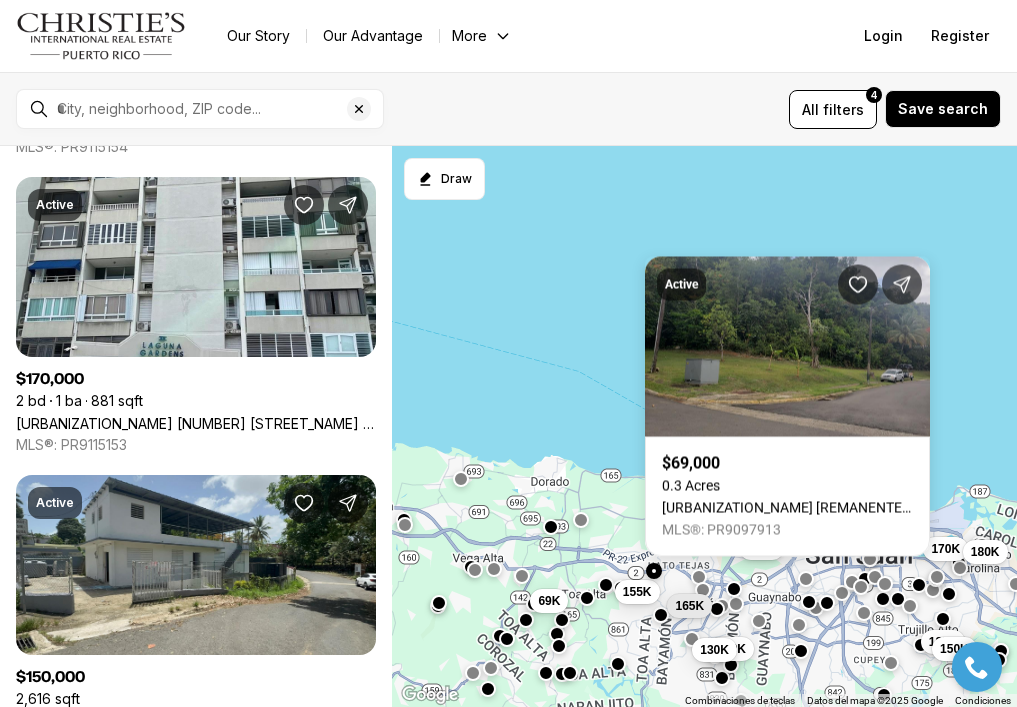 click at bounding box center (551, 527) 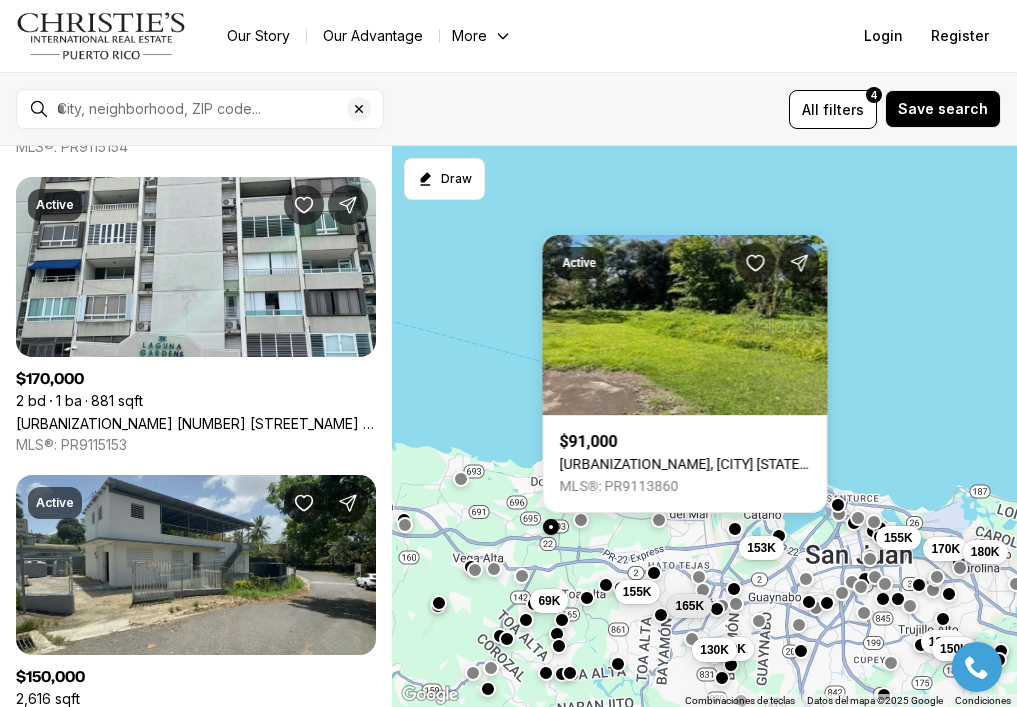 click at bounding box center (735, 529) 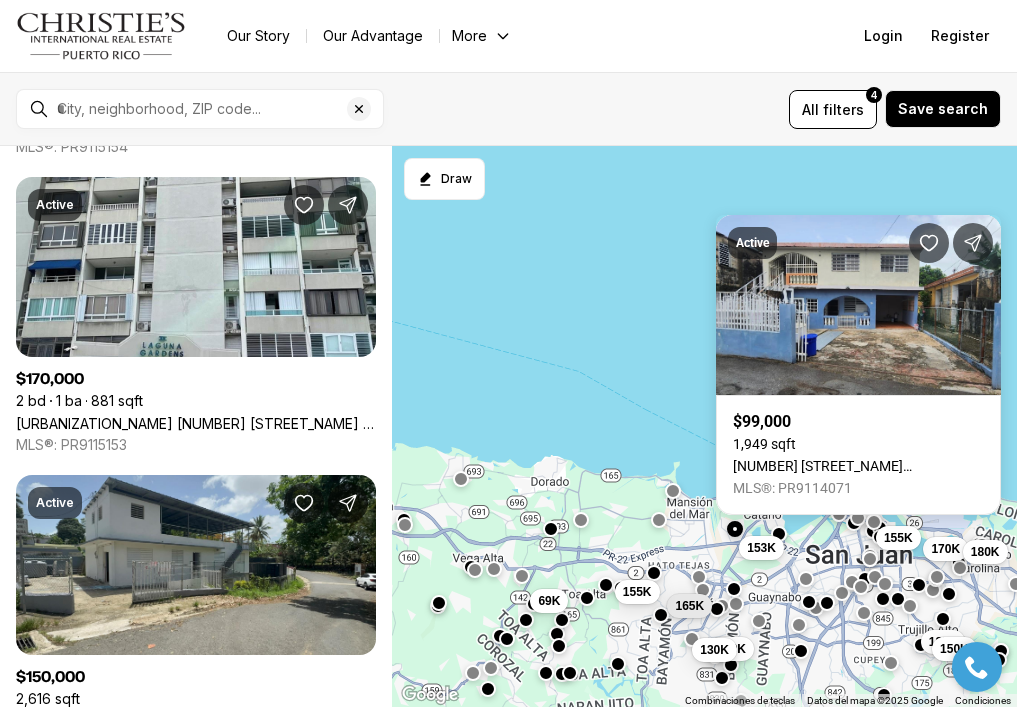 click at bounding box center [778, 534] 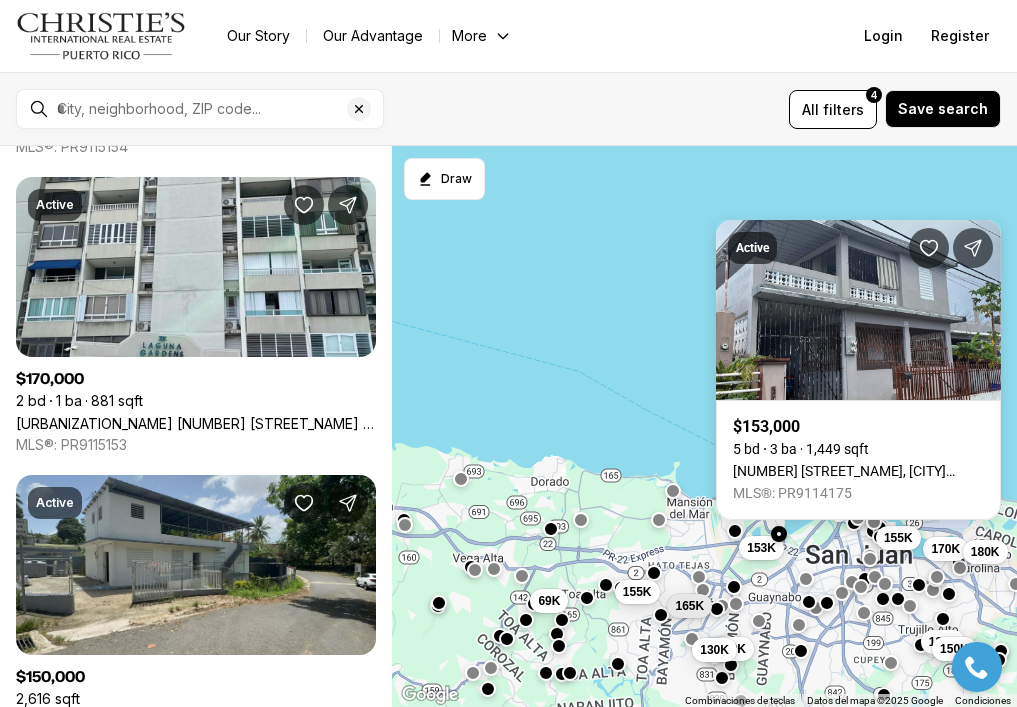 click at bounding box center (733, 587) 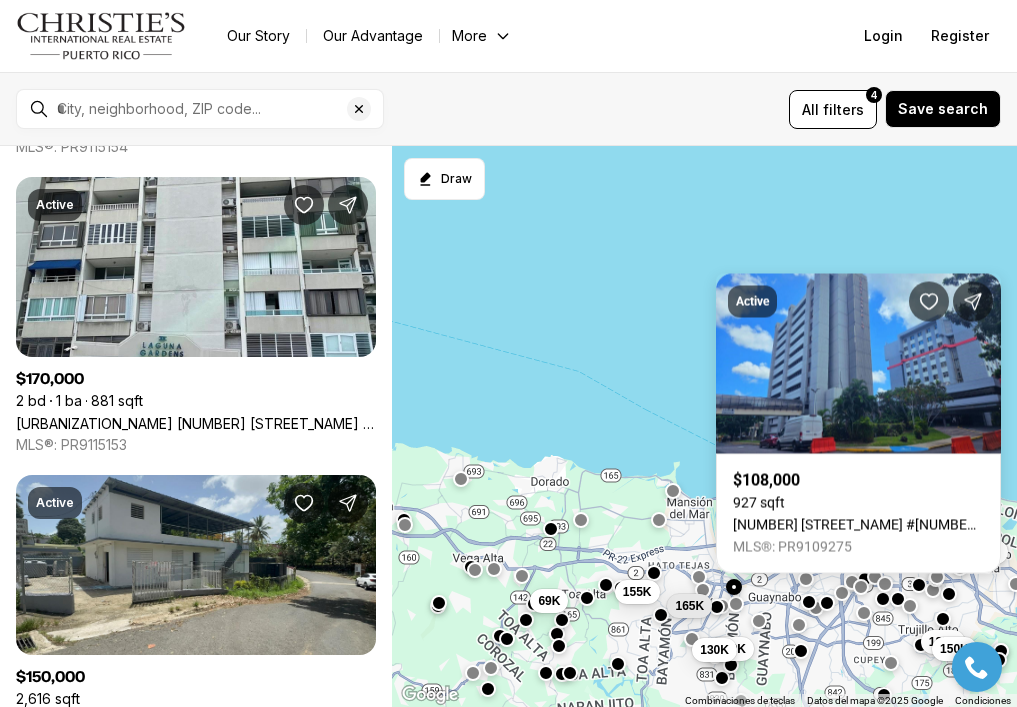 click at bounding box center [716, 607] 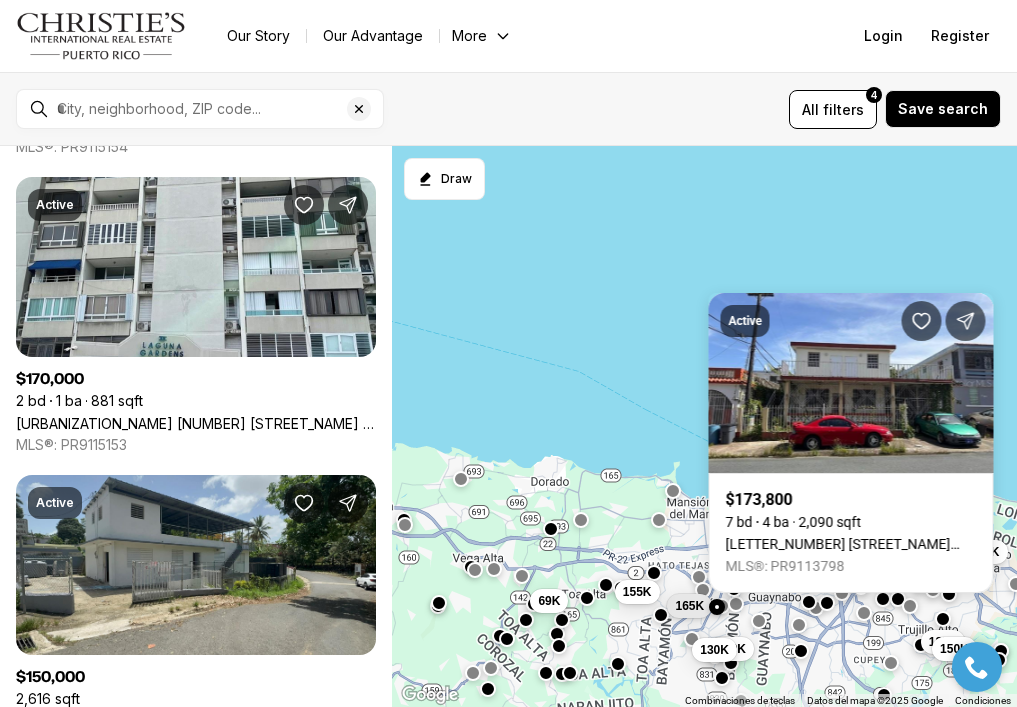 click at bounding box center [730, 663] 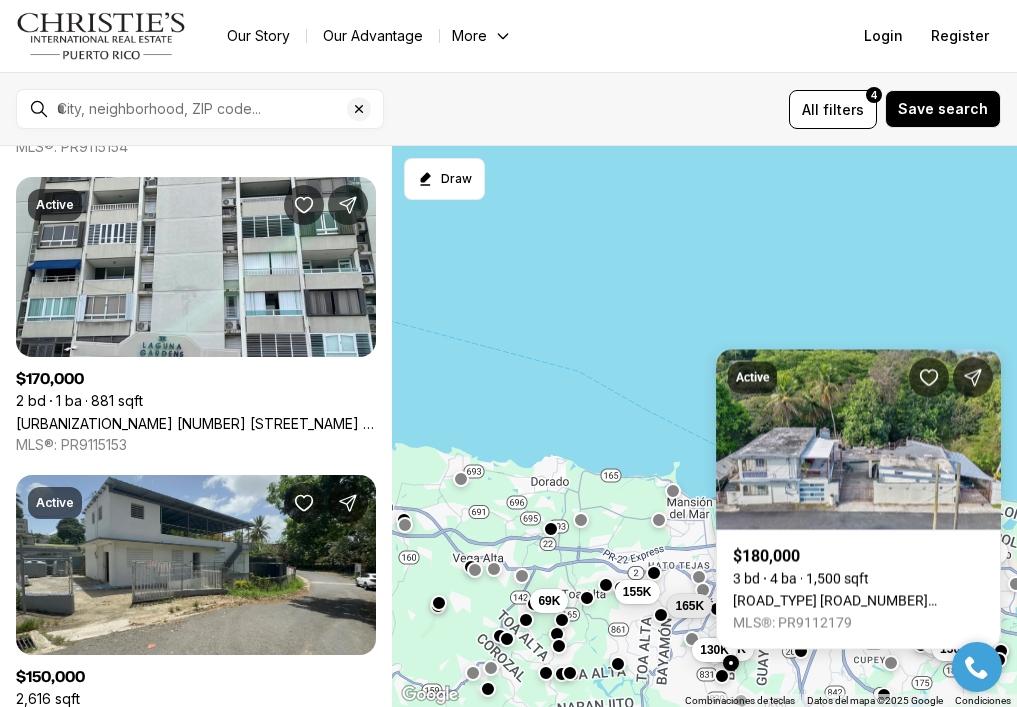 click at bounding box center (721, 676) 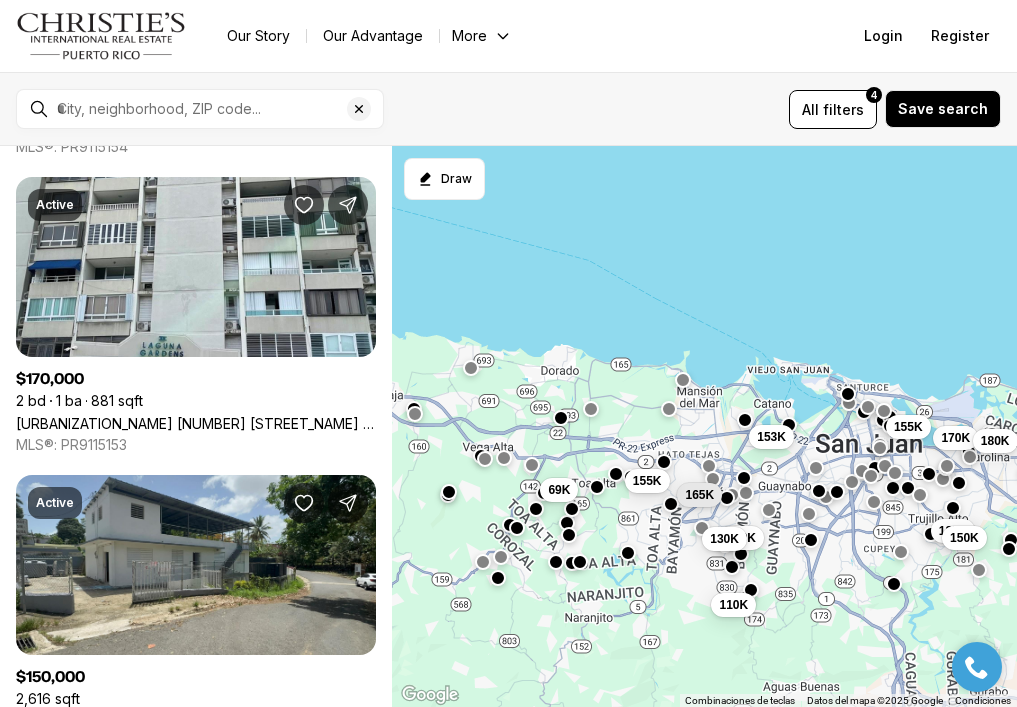 drag, startPoint x: 824, startPoint y: 687, endPoint x: 836, endPoint y: 572, distance: 115.62439 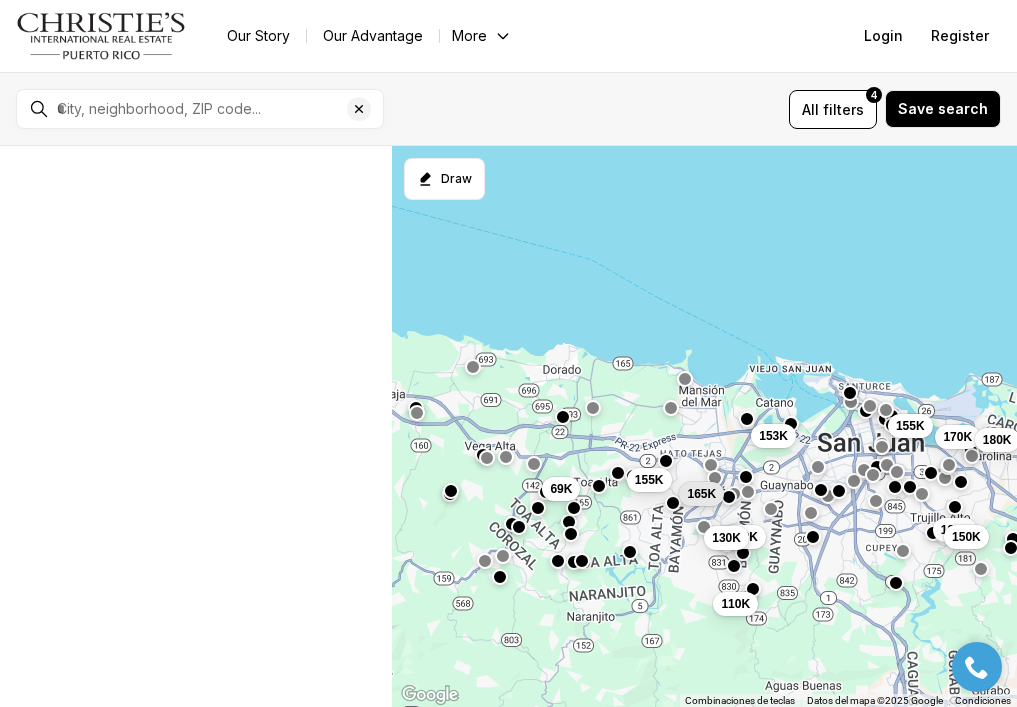 scroll, scrollTop: 0, scrollLeft: 0, axis: both 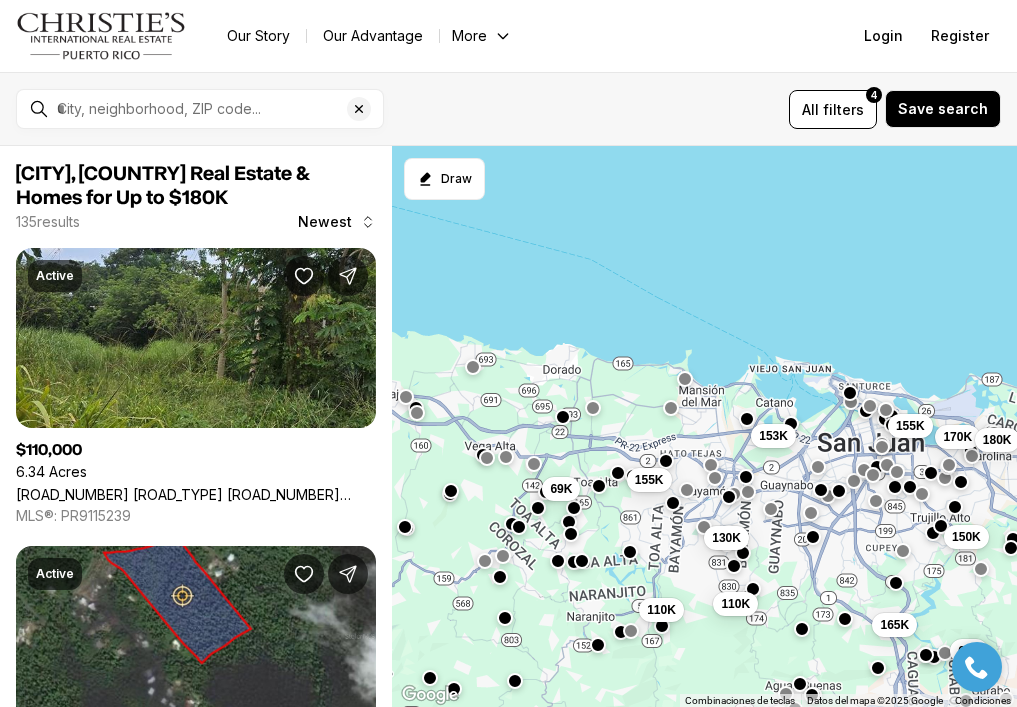 click at bounding box center (812, 537) 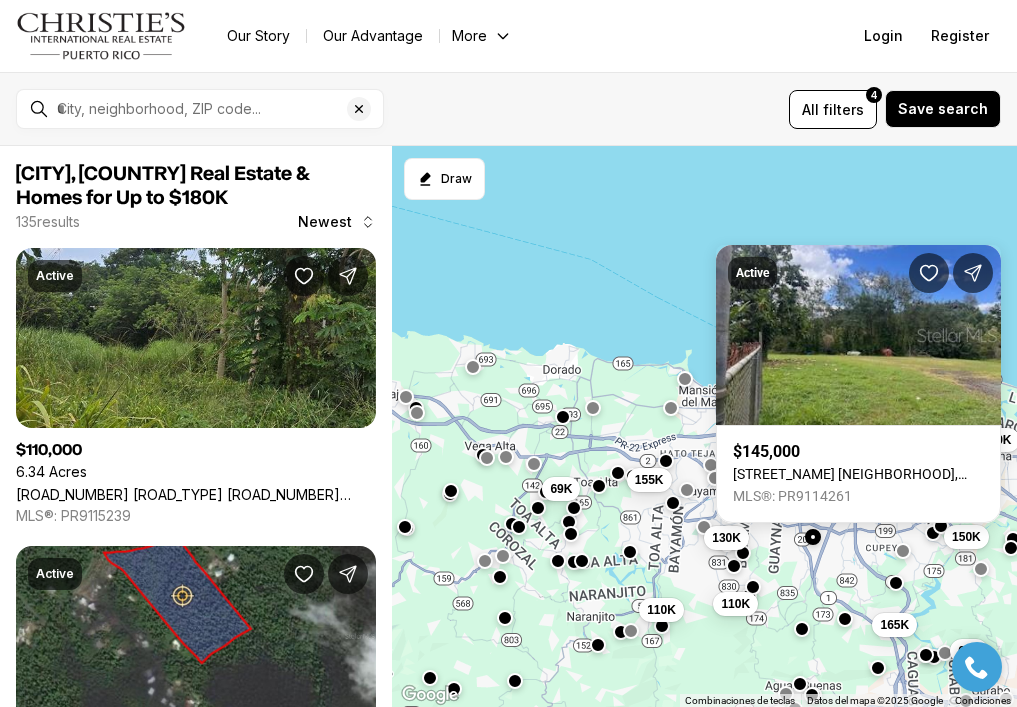 click at bounding box center (753, 587) 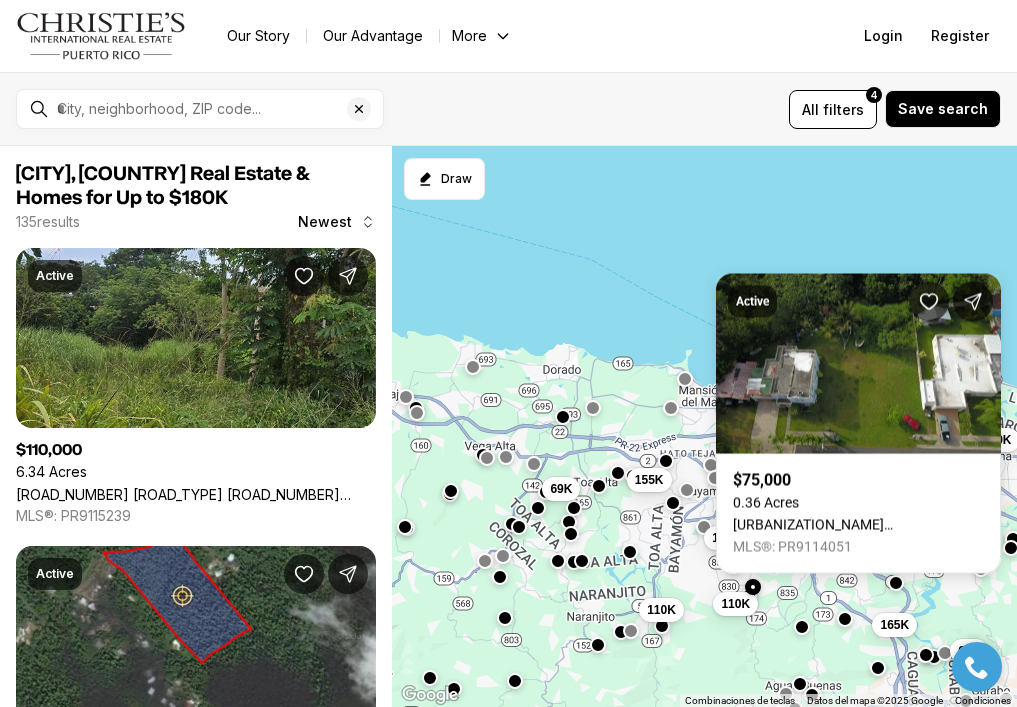 click at bounding box center (801, 627) 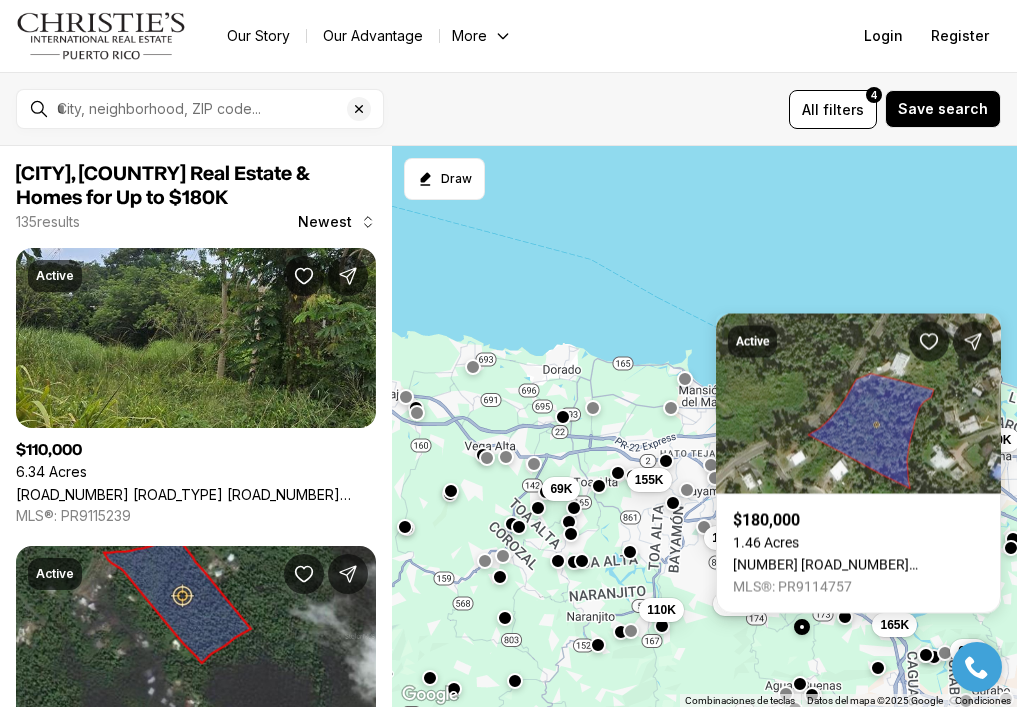 click at bounding box center [844, 617] 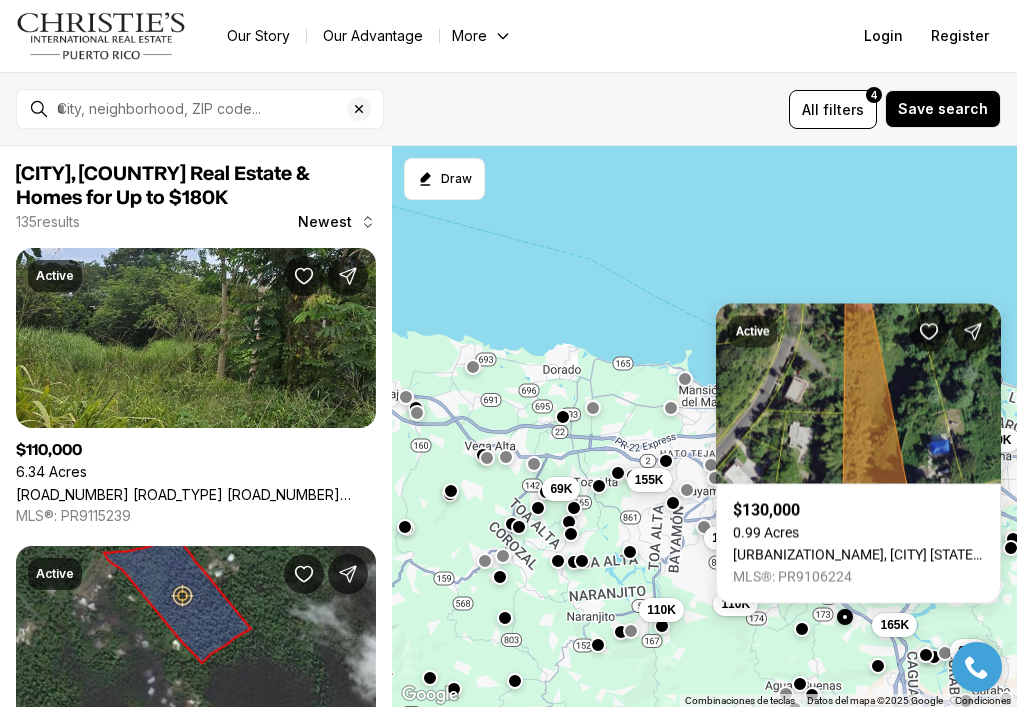 click at bounding box center [877, 666] 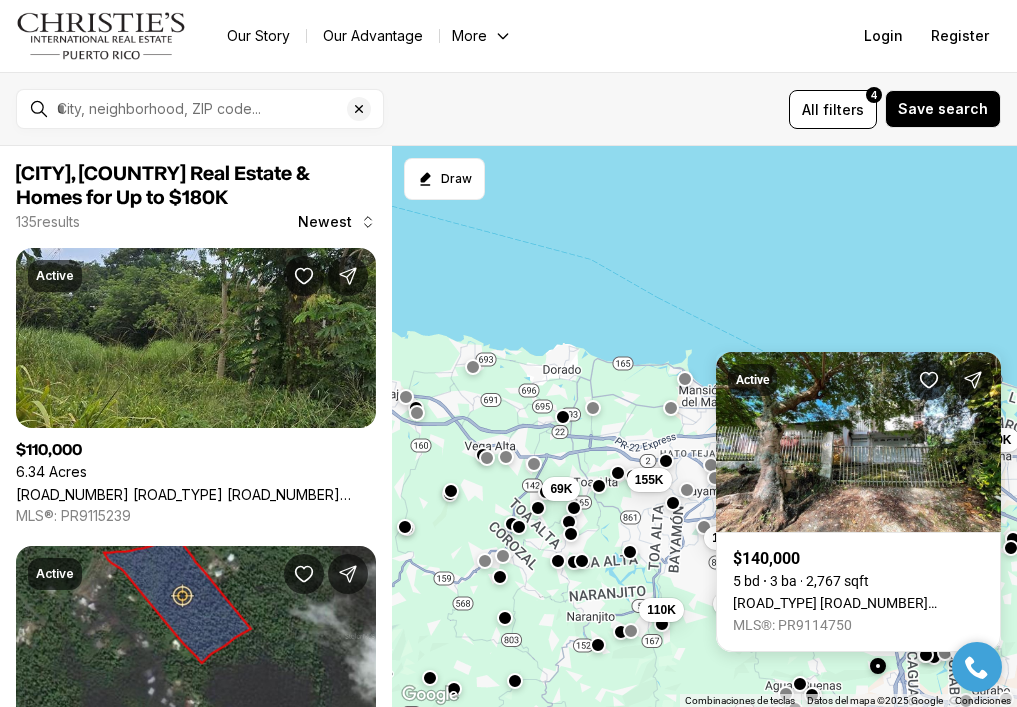 click at bounding box center [662, 624] 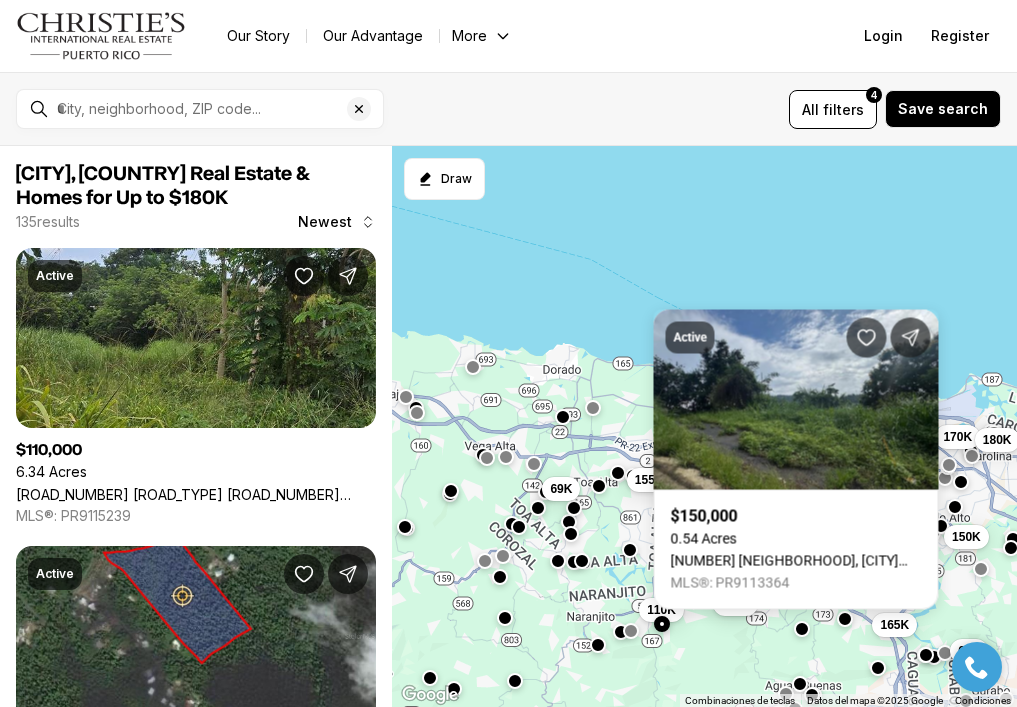 click at bounding box center (630, 550) 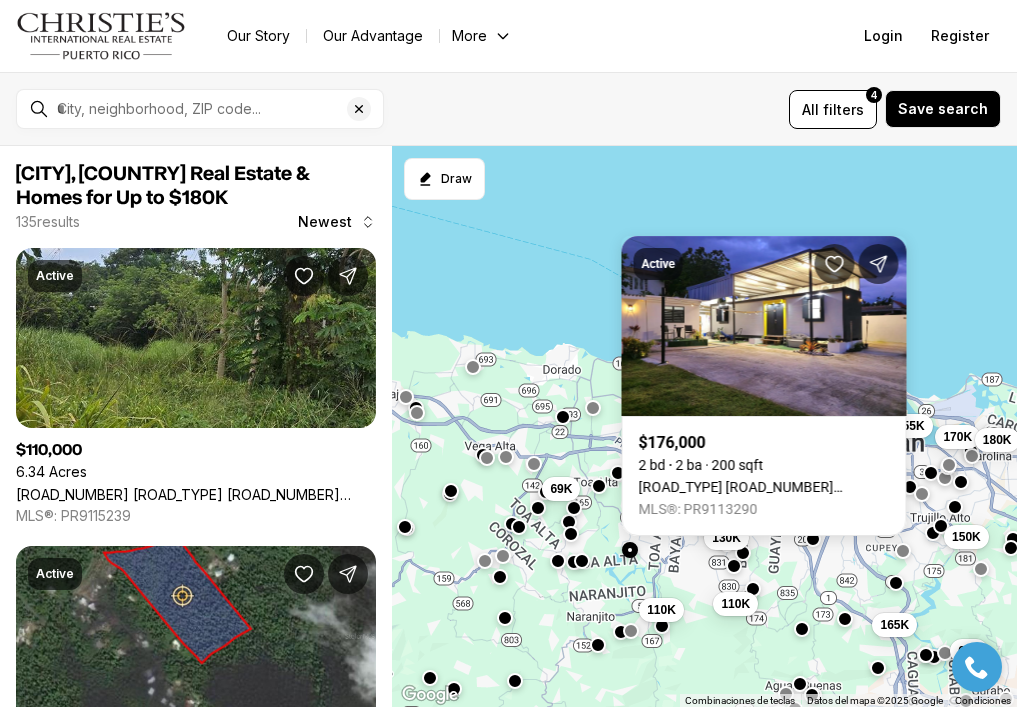 click at bounding box center [581, 561] 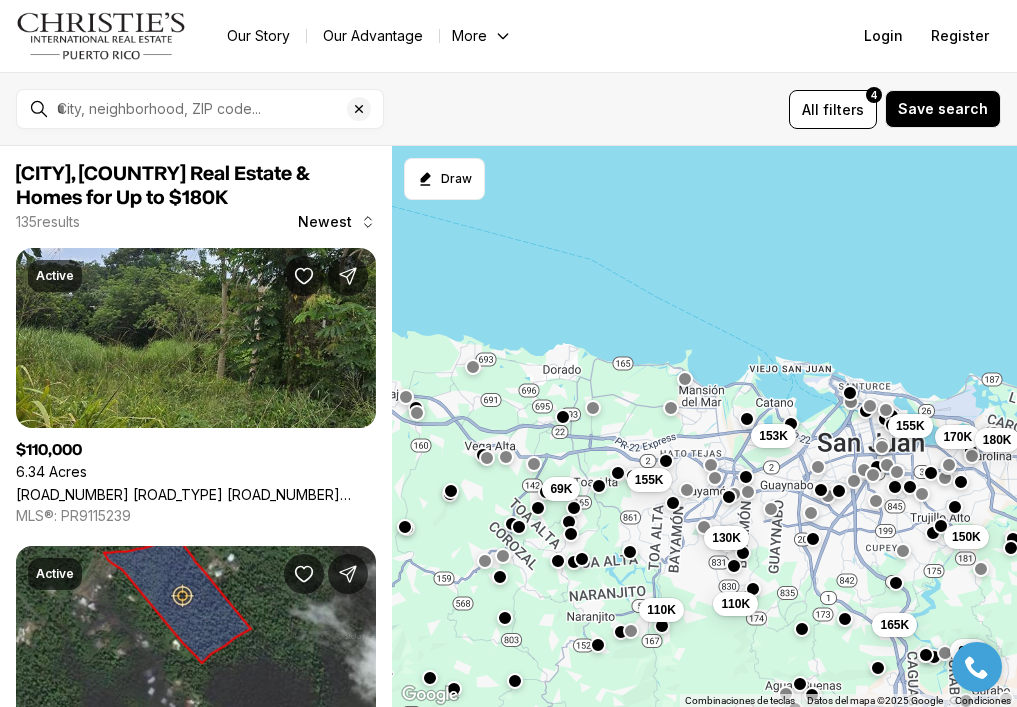 click at bounding box center (581, 561) 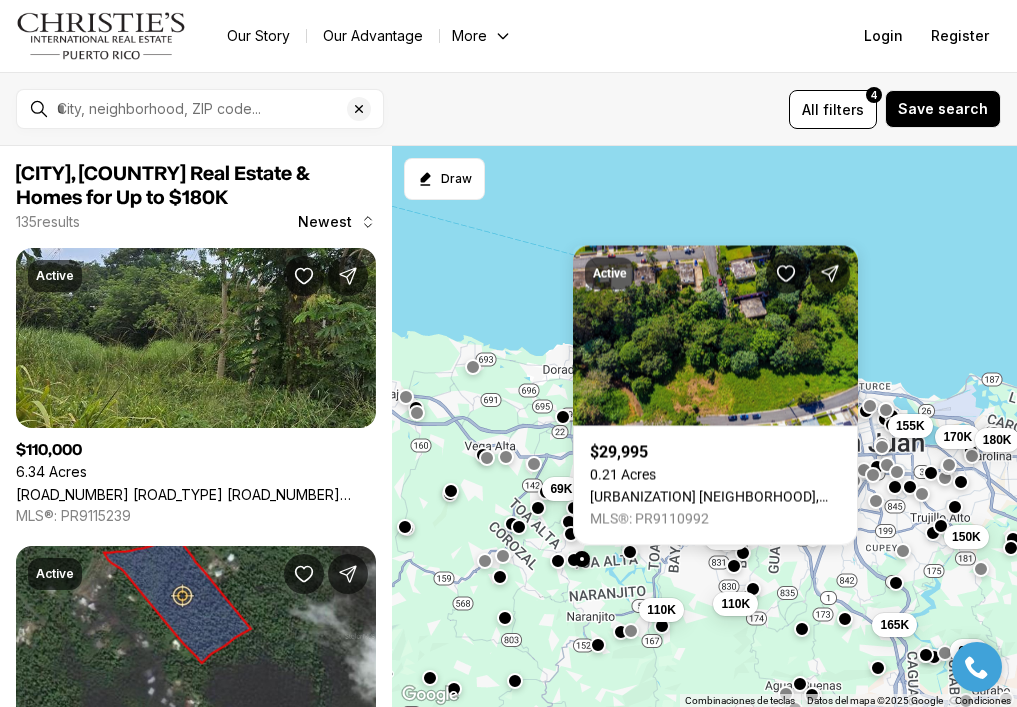 click at bounding box center (574, 560) 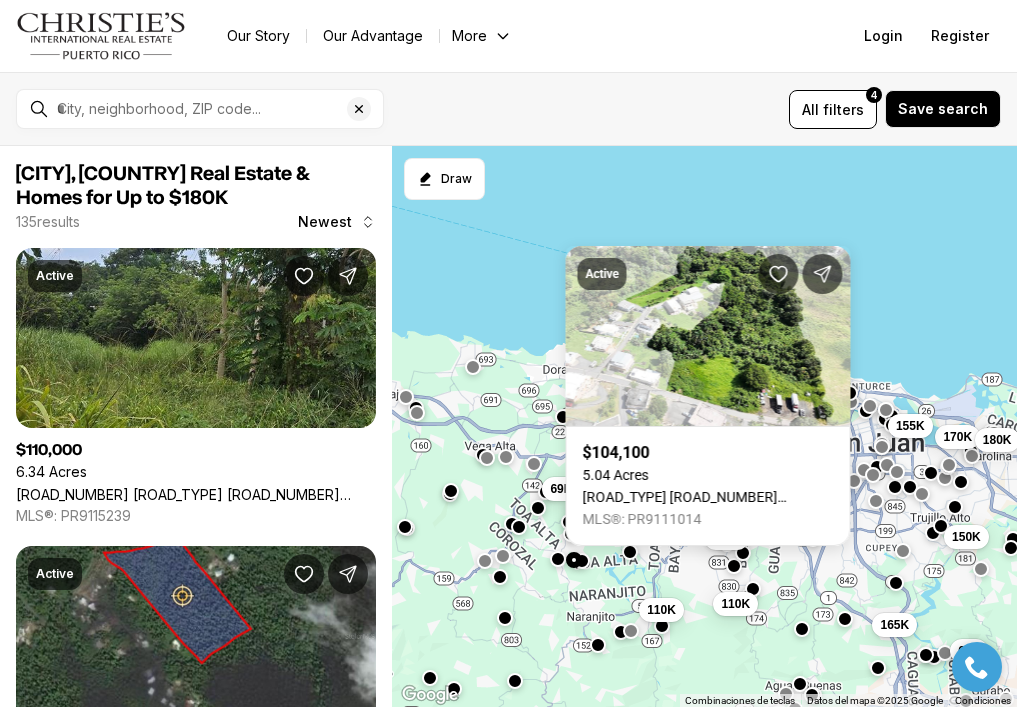 click at bounding box center (558, 559) 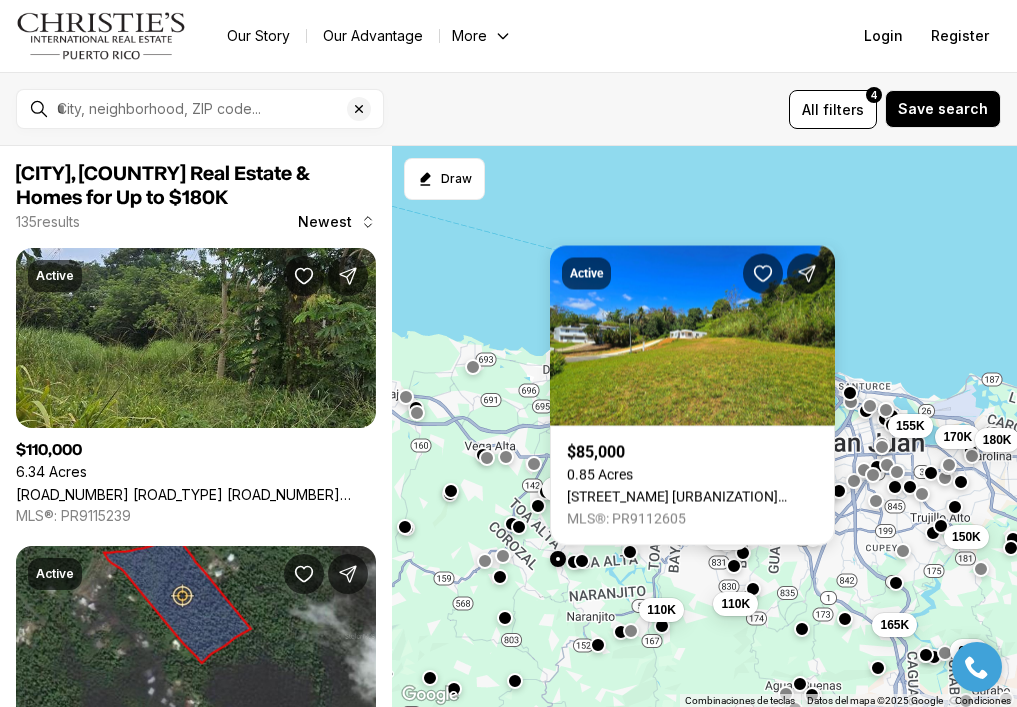 click at bounding box center (537, 506) 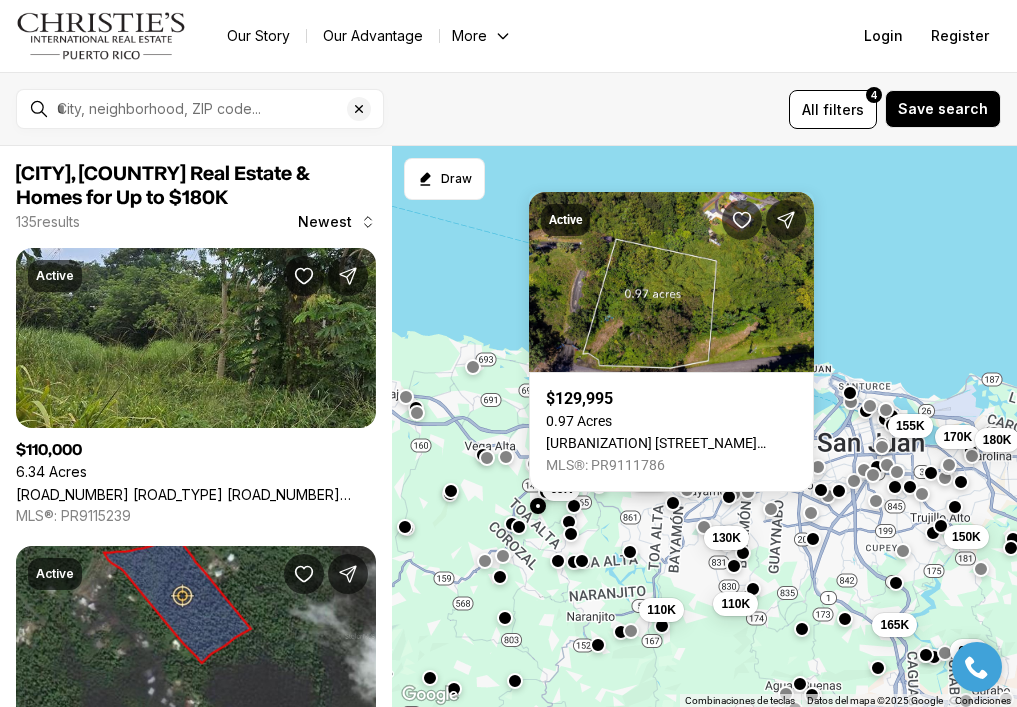 click at bounding box center (574, 506) 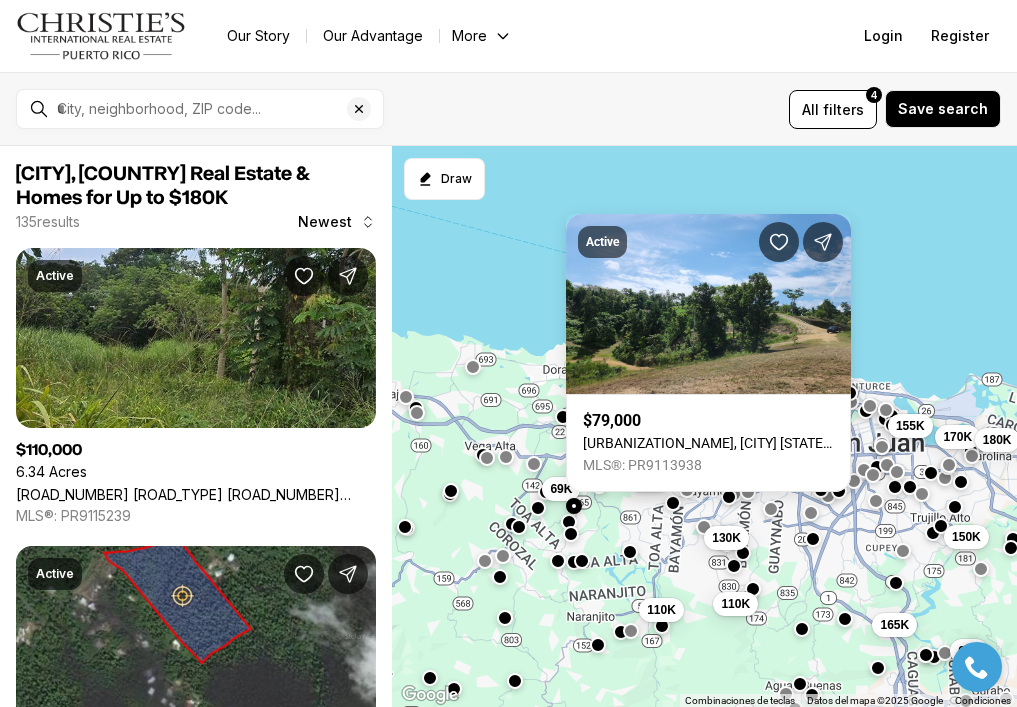 click on "130K 155K 150K 170K 153K 155K 180K 69K 110K 165K 60K 110K" at bounding box center (704, 427) 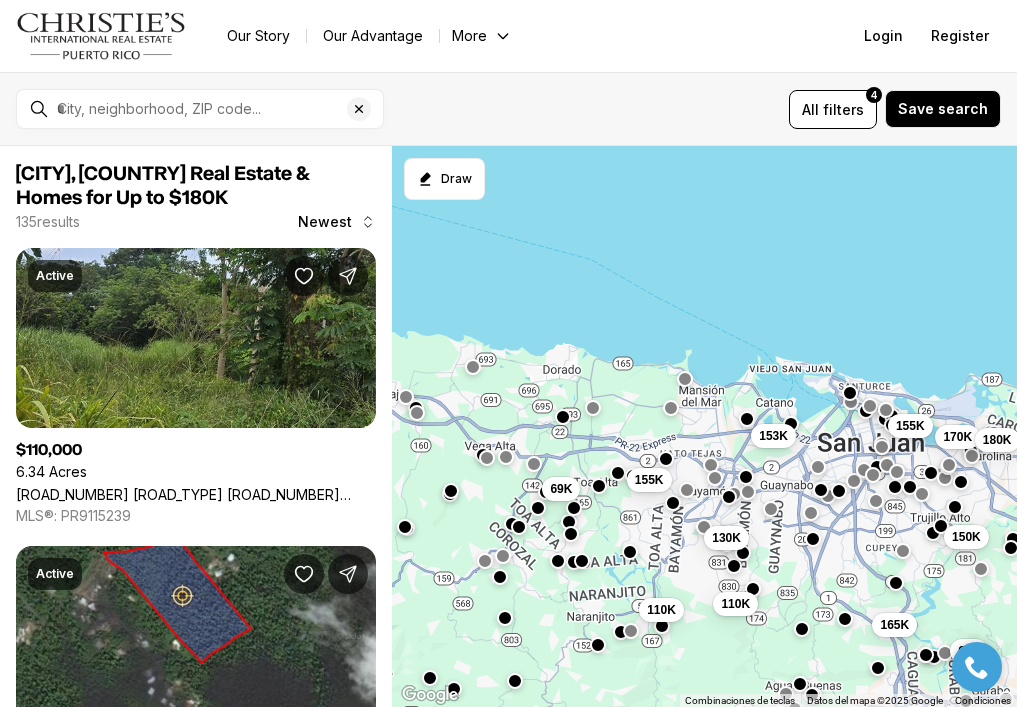 click at bounding box center (665, 459) 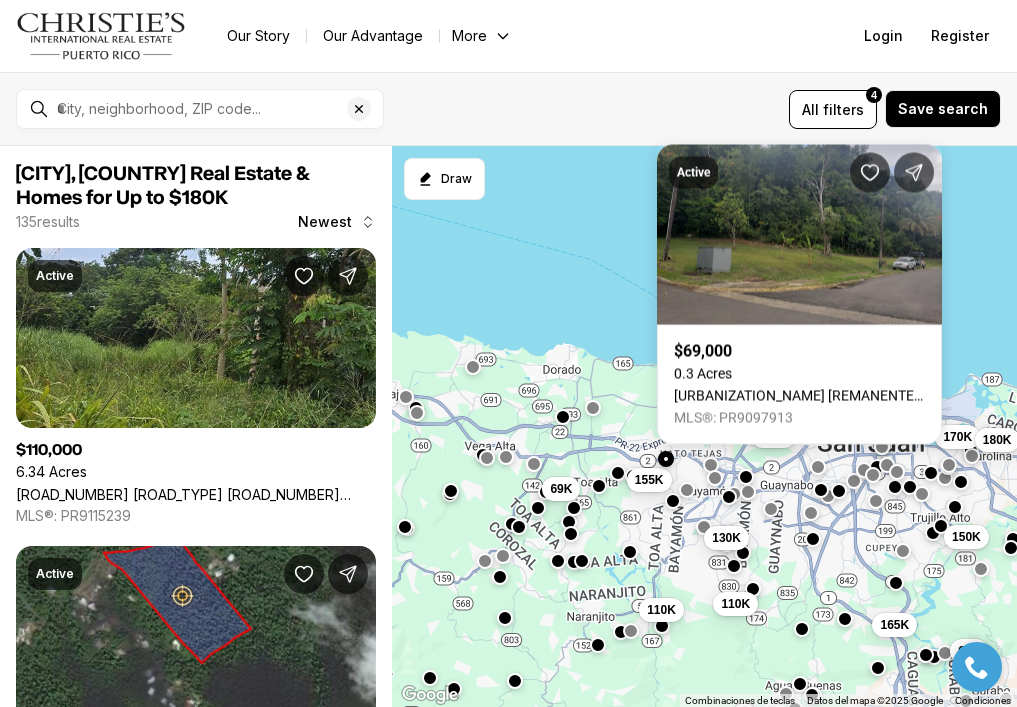click at bounding box center [672, 501] 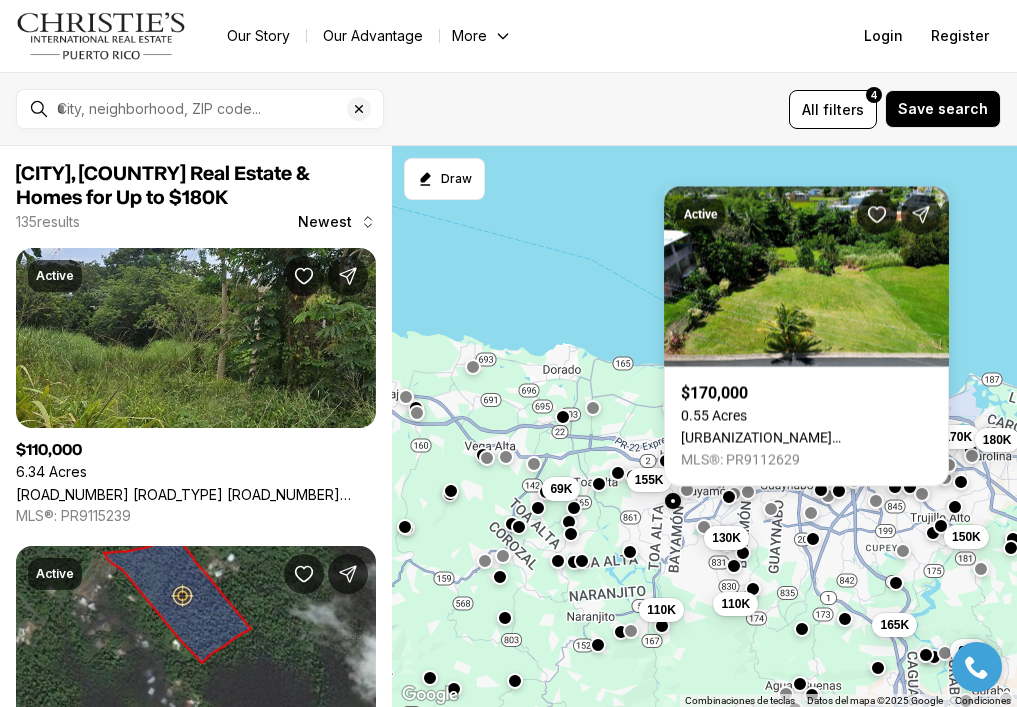 click at bounding box center (599, 484) 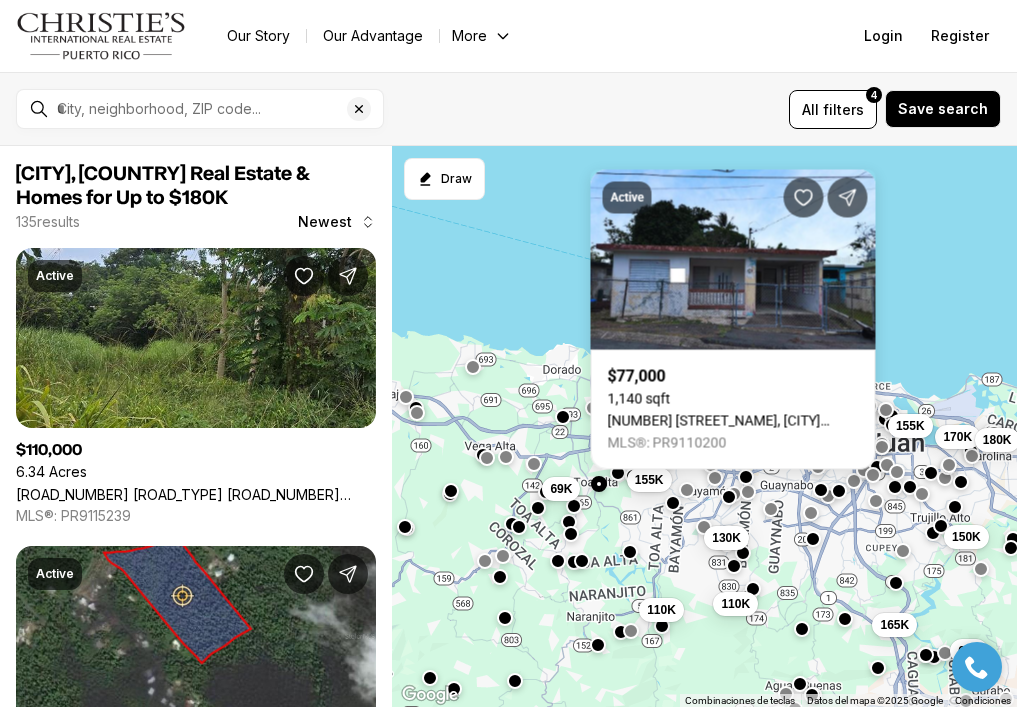 click at bounding box center (574, 506) 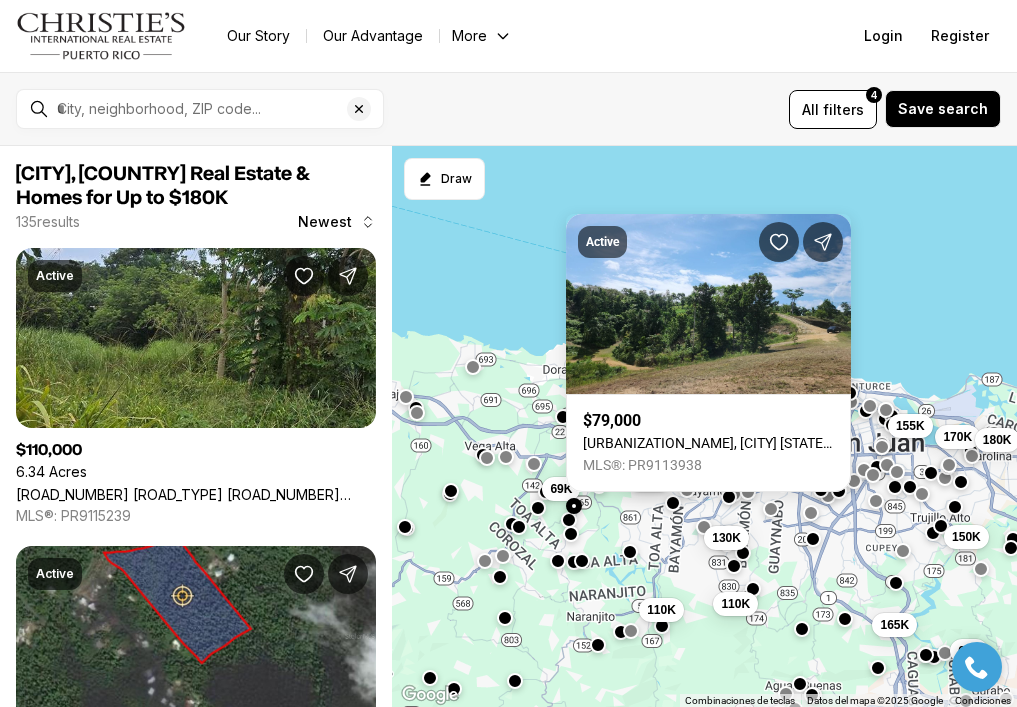 click at bounding box center (568, 520) 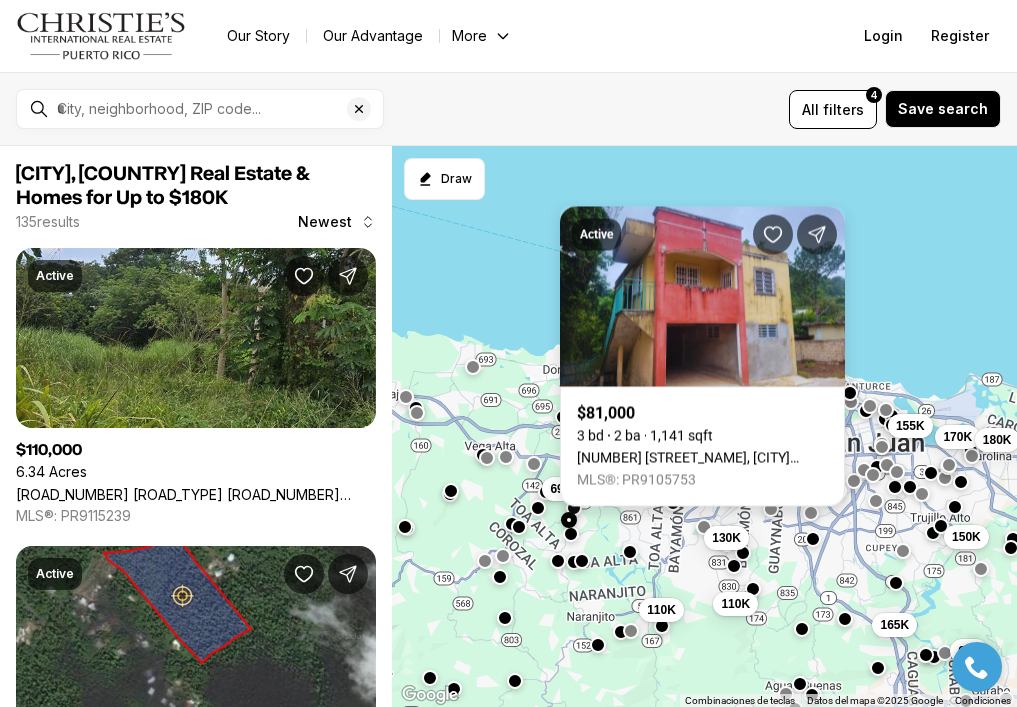click on "0 CALLE GUAMAUI, TOA ALTA PR, 00953" at bounding box center [702, 458] 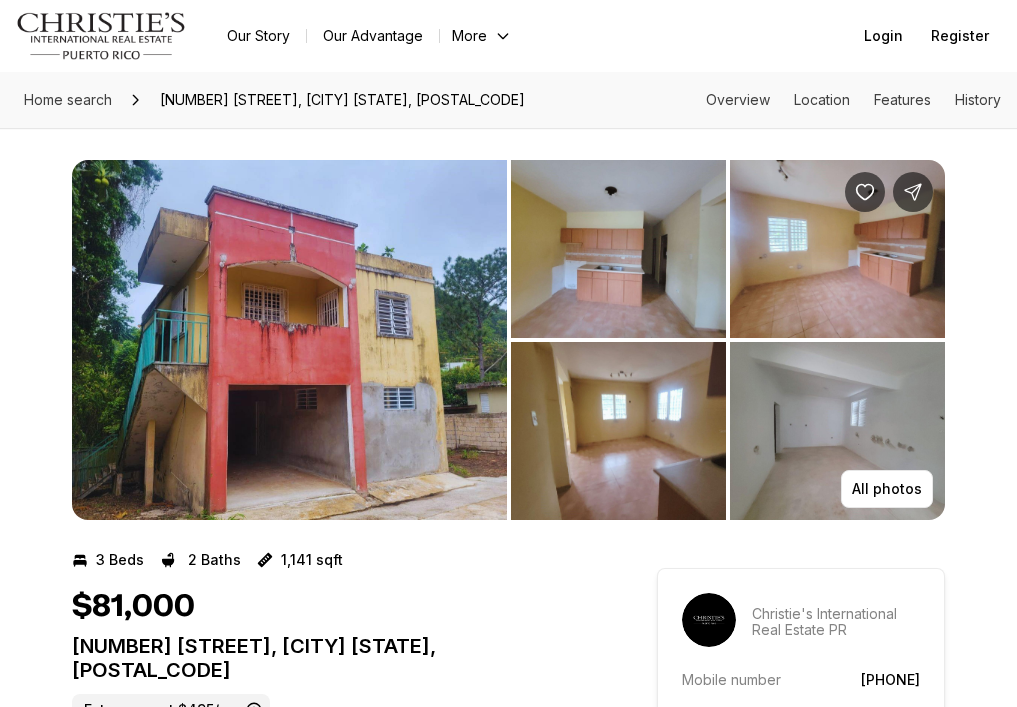 scroll, scrollTop: 0, scrollLeft: 0, axis: both 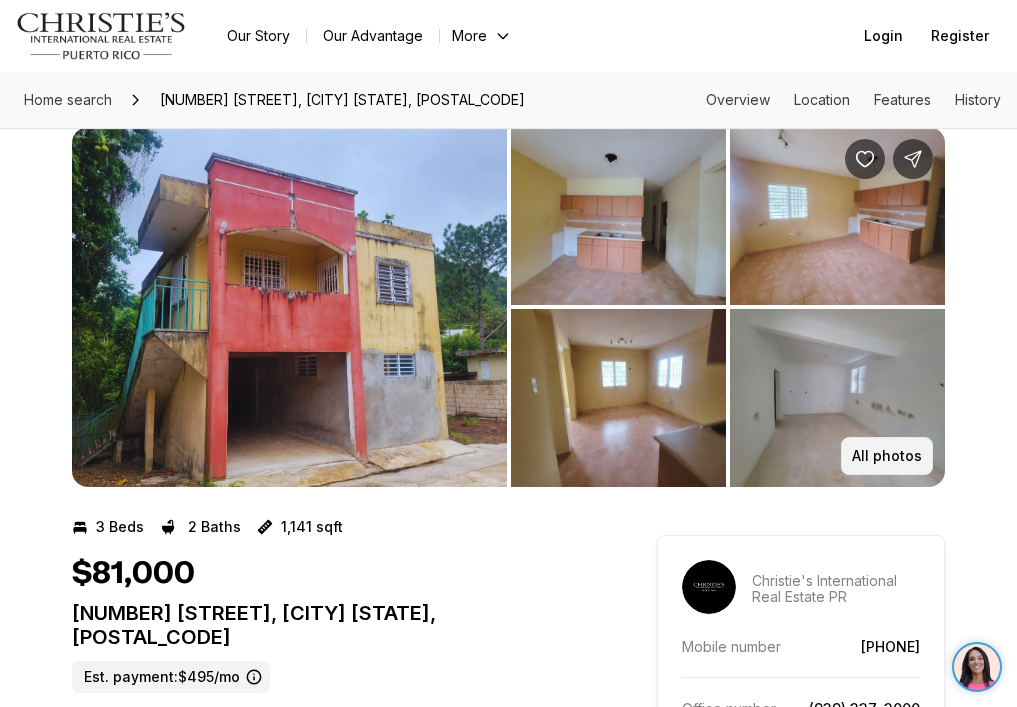 click on "All photos" at bounding box center [887, 456] 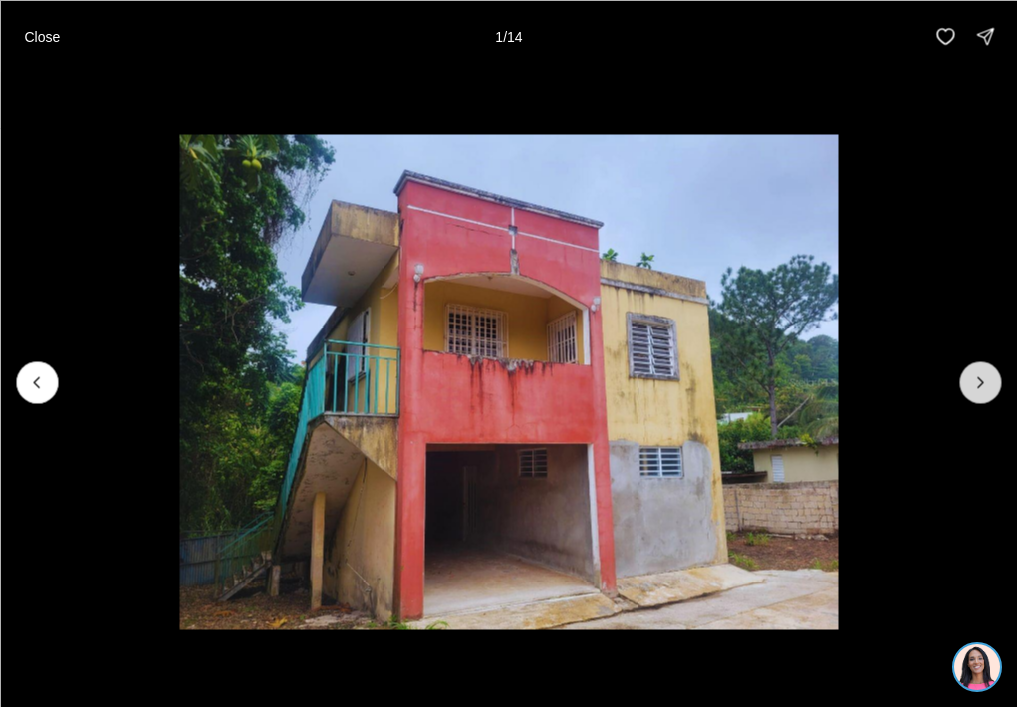 click at bounding box center (980, 382) 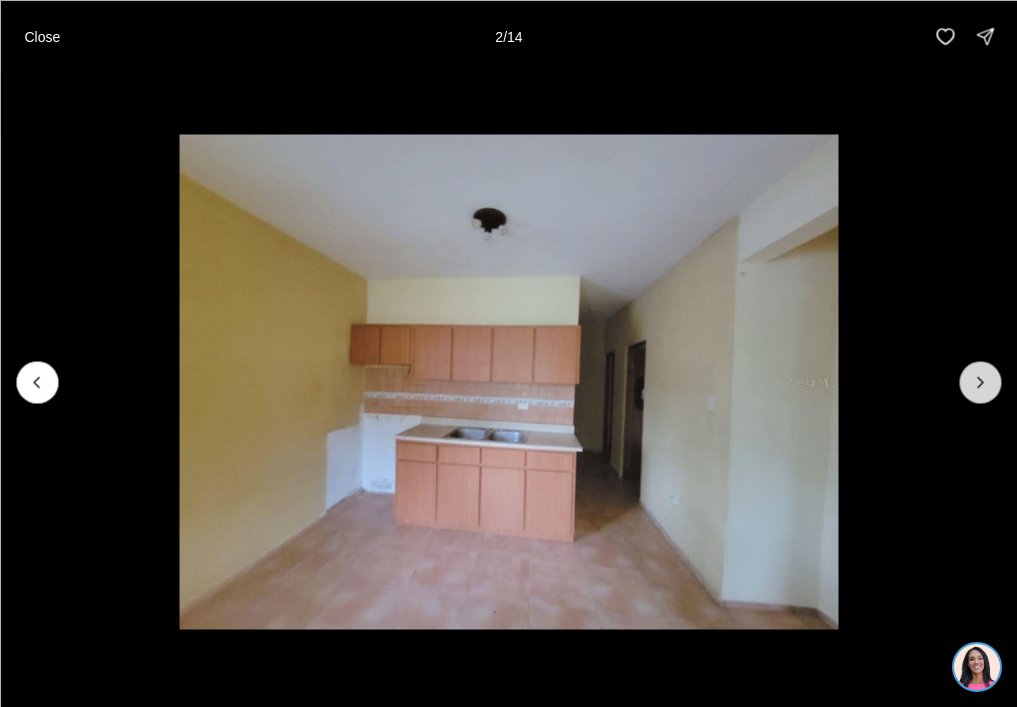 click at bounding box center (980, 382) 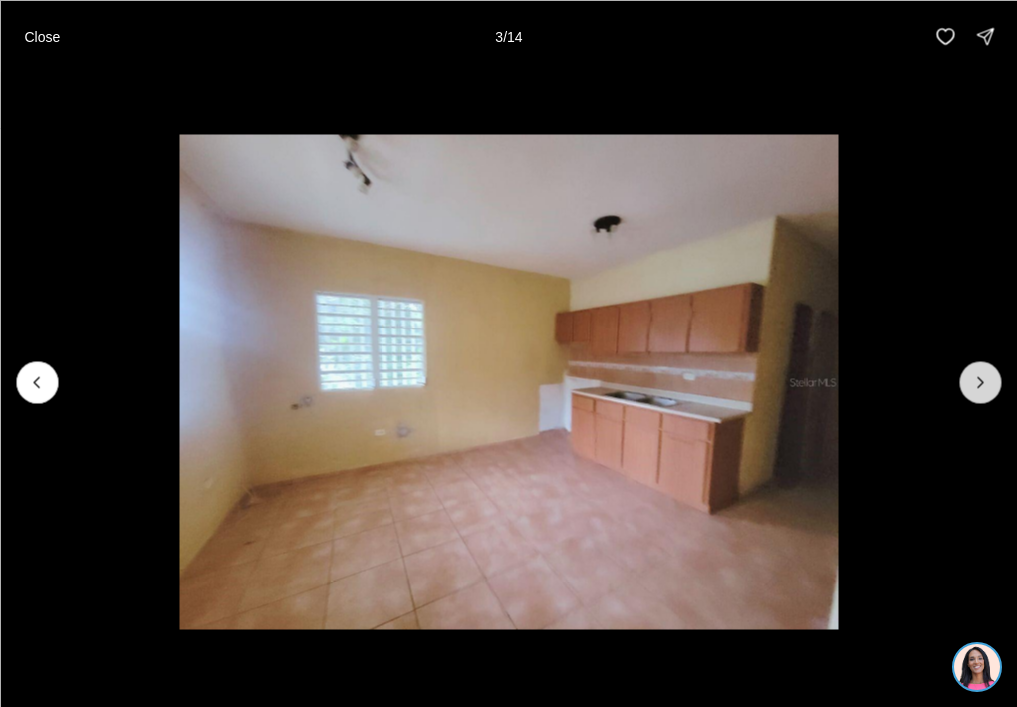 click at bounding box center (980, 382) 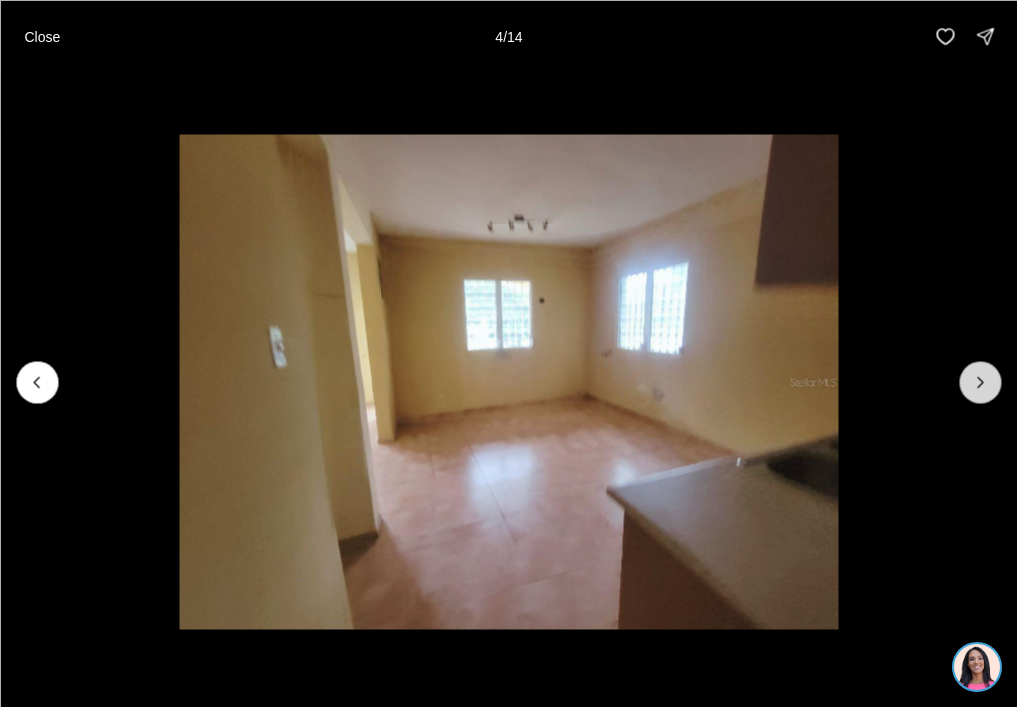 click at bounding box center (980, 382) 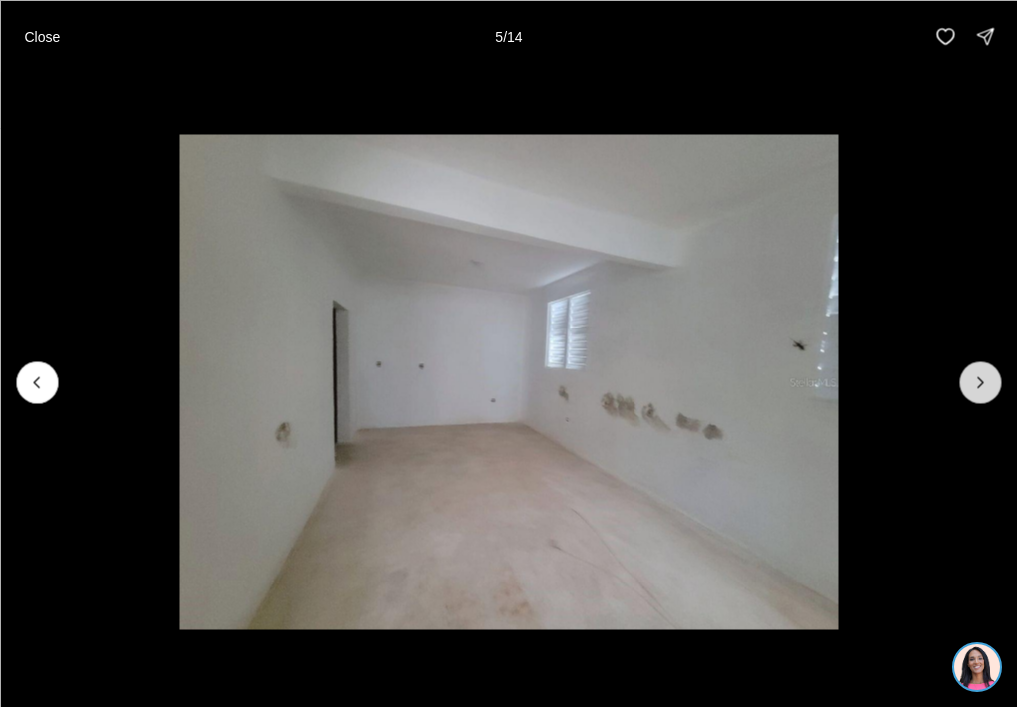 click at bounding box center (980, 382) 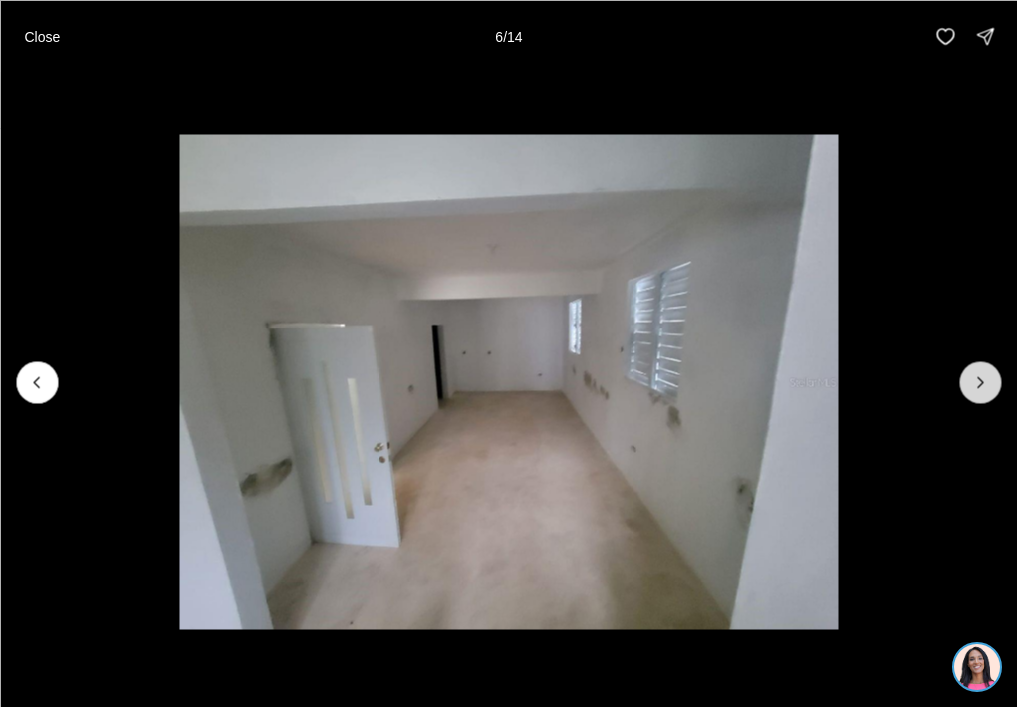 click at bounding box center [980, 382] 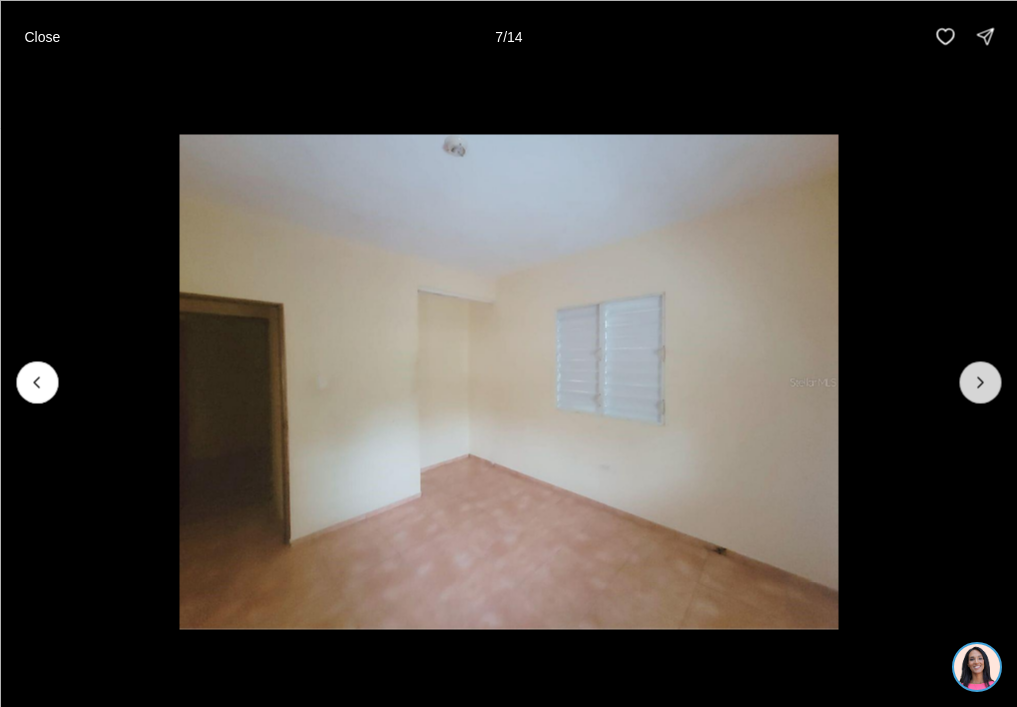 click at bounding box center (980, 382) 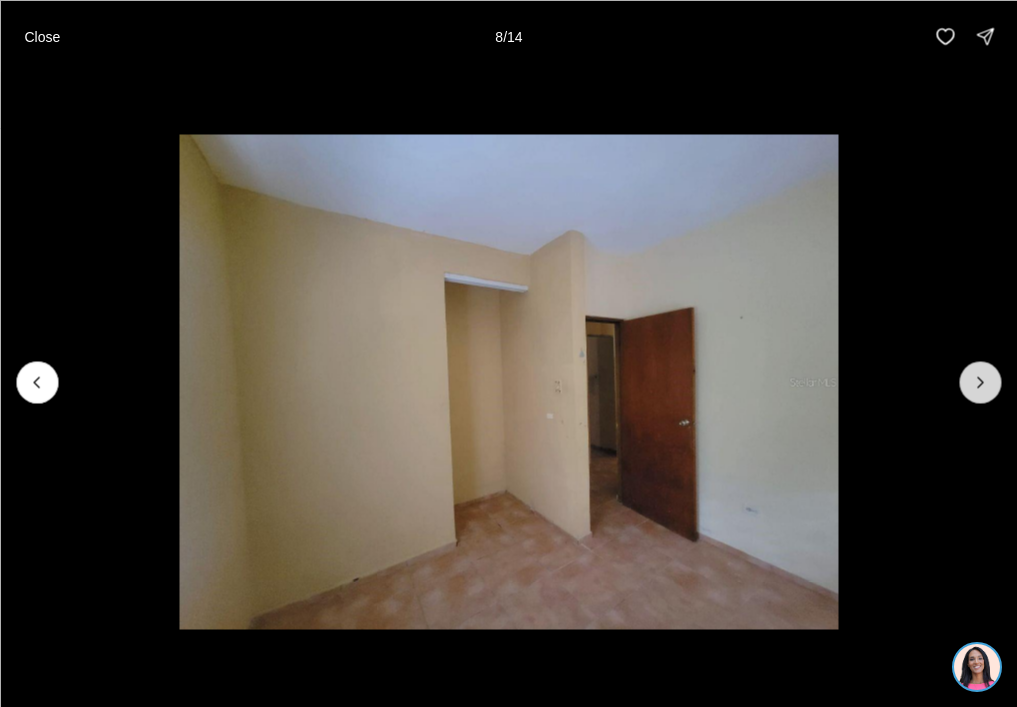 click at bounding box center (980, 382) 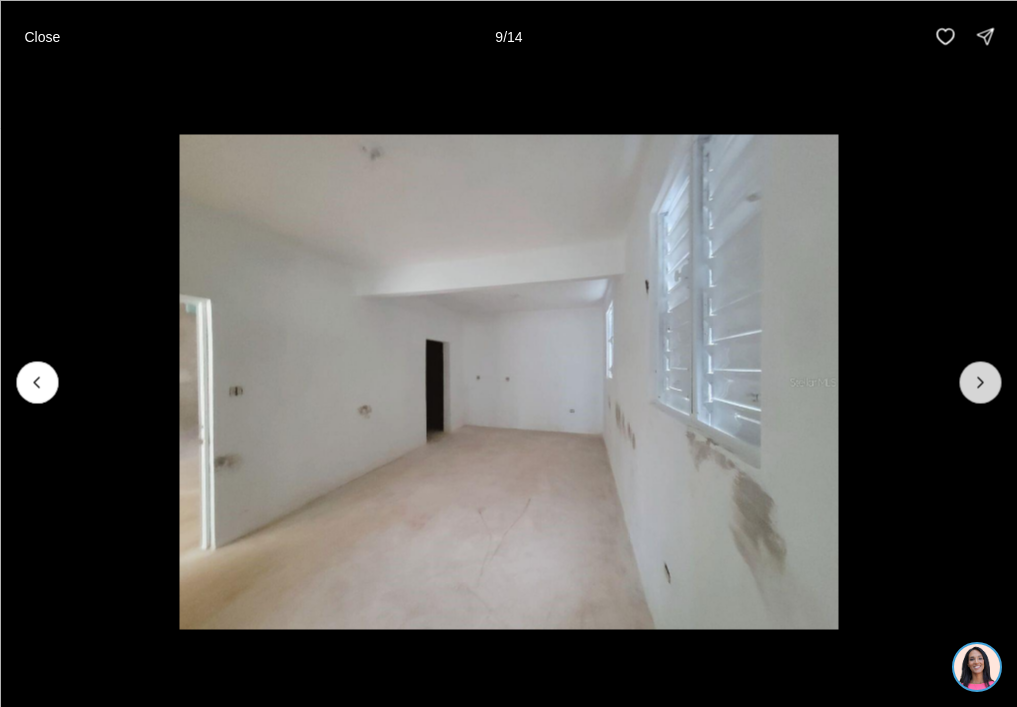 click at bounding box center (980, 382) 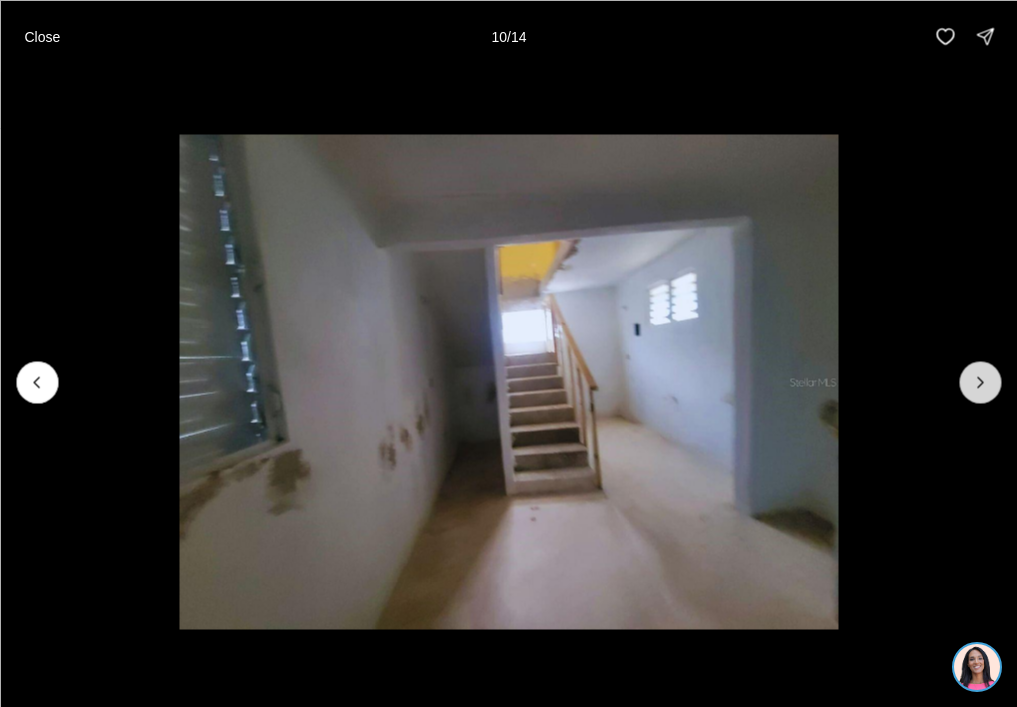 click at bounding box center (980, 382) 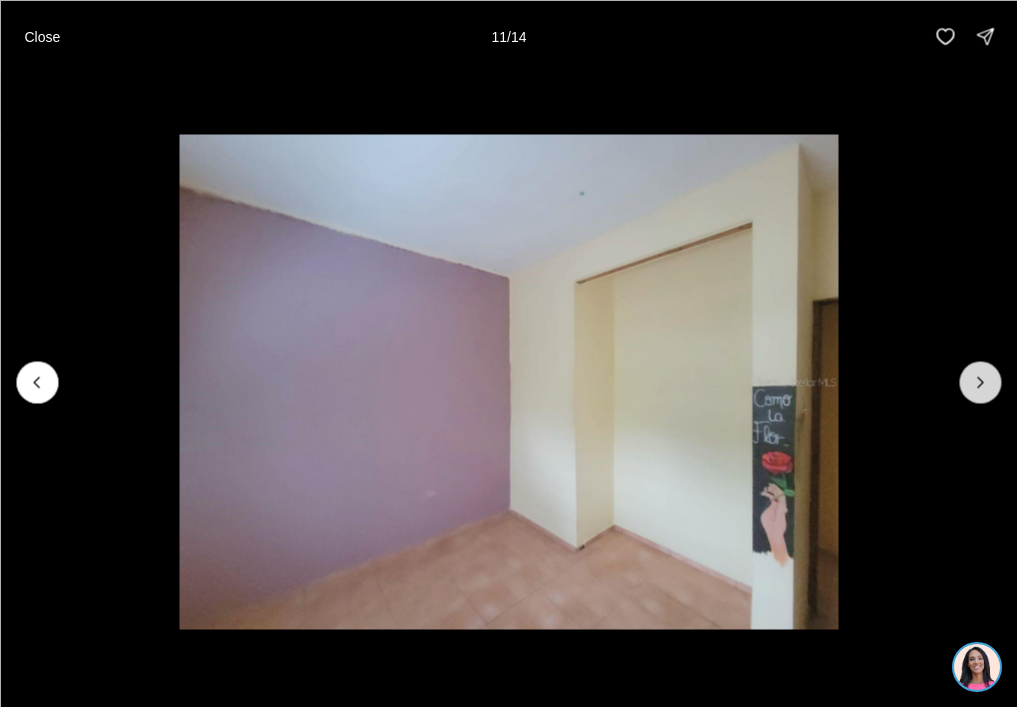 click at bounding box center [980, 382] 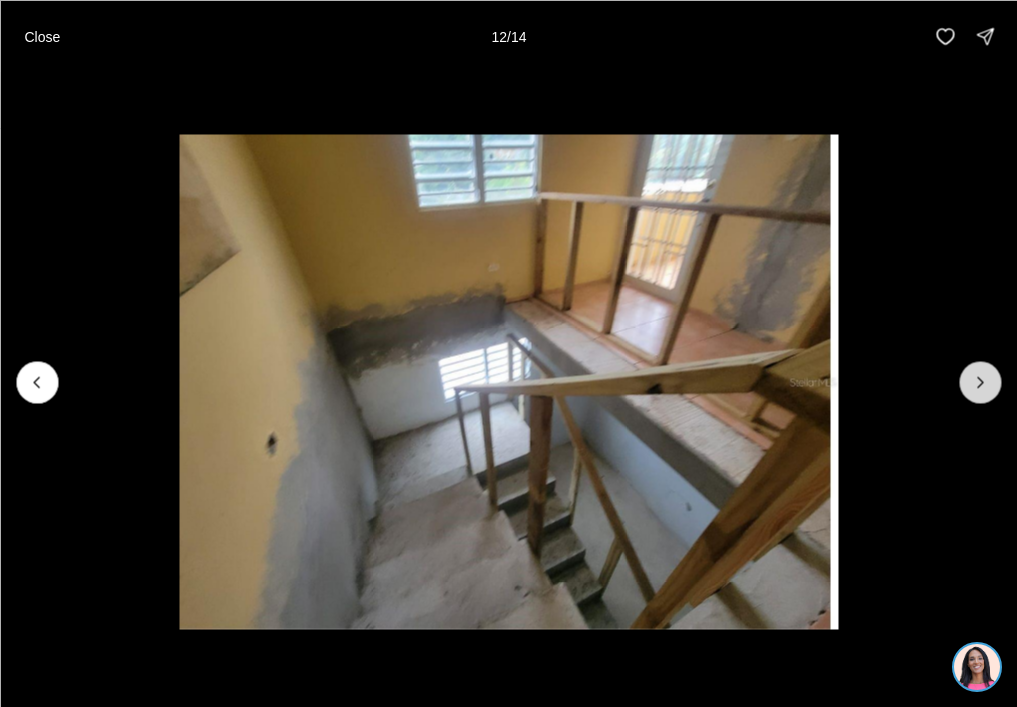 click at bounding box center [980, 382] 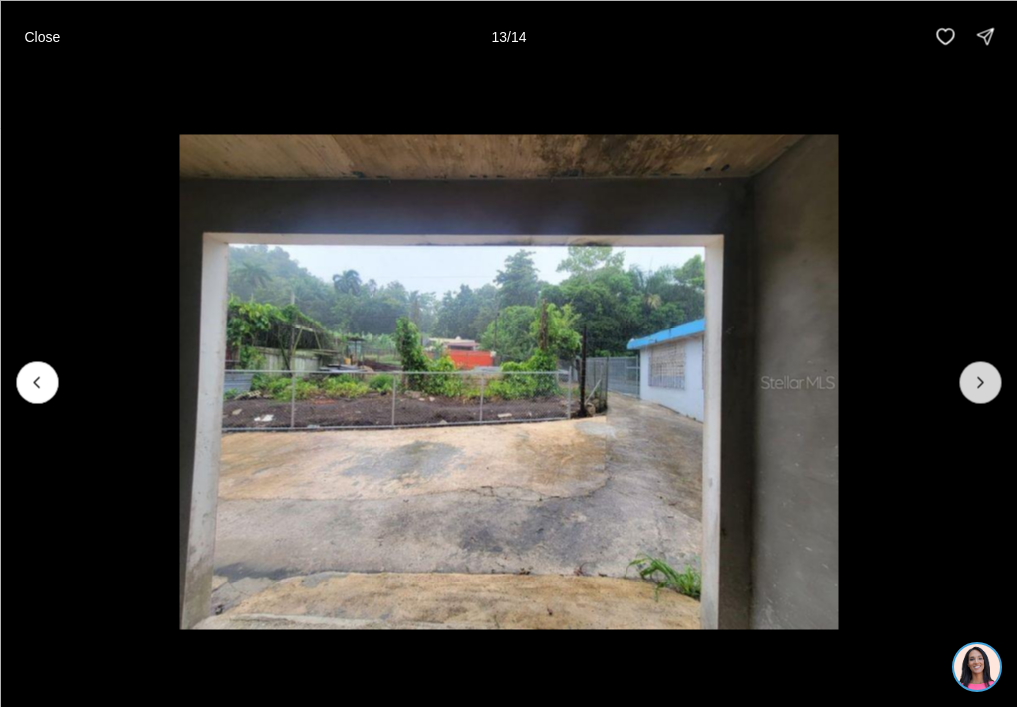 click at bounding box center [980, 382] 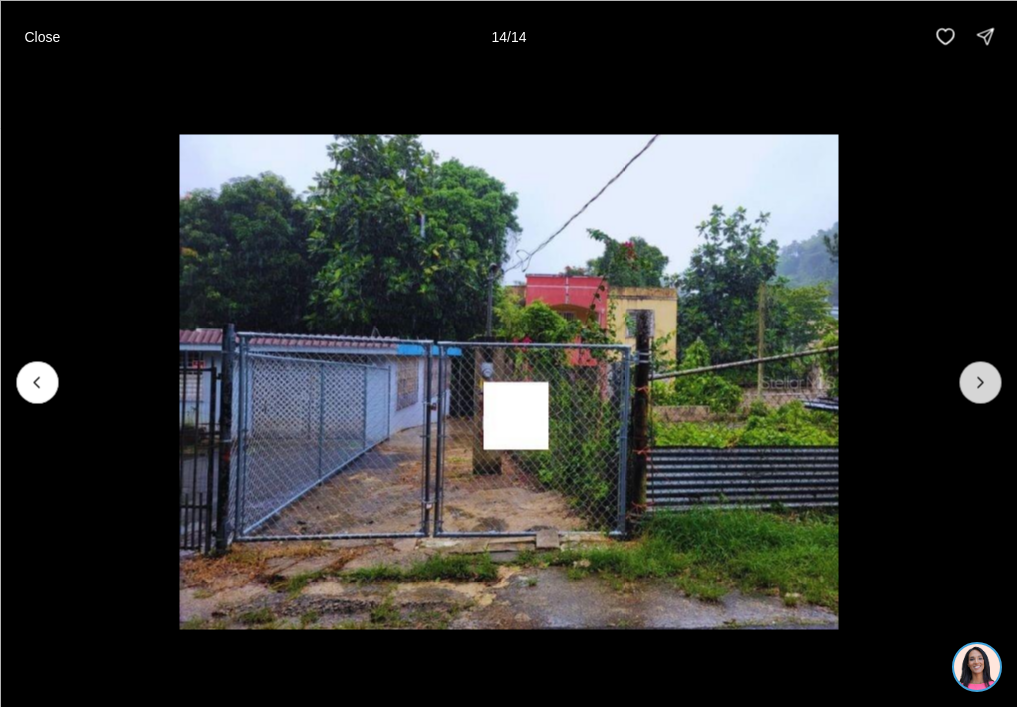 click at bounding box center [980, 382] 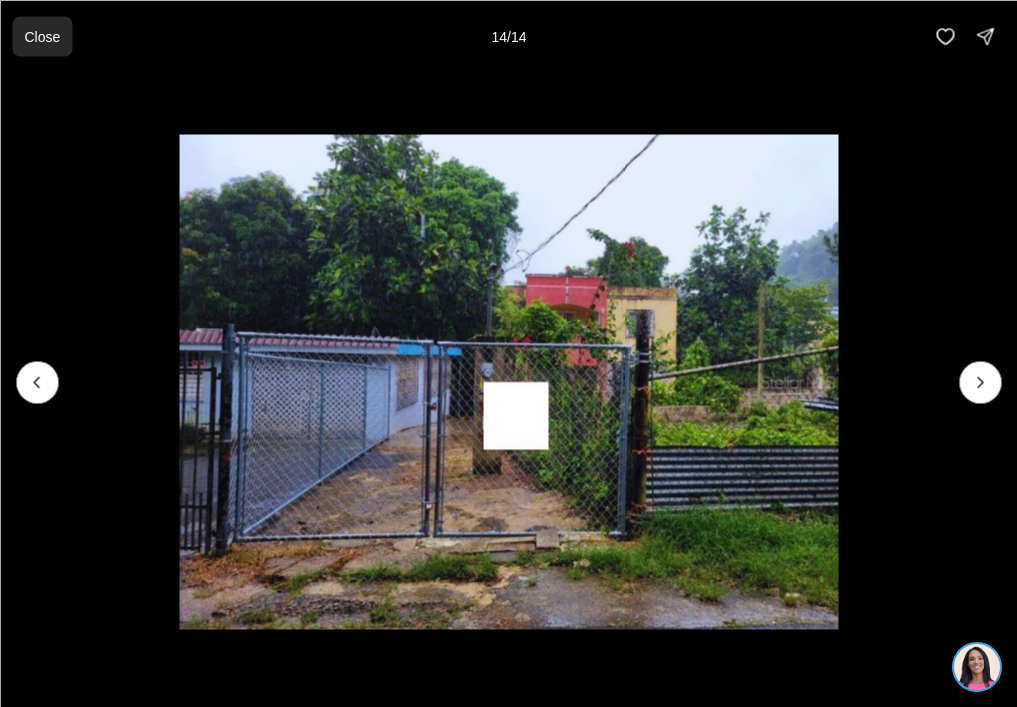 click on "Close" at bounding box center [42, 36] 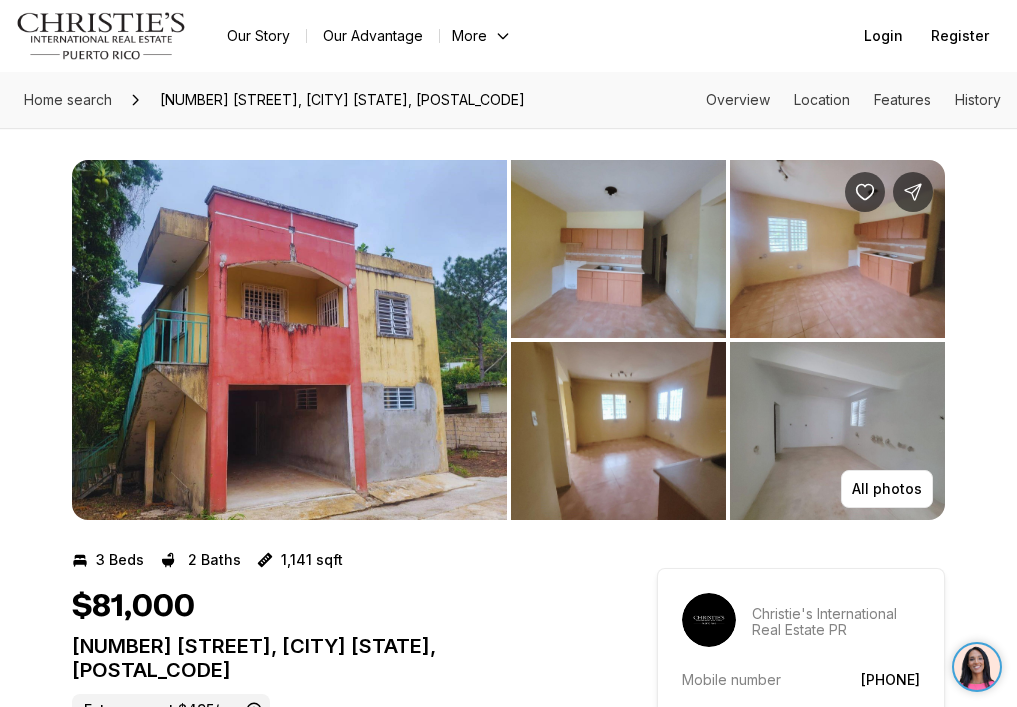 scroll, scrollTop: 0, scrollLeft: 0, axis: both 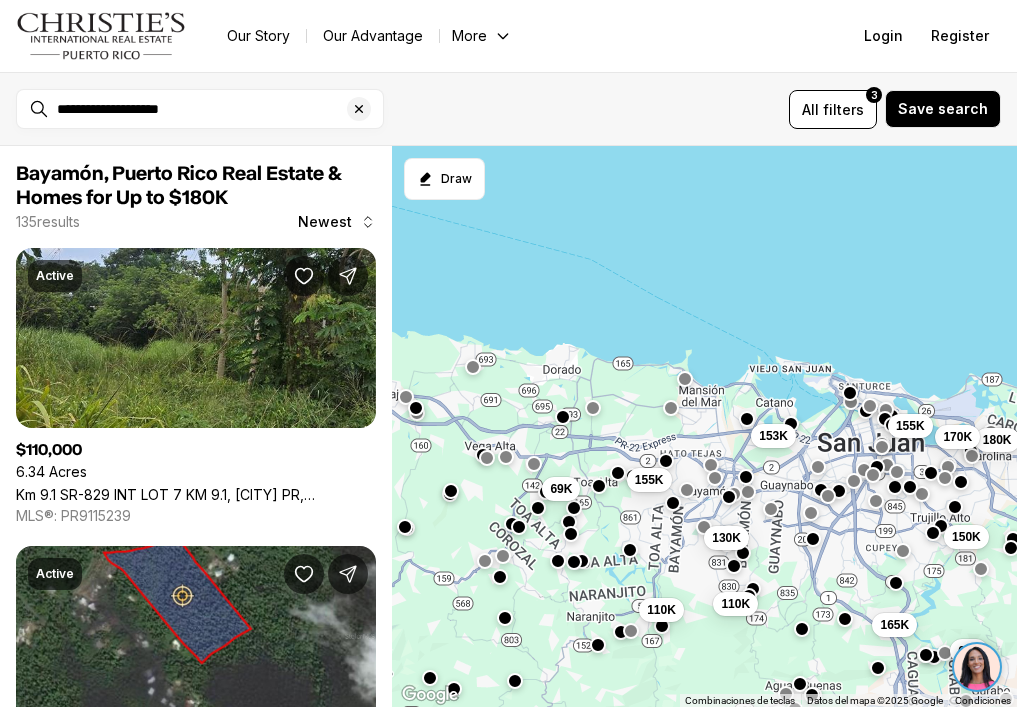 click at bounding box center (630, 550) 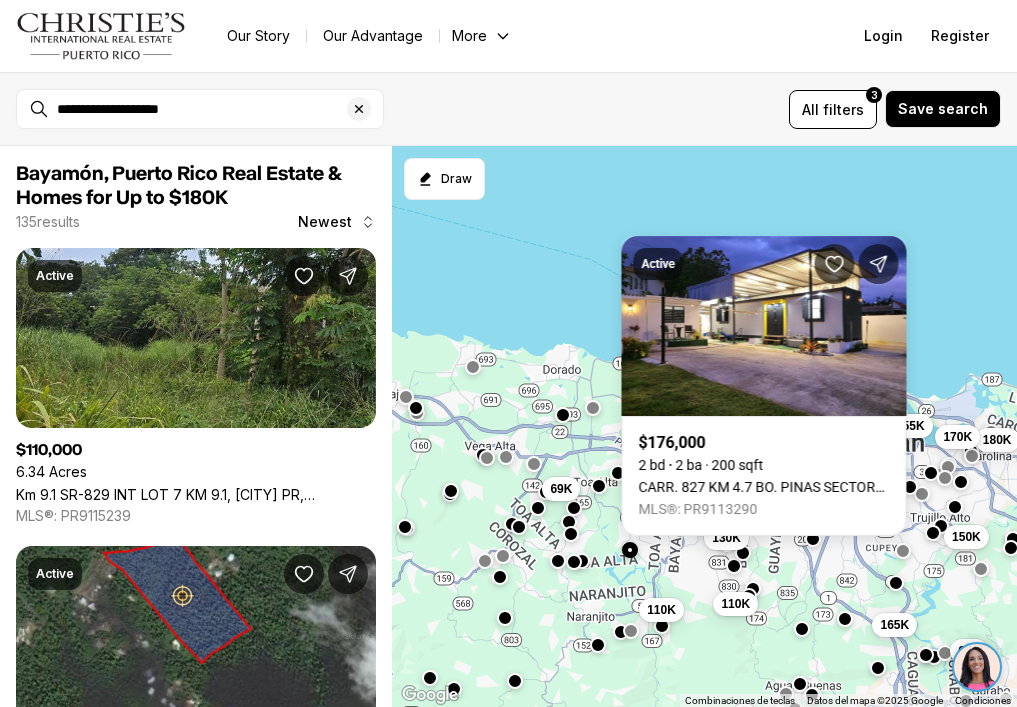 click at bounding box center [563, 415] 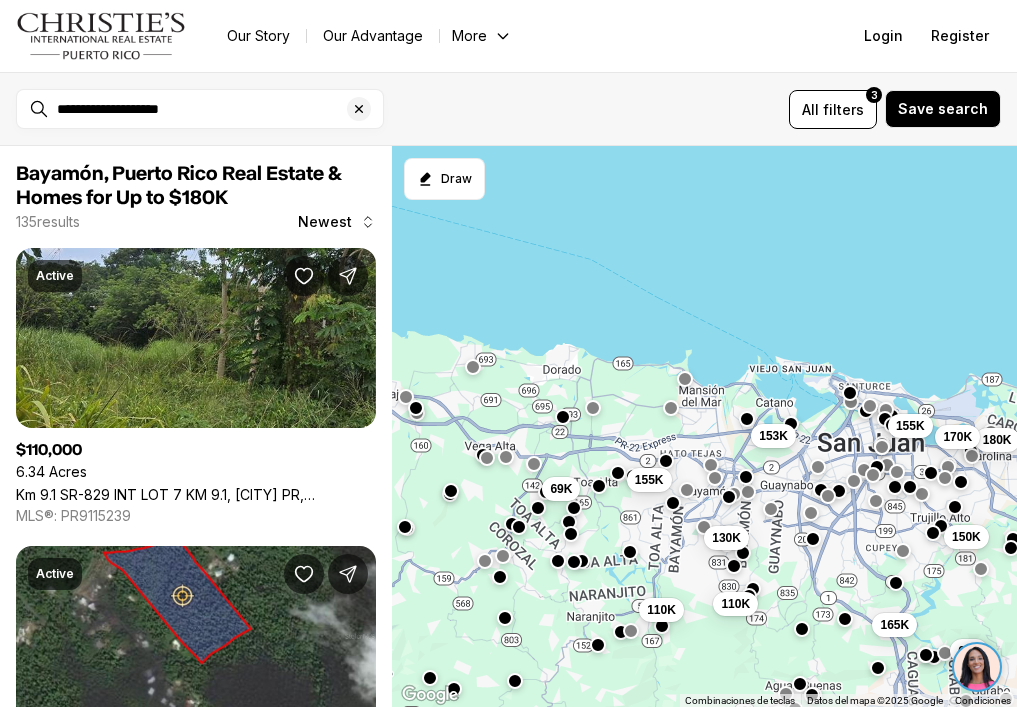 click on "150K 165K 60K 180K 170K 155K 110K 110K 130K 153K 155K 69K" at bounding box center (704, 427) 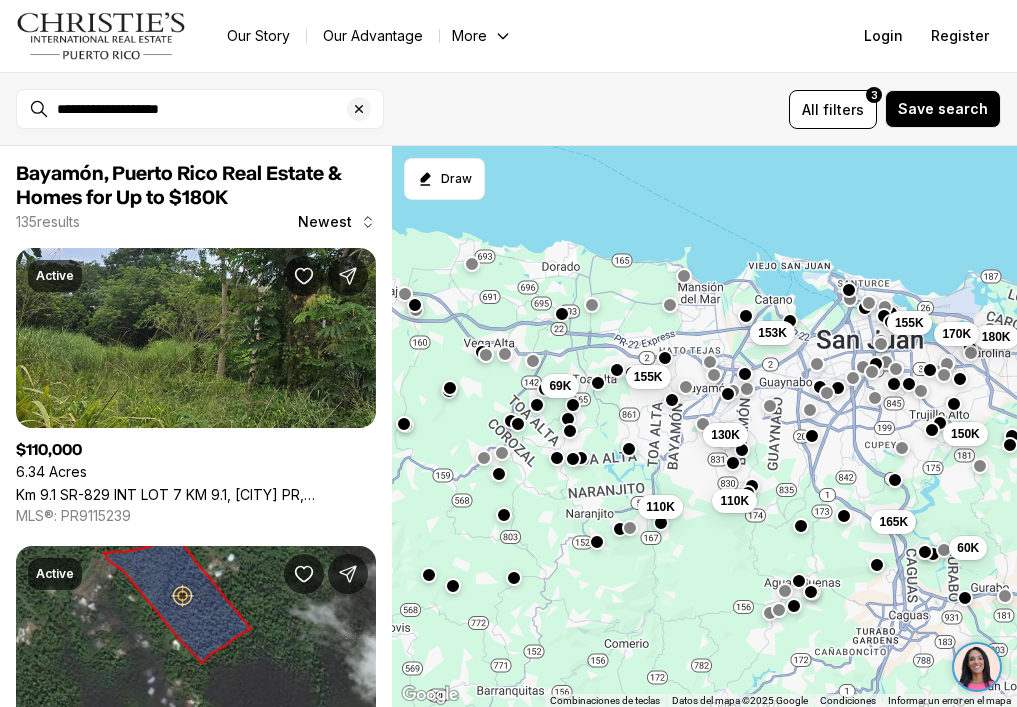 drag, startPoint x: 686, startPoint y: 556, endPoint x: 684, endPoint y: 451, distance: 105.01904 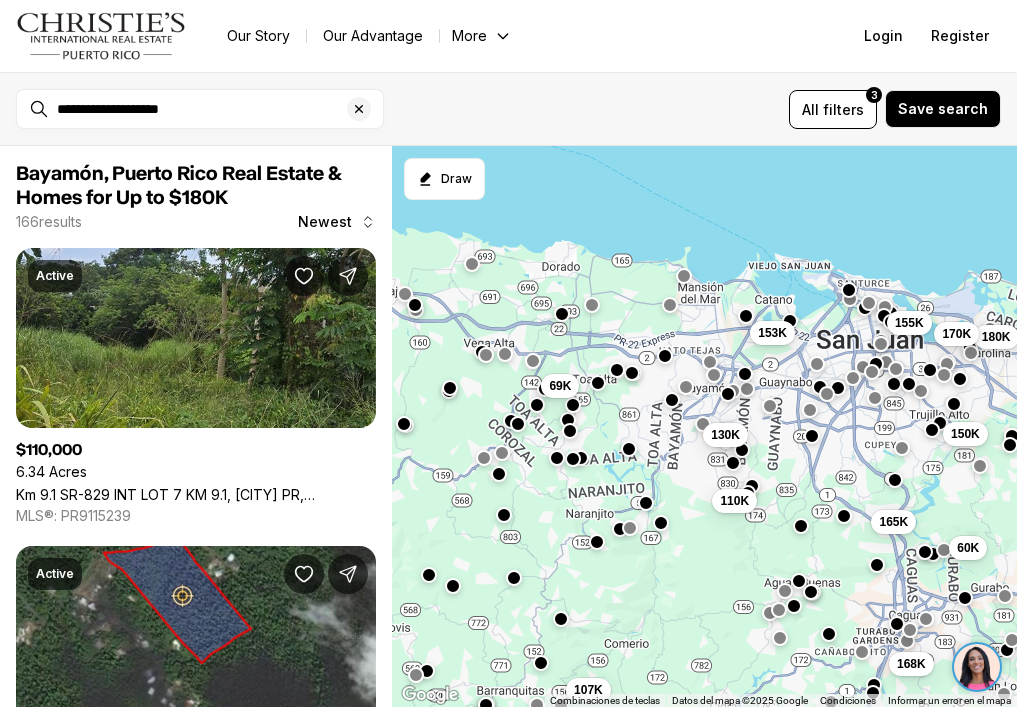 click at bounding box center (664, 356) 